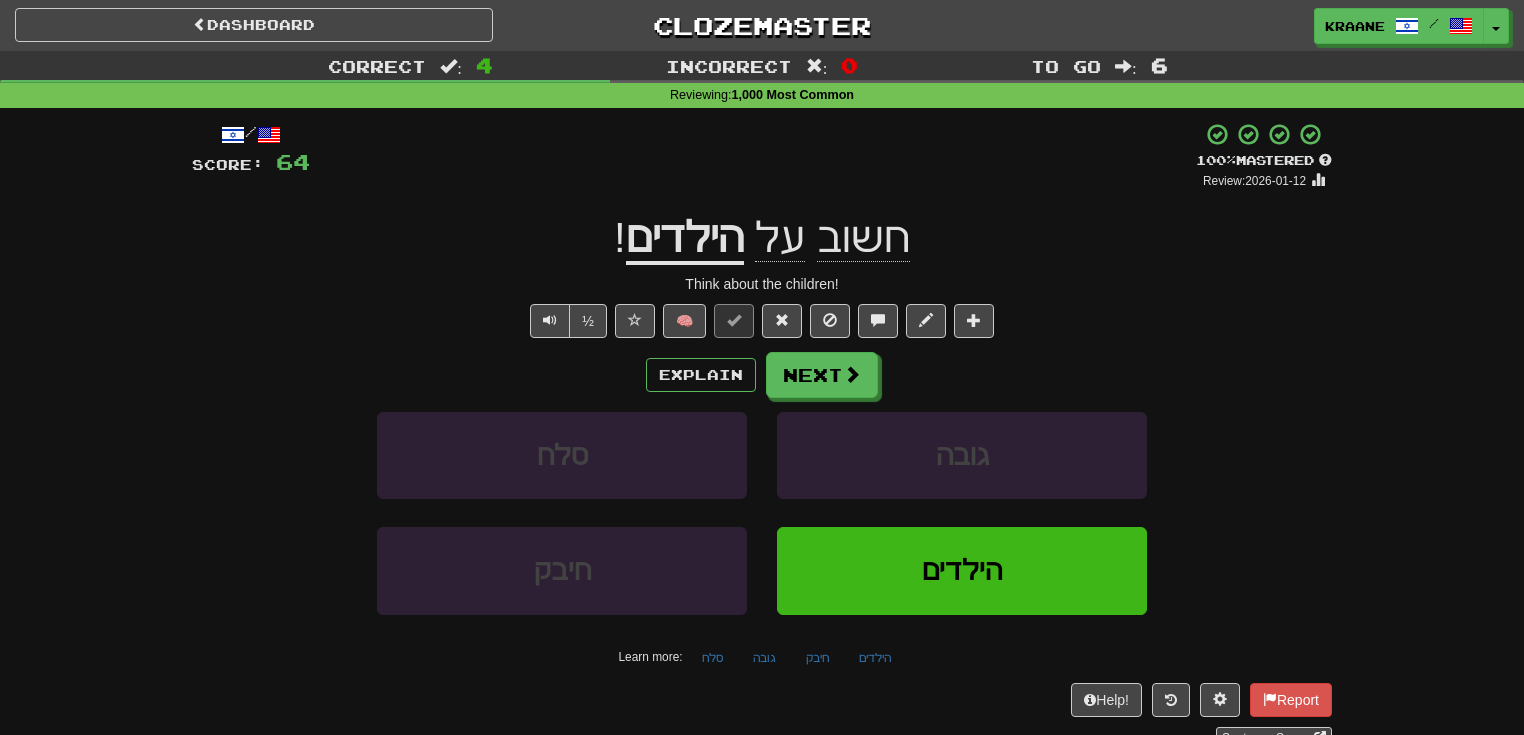 scroll, scrollTop: 0, scrollLeft: 0, axis: both 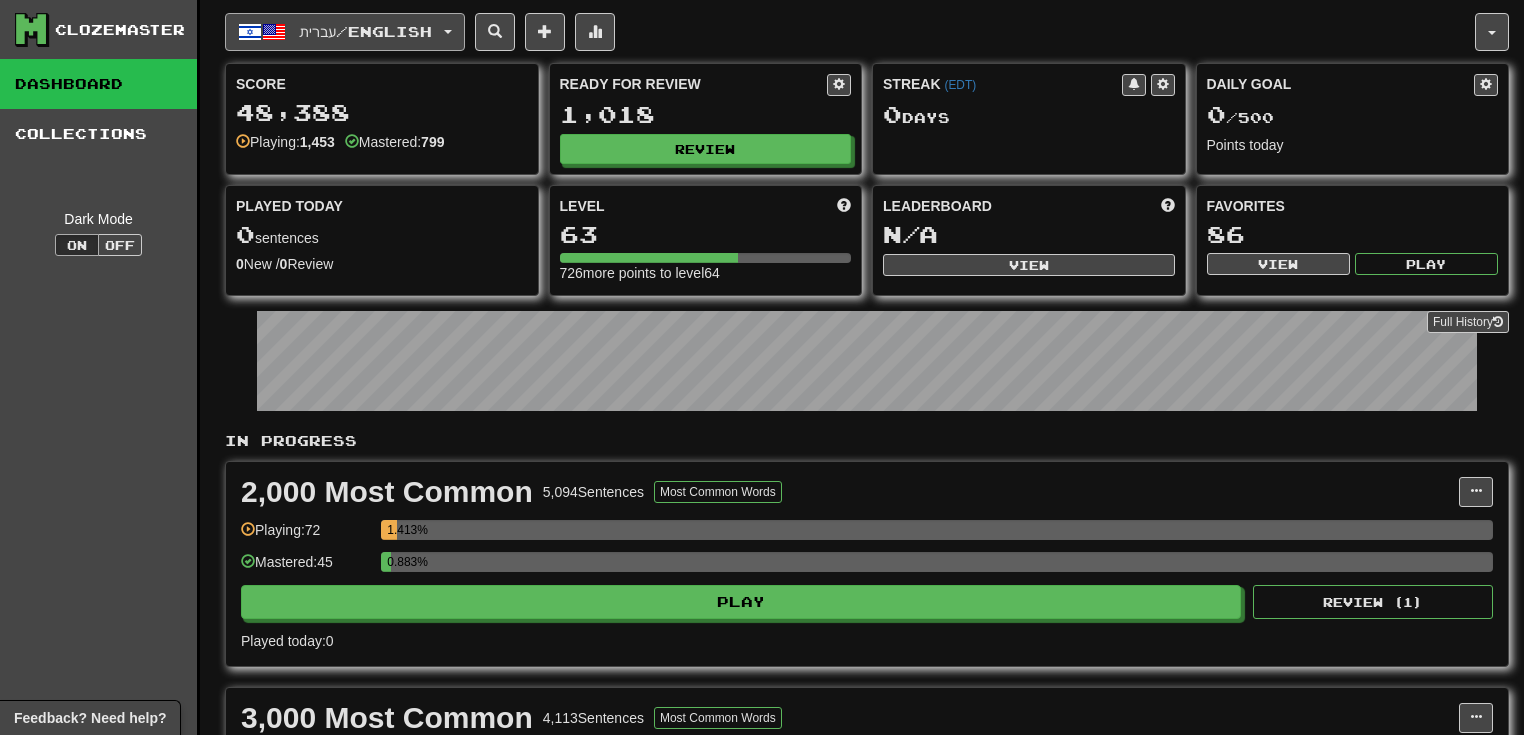 click on "עברית  /  English" at bounding box center (345, 32) 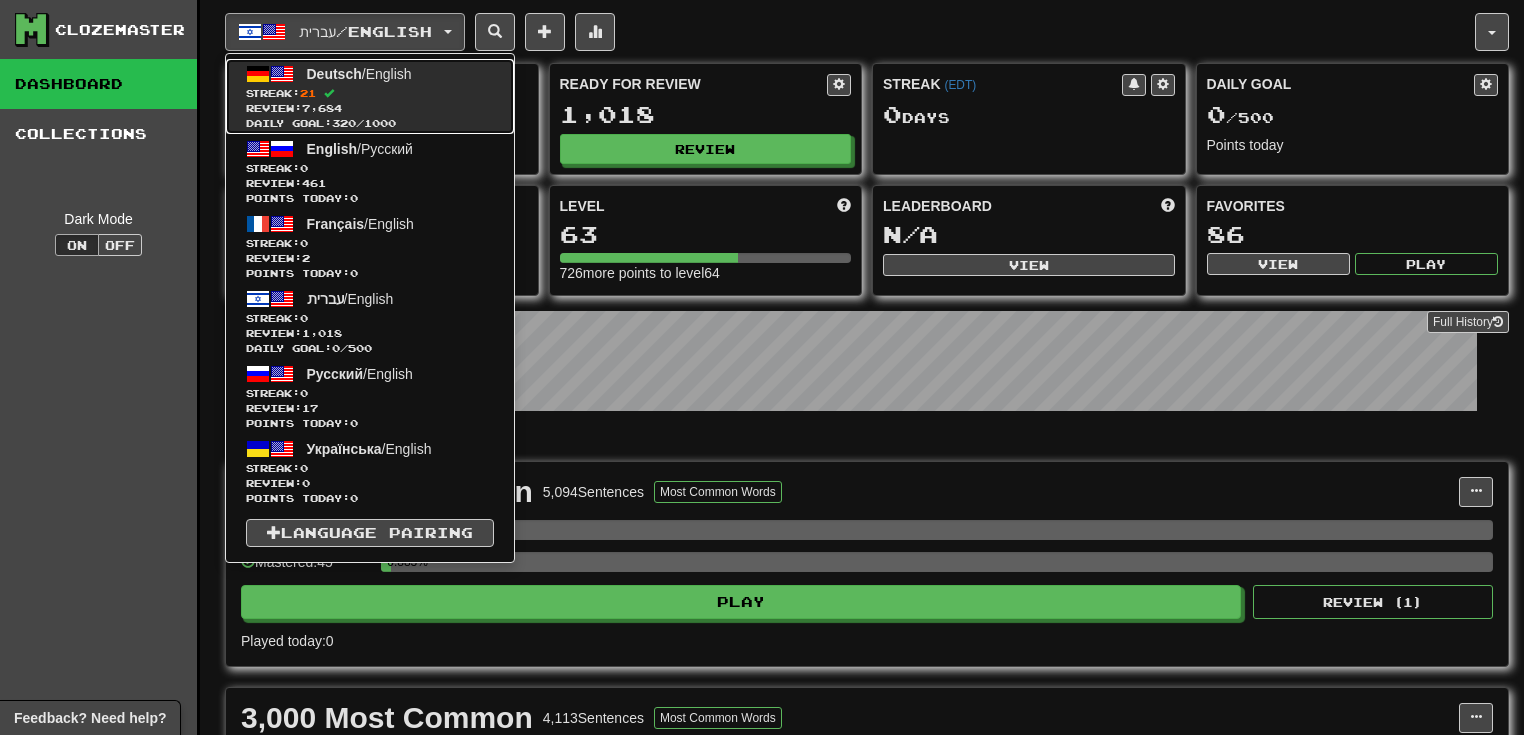 click on "Deutsch" at bounding box center [334, 74] 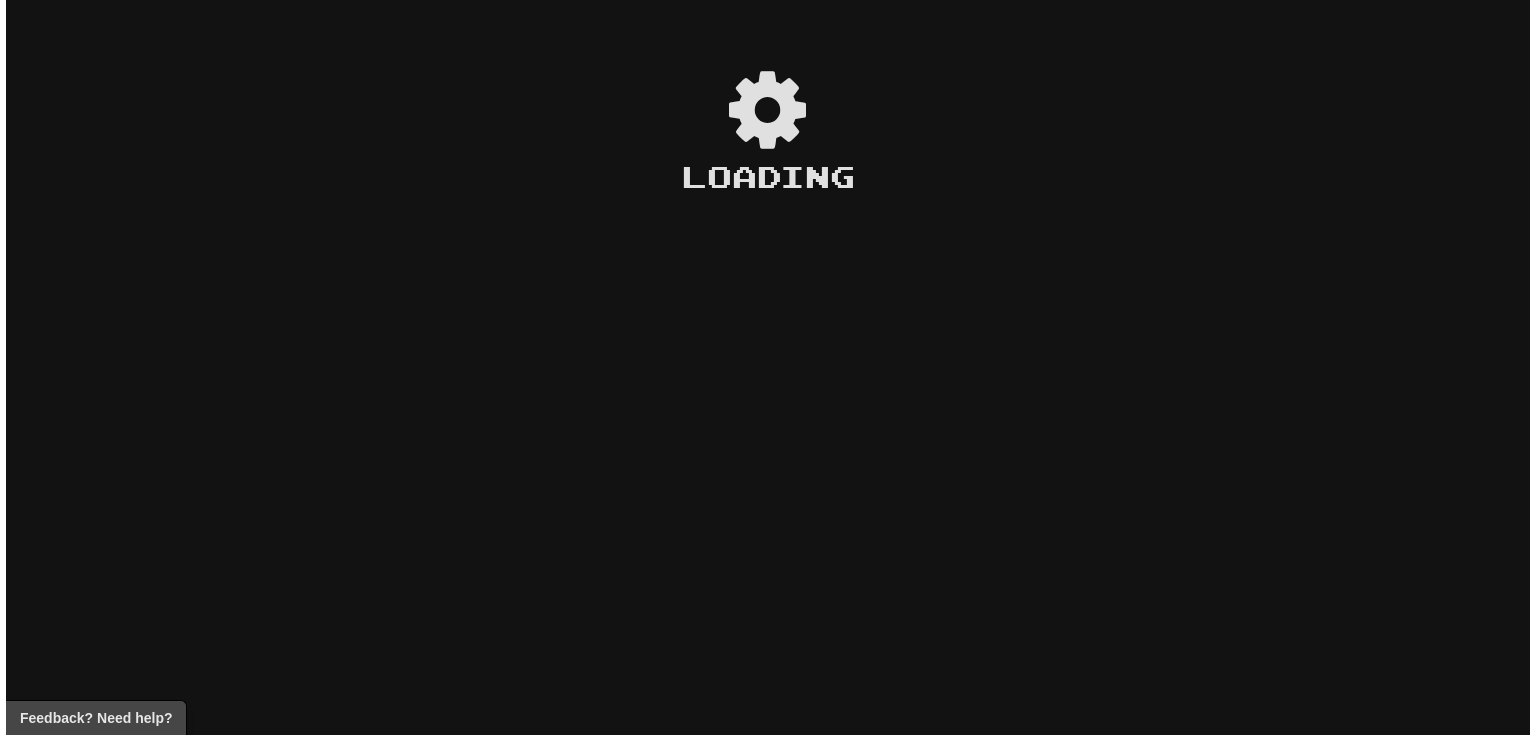 scroll, scrollTop: 0, scrollLeft: 0, axis: both 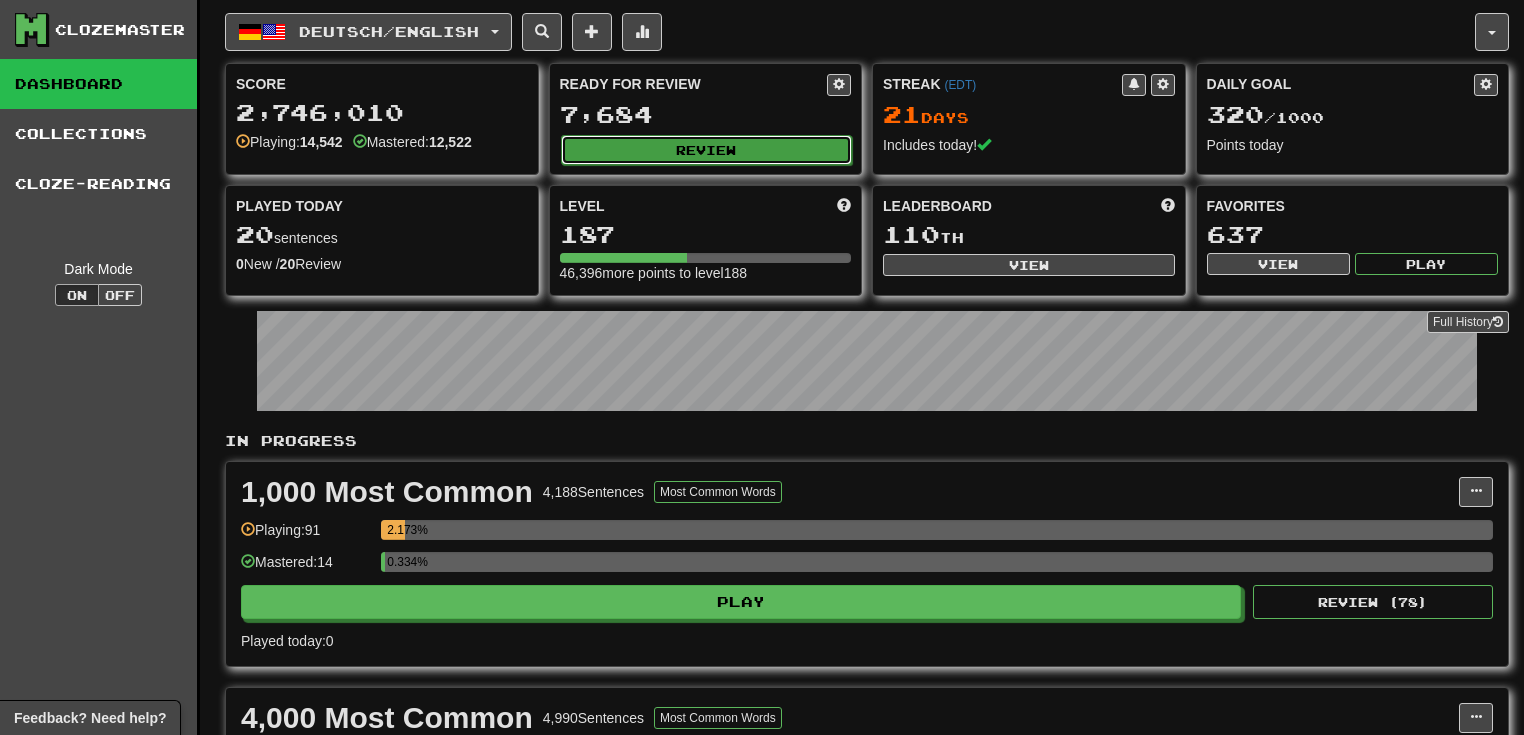 click on "Review" at bounding box center (707, 150) 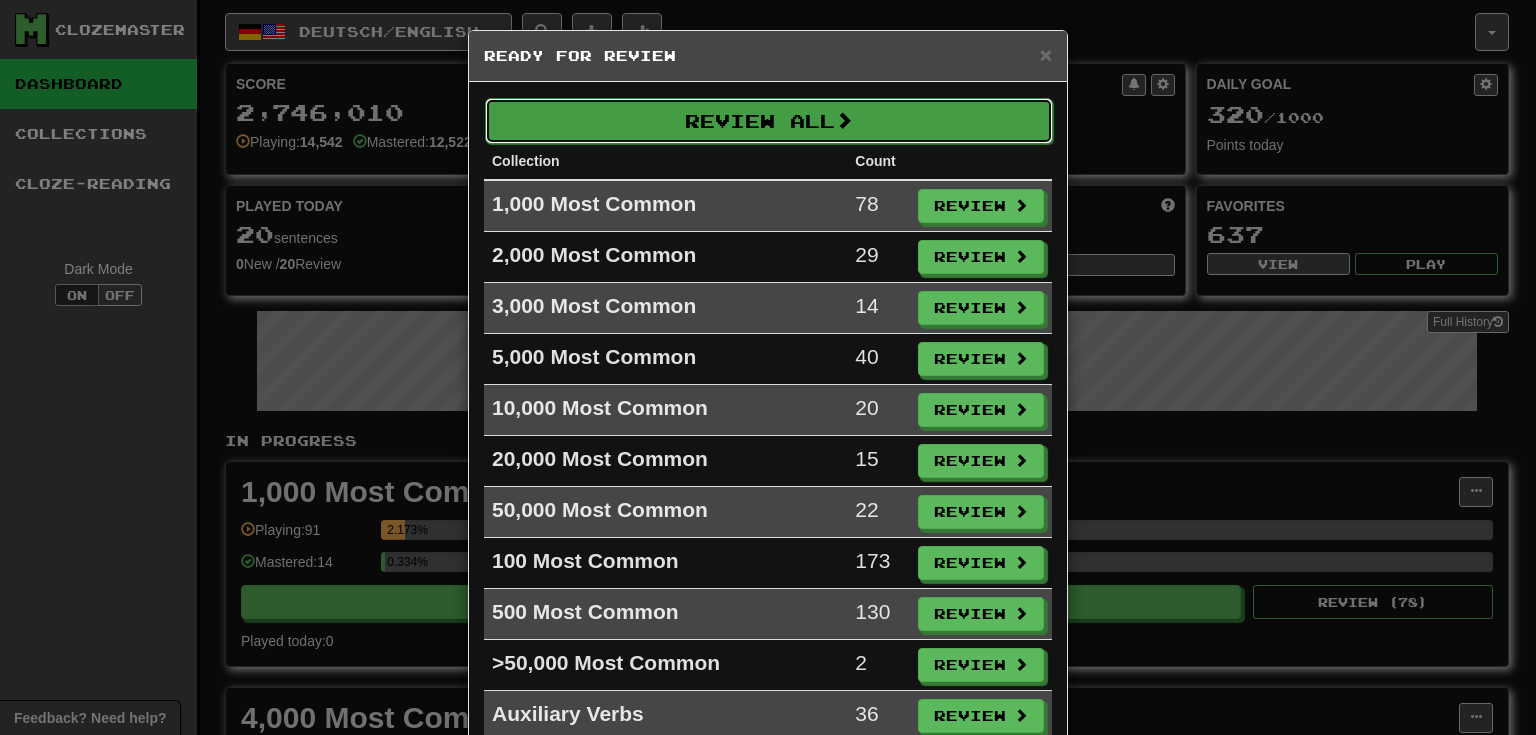click on "Review All" at bounding box center [769, 121] 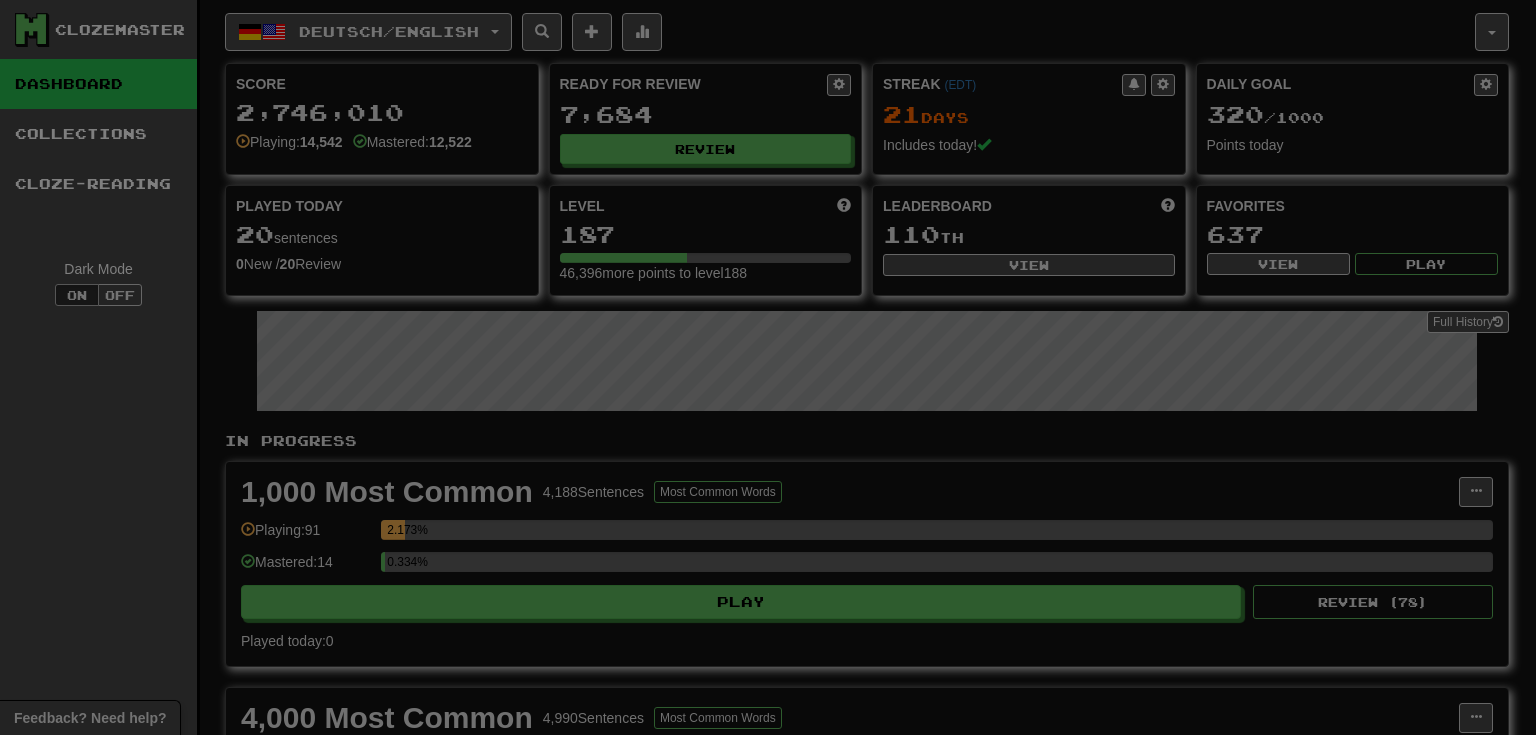 select on "**" 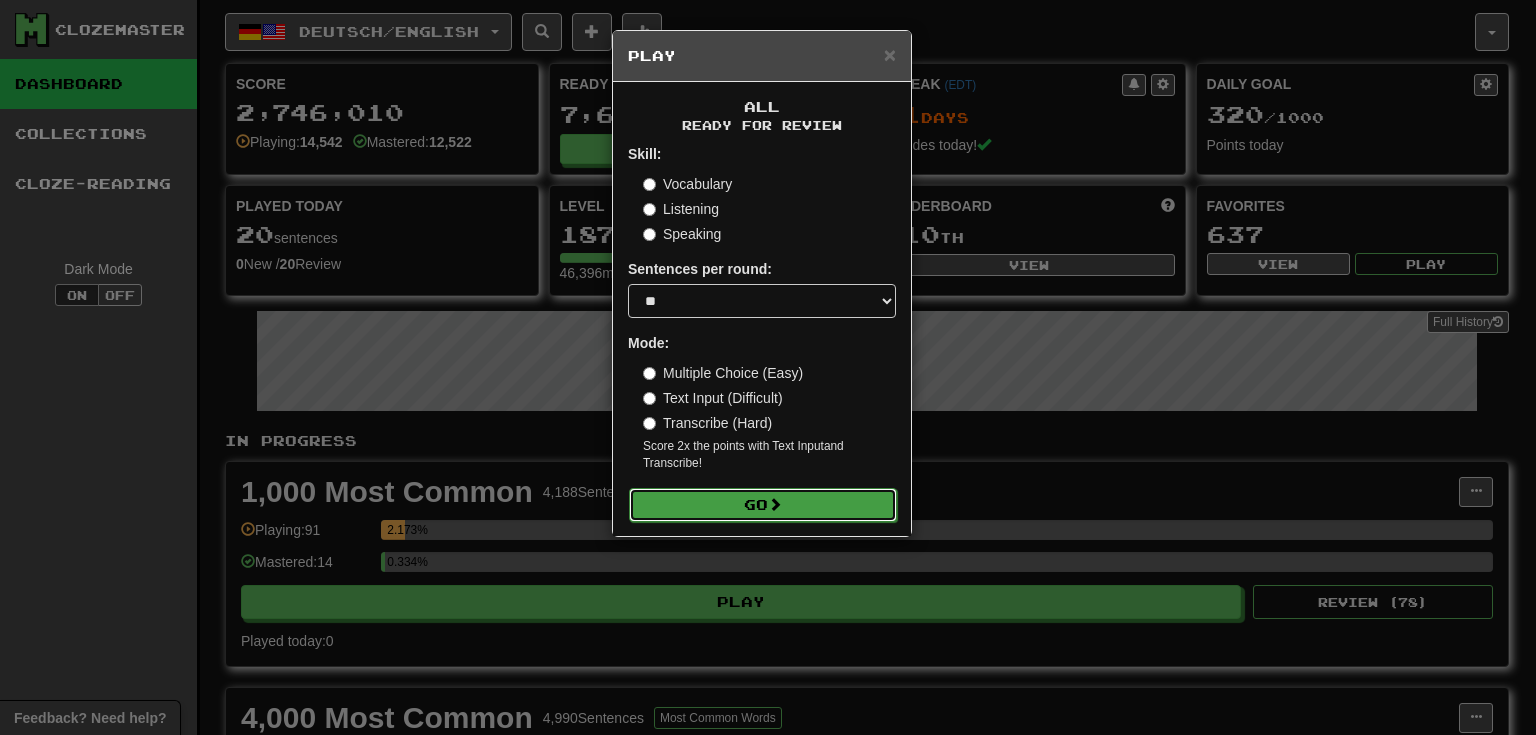 click on "Go" at bounding box center [763, 505] 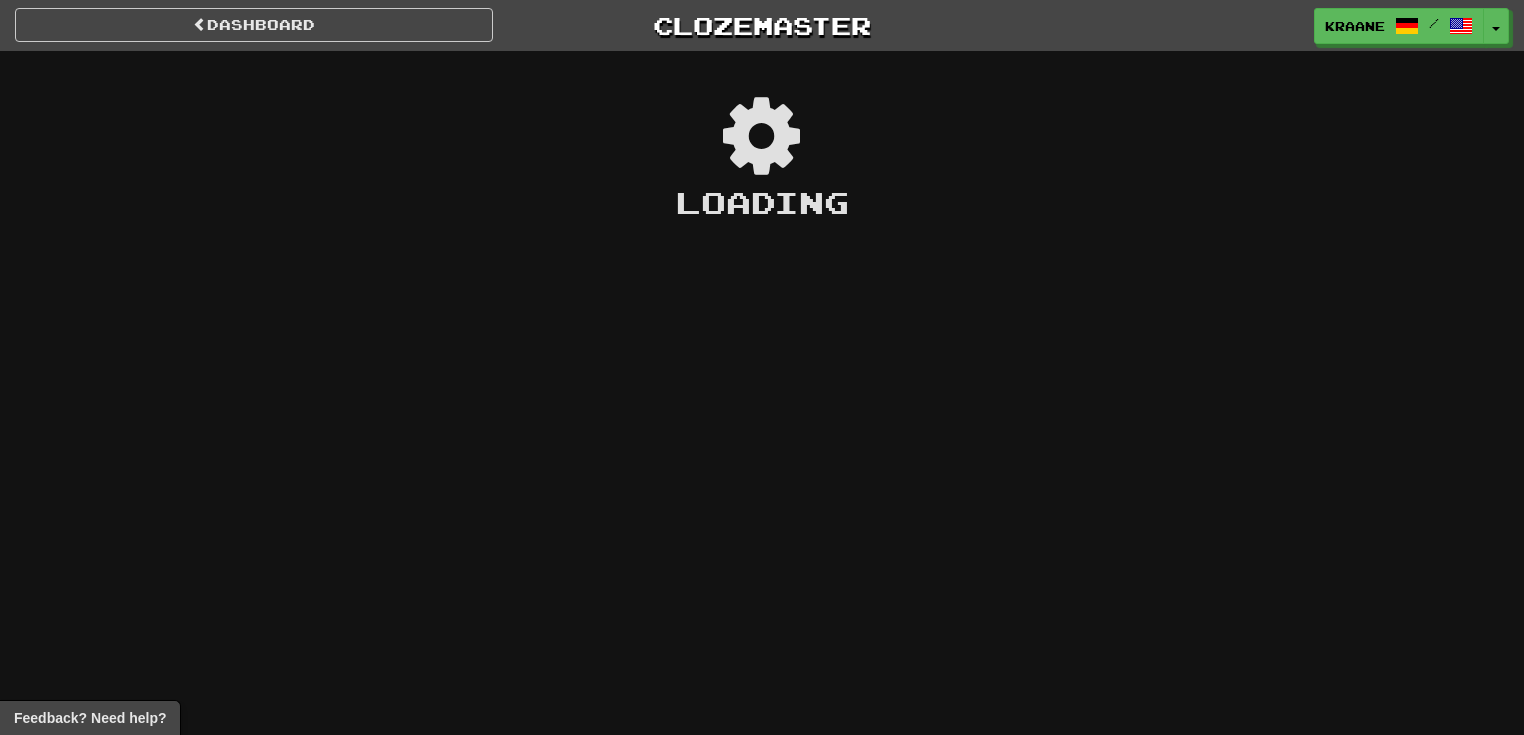 scroll, scrollTop: 0, scrollLeft: 0, axis: both 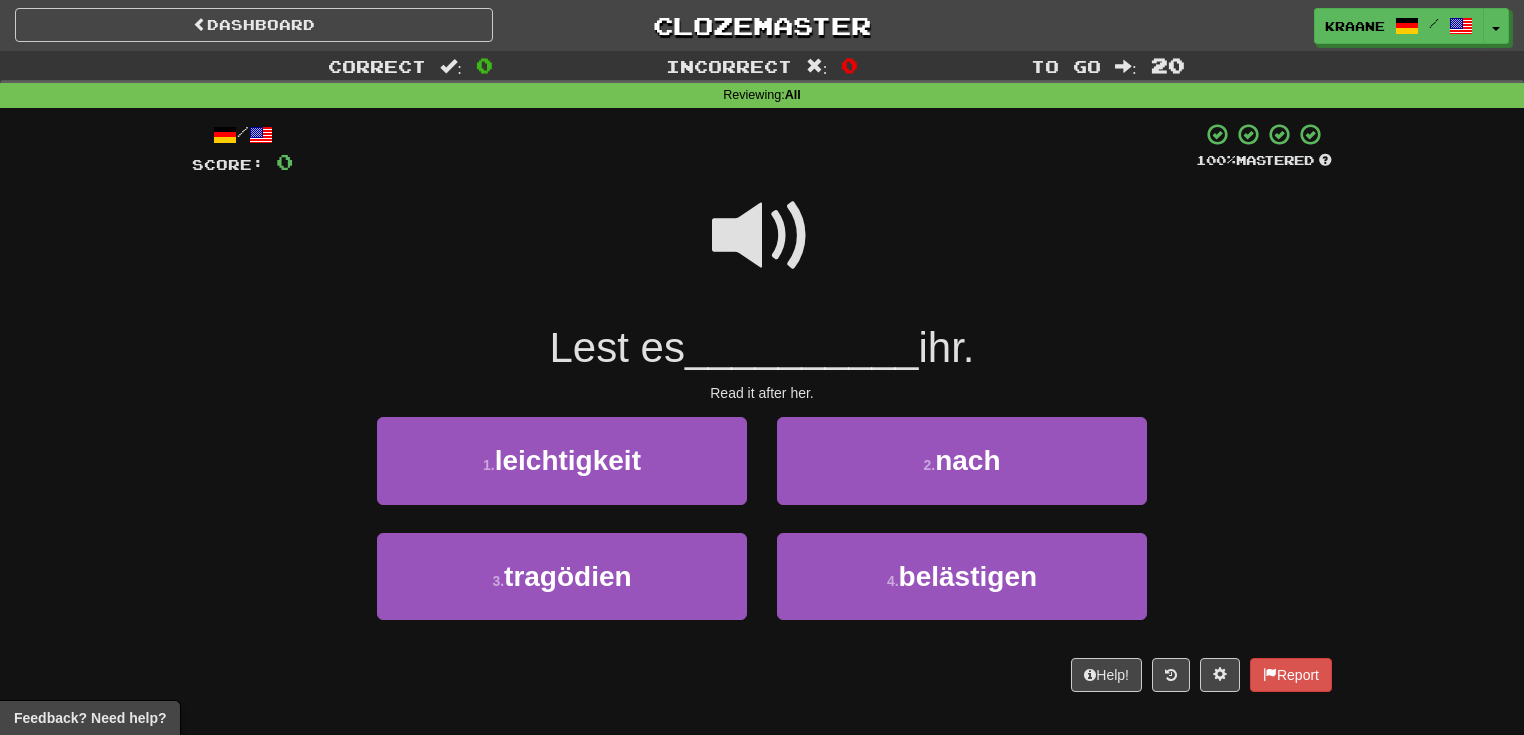 click at bounding box center (762, 236) 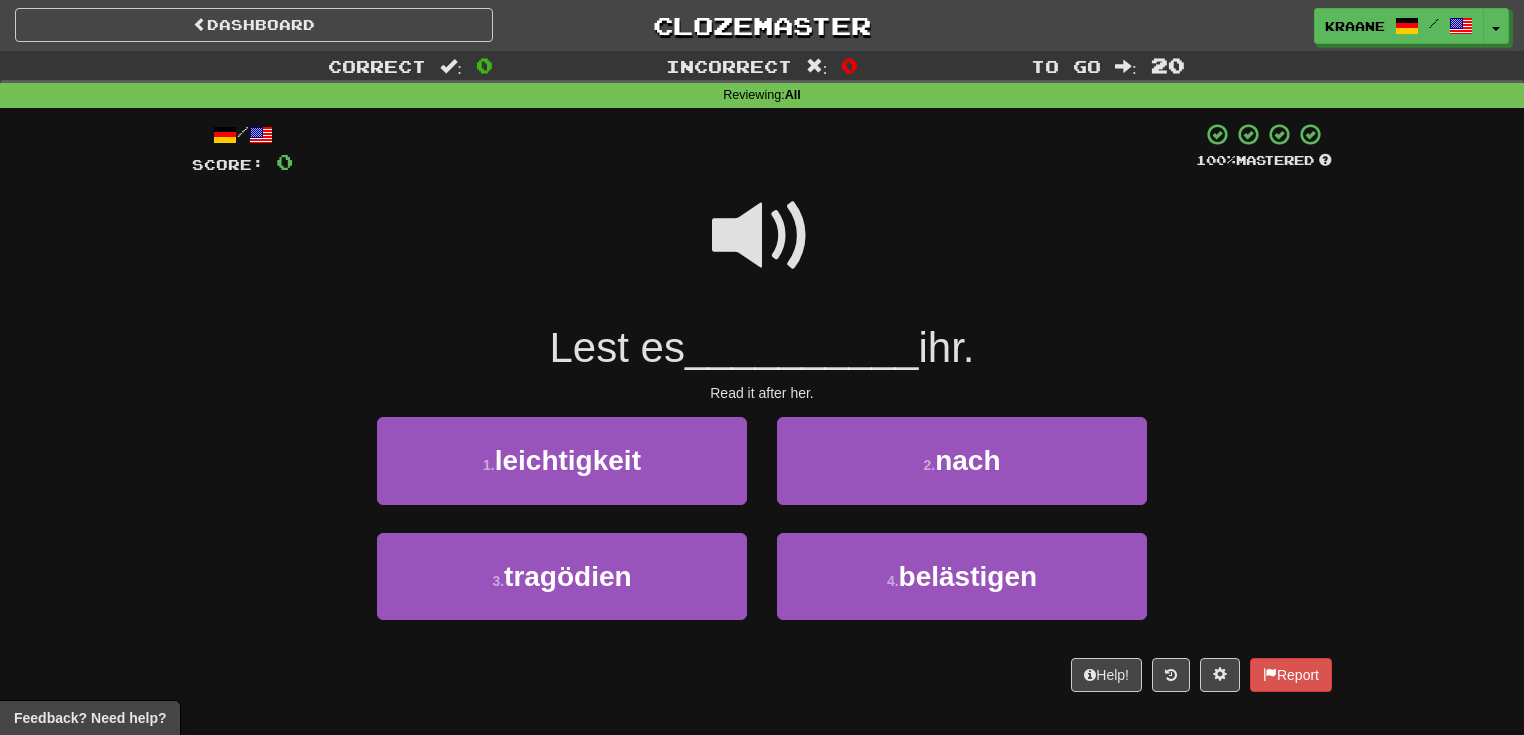 click at bounding box center [762, 236] 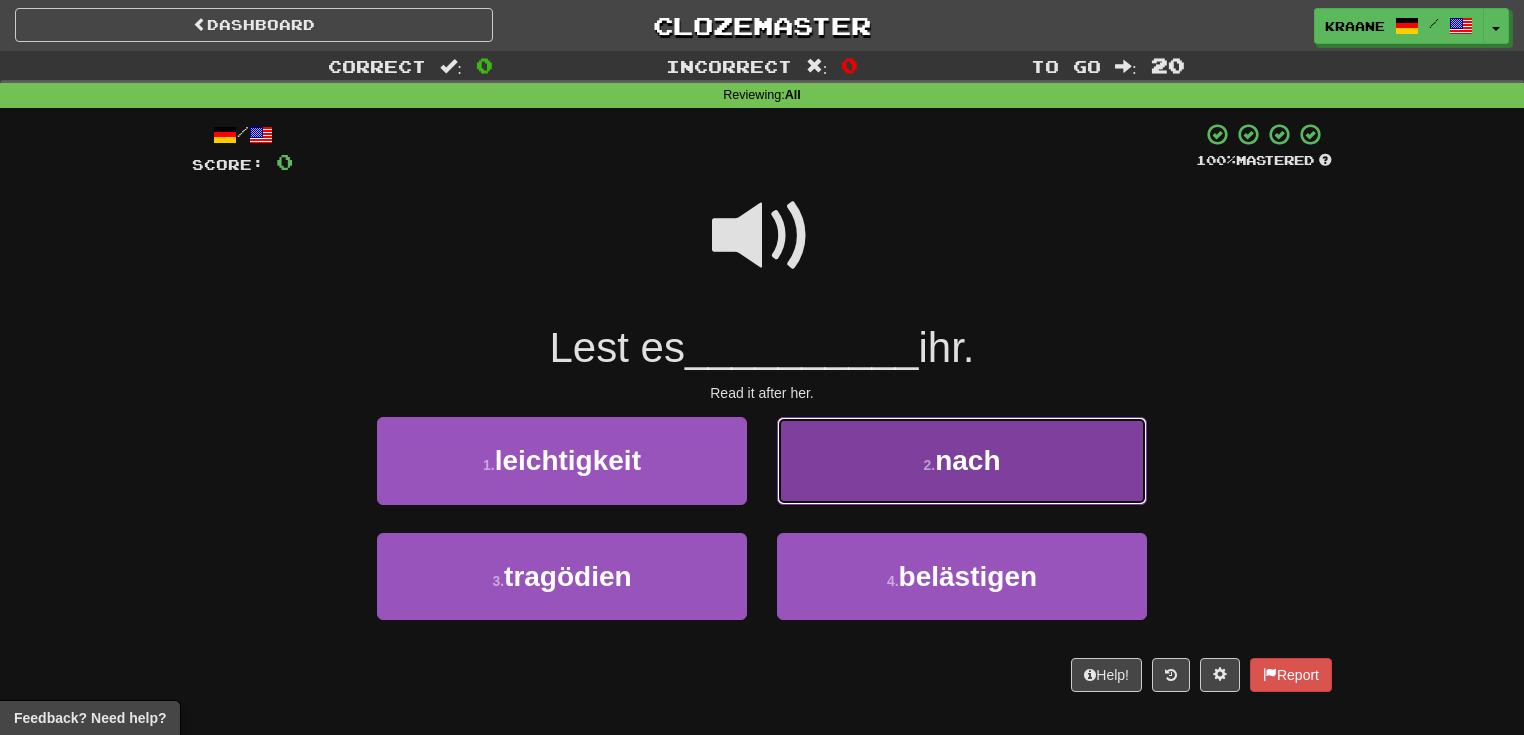 click on "2 .  nach" at bounding box center (962, 460) 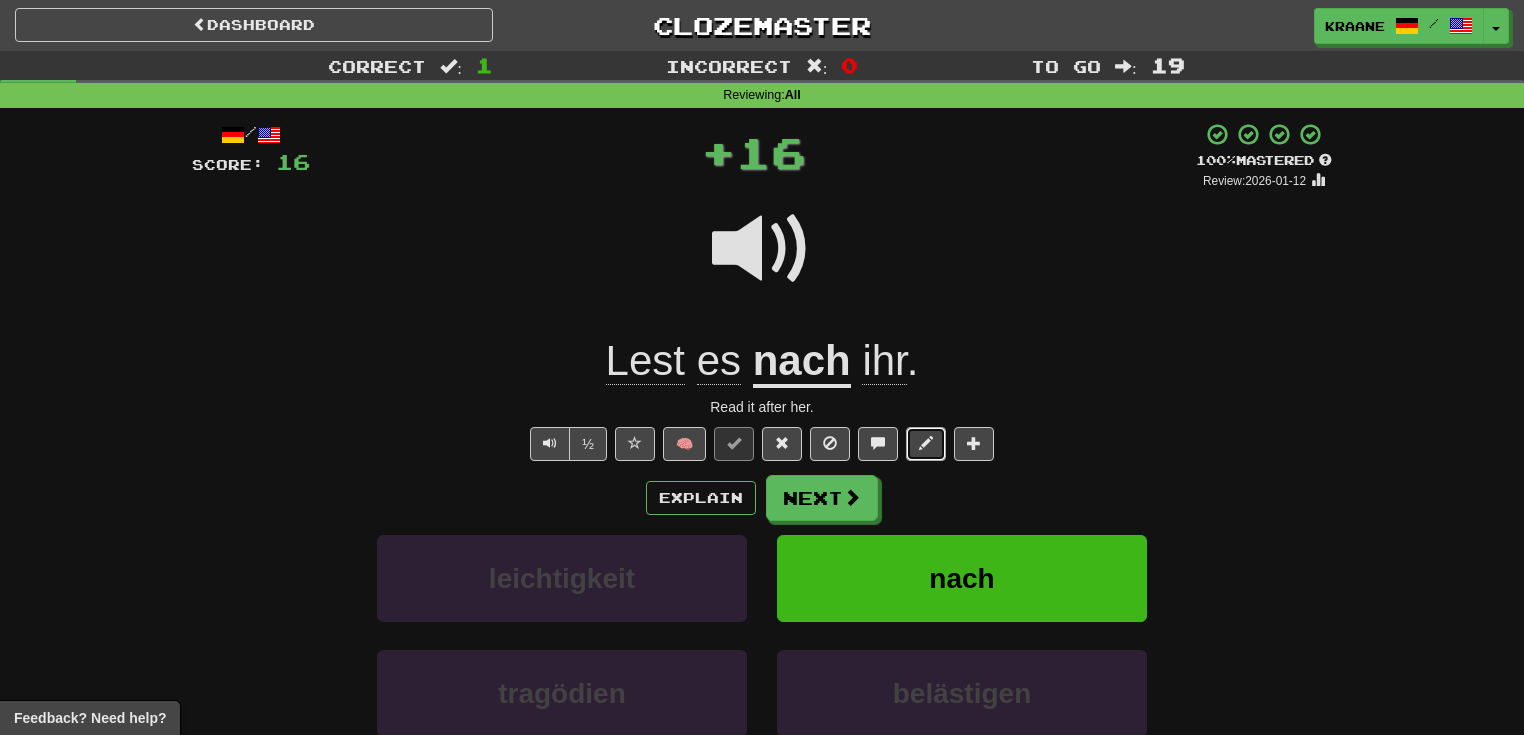 click at bounding box center [926, 444] 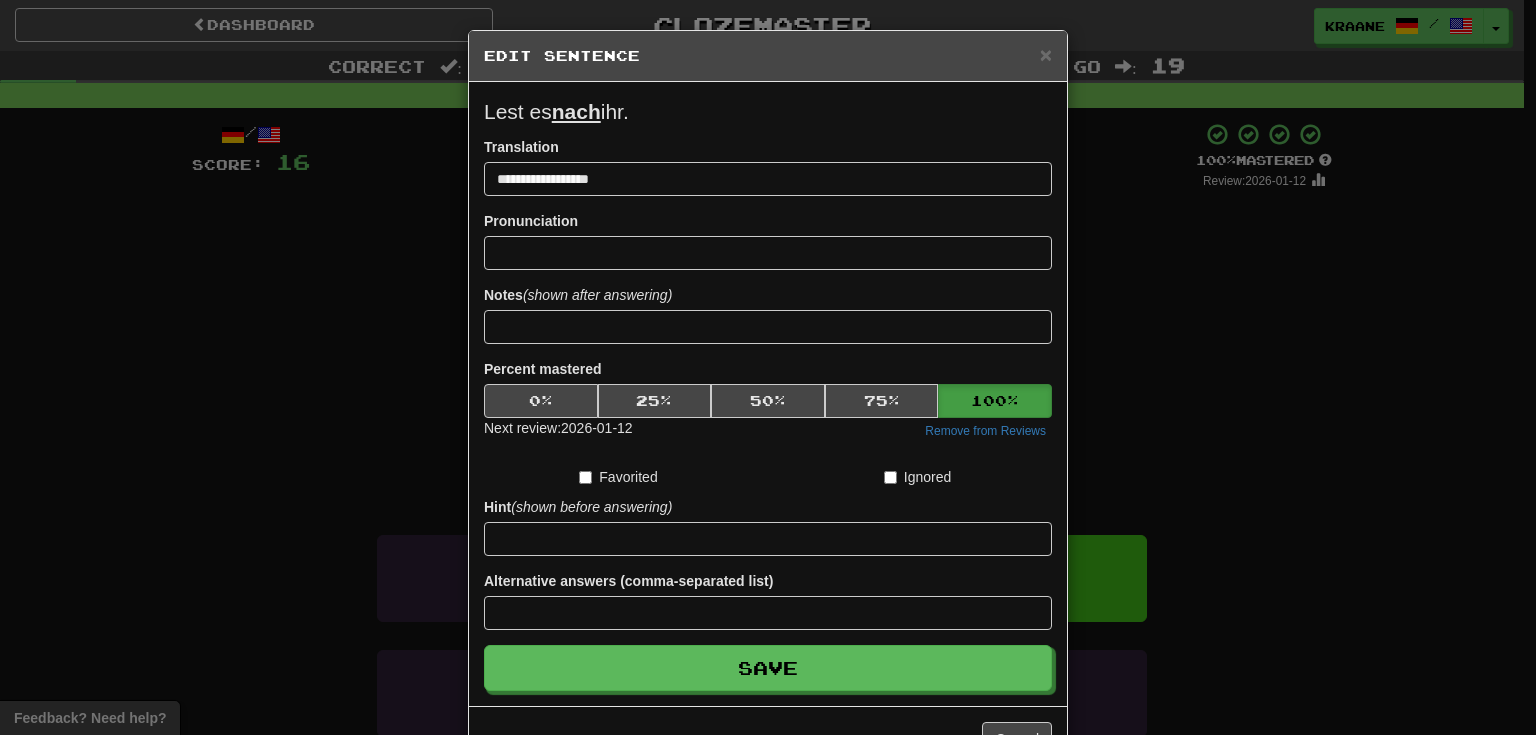 click on "Next review:  2026-01-12" at bounding box center (558, 430) 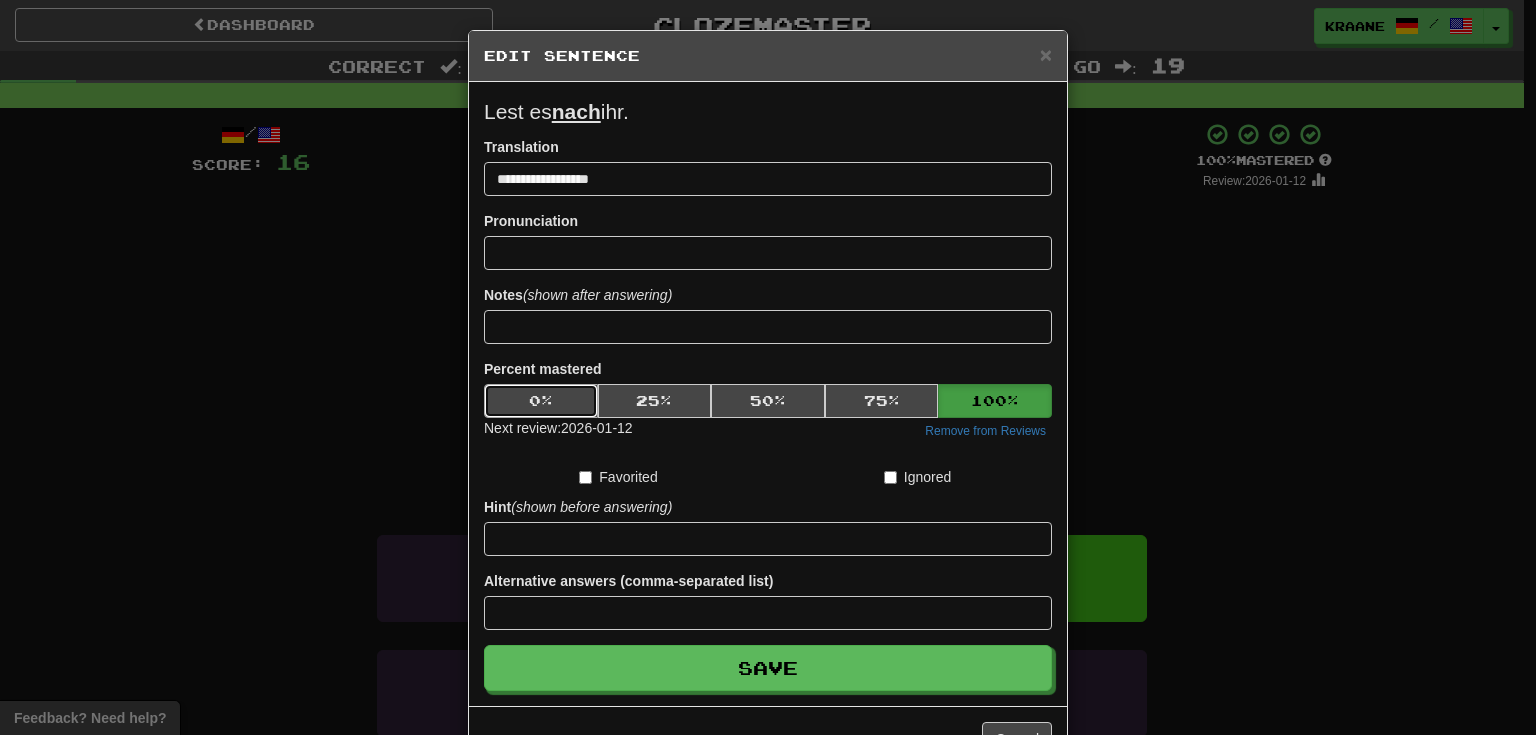 click on "0 %" at bounding box center (541, 401) 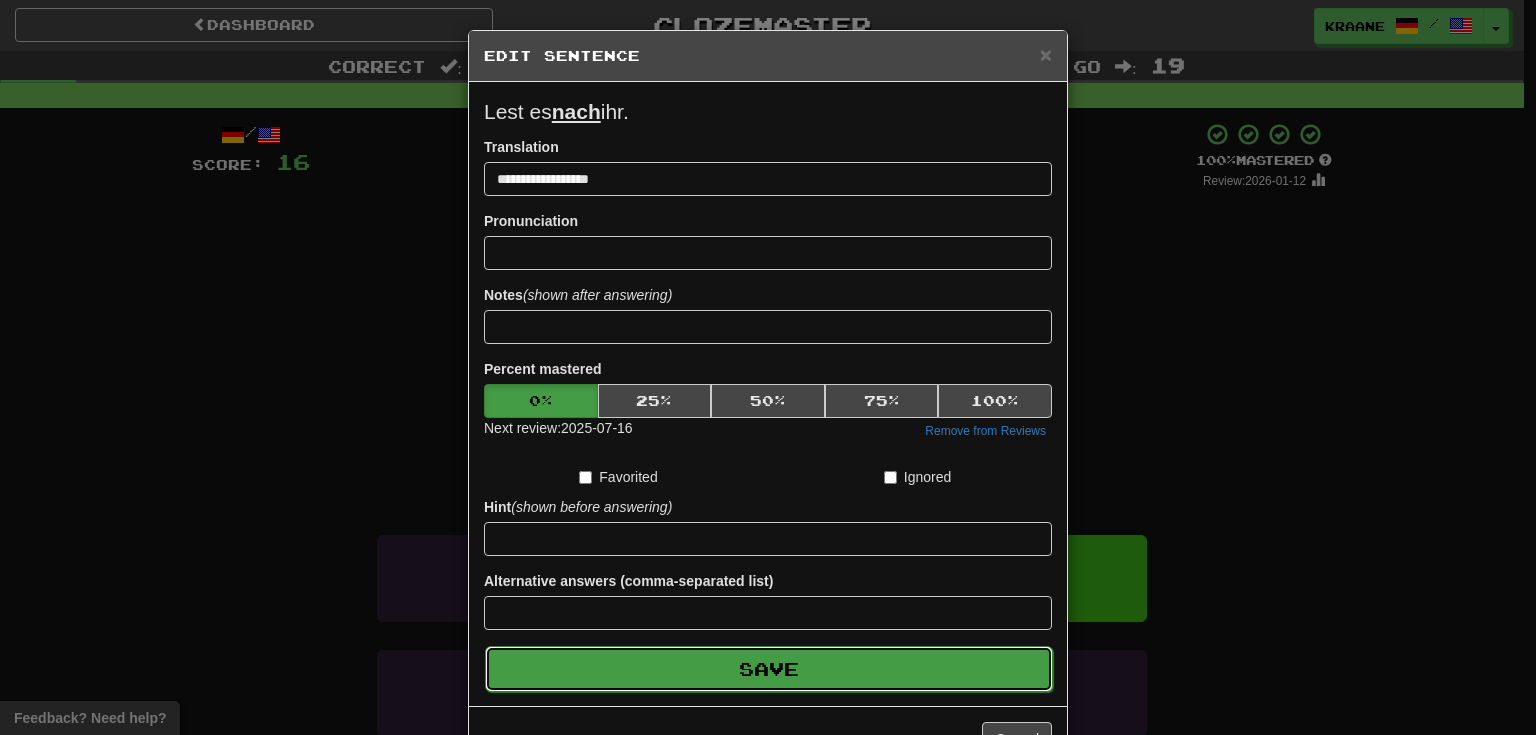 click on "Save" at bounding box center [769, 669] 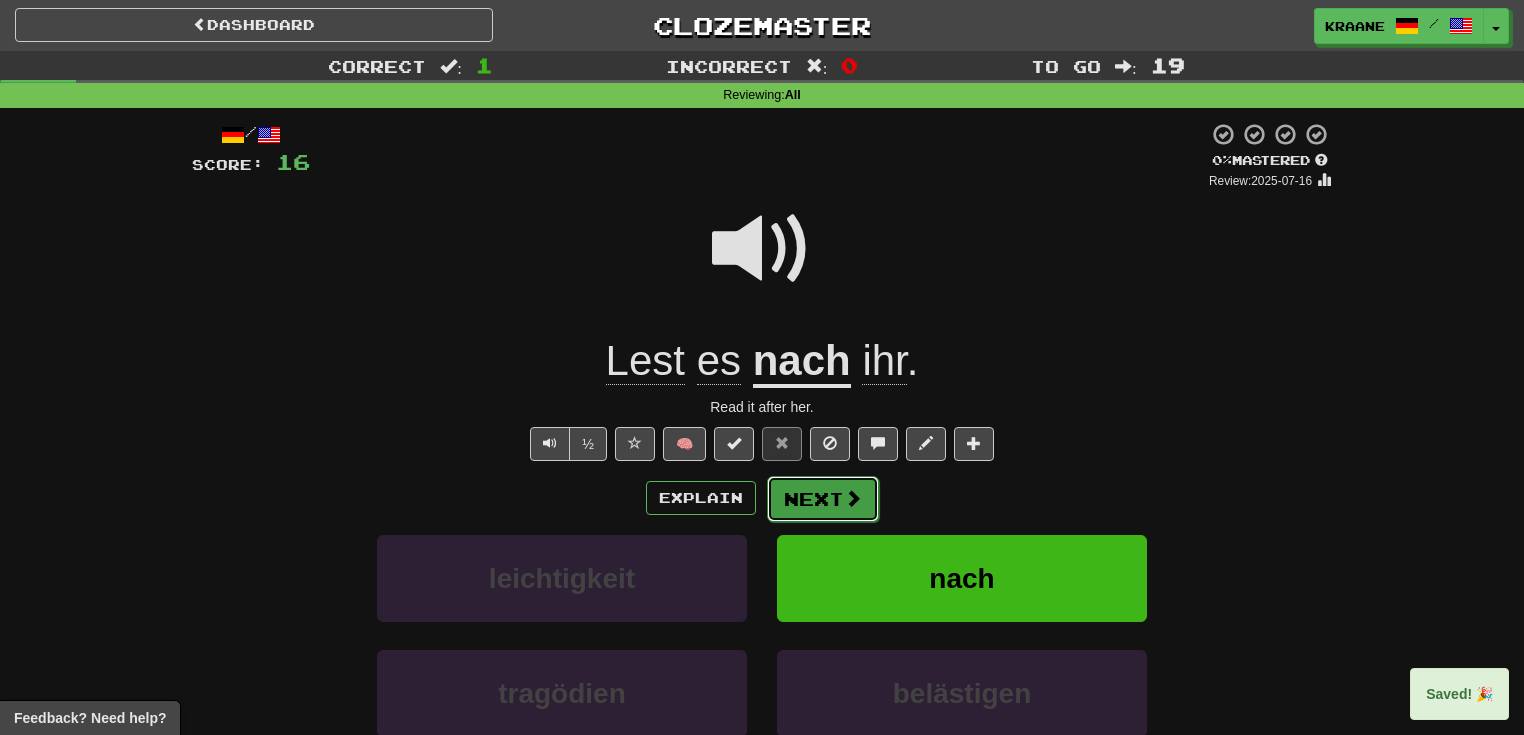 click on "Next" at bounding box center [823, 499] 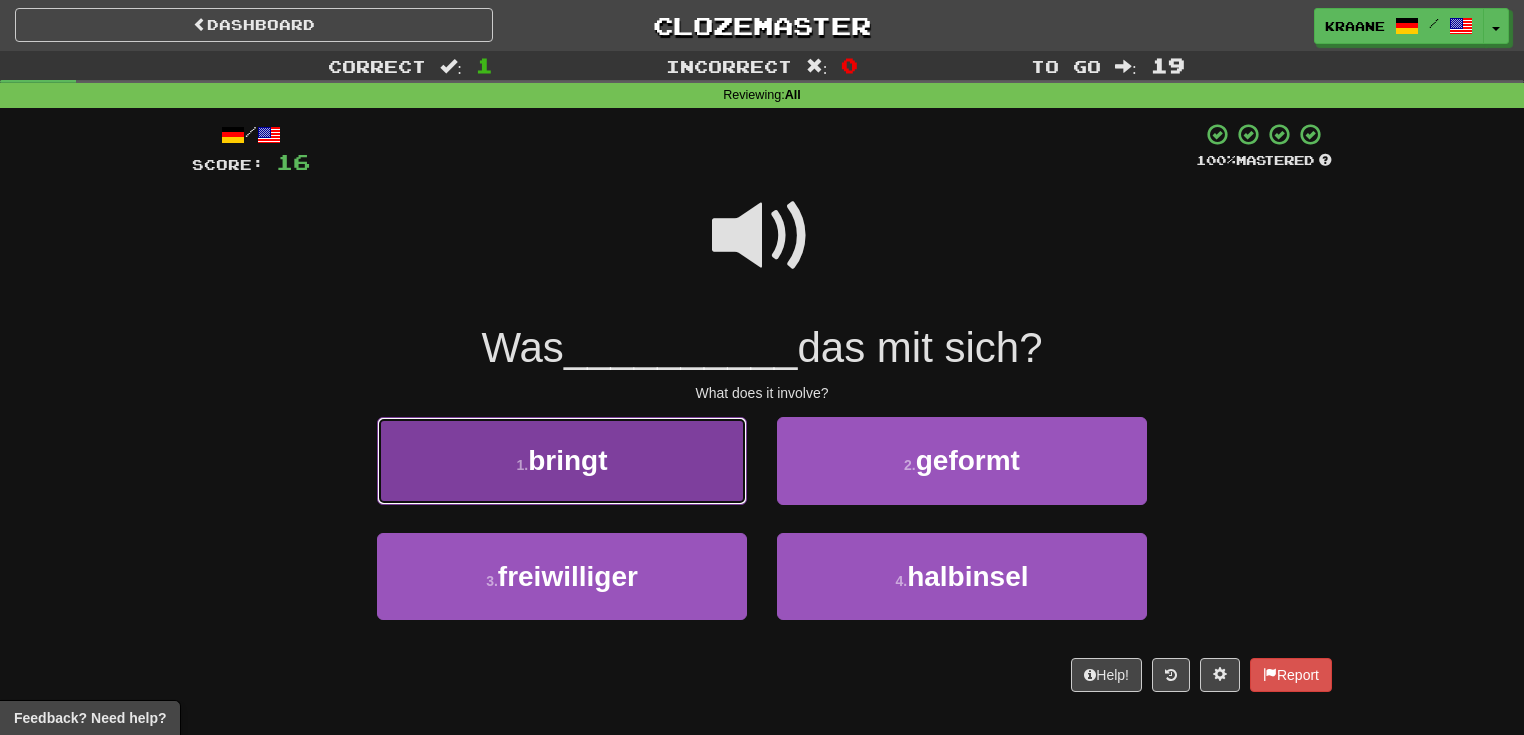 click on "1 .  bringt" at bounding box center (562, 460) 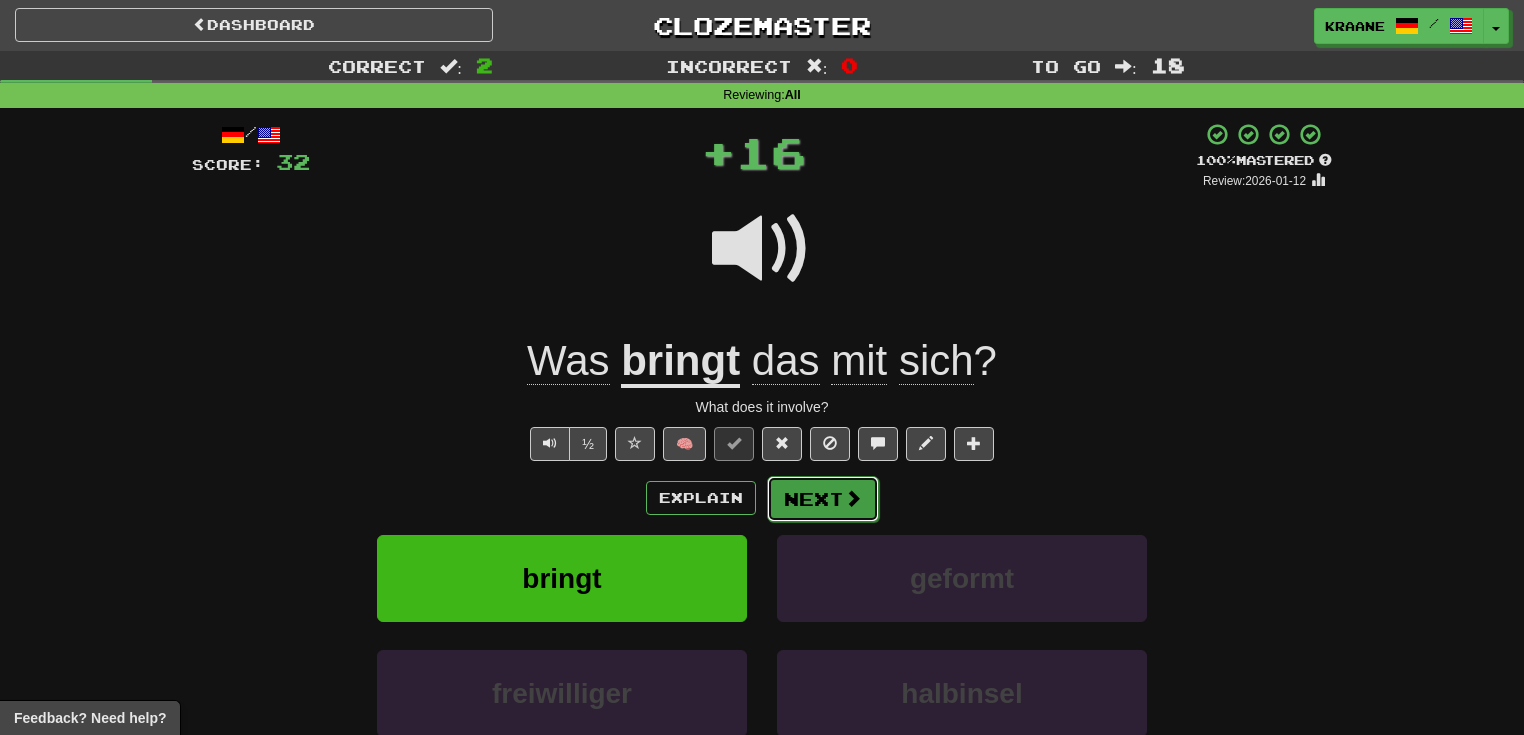 click on "Next" at bounding box center [823, 499] 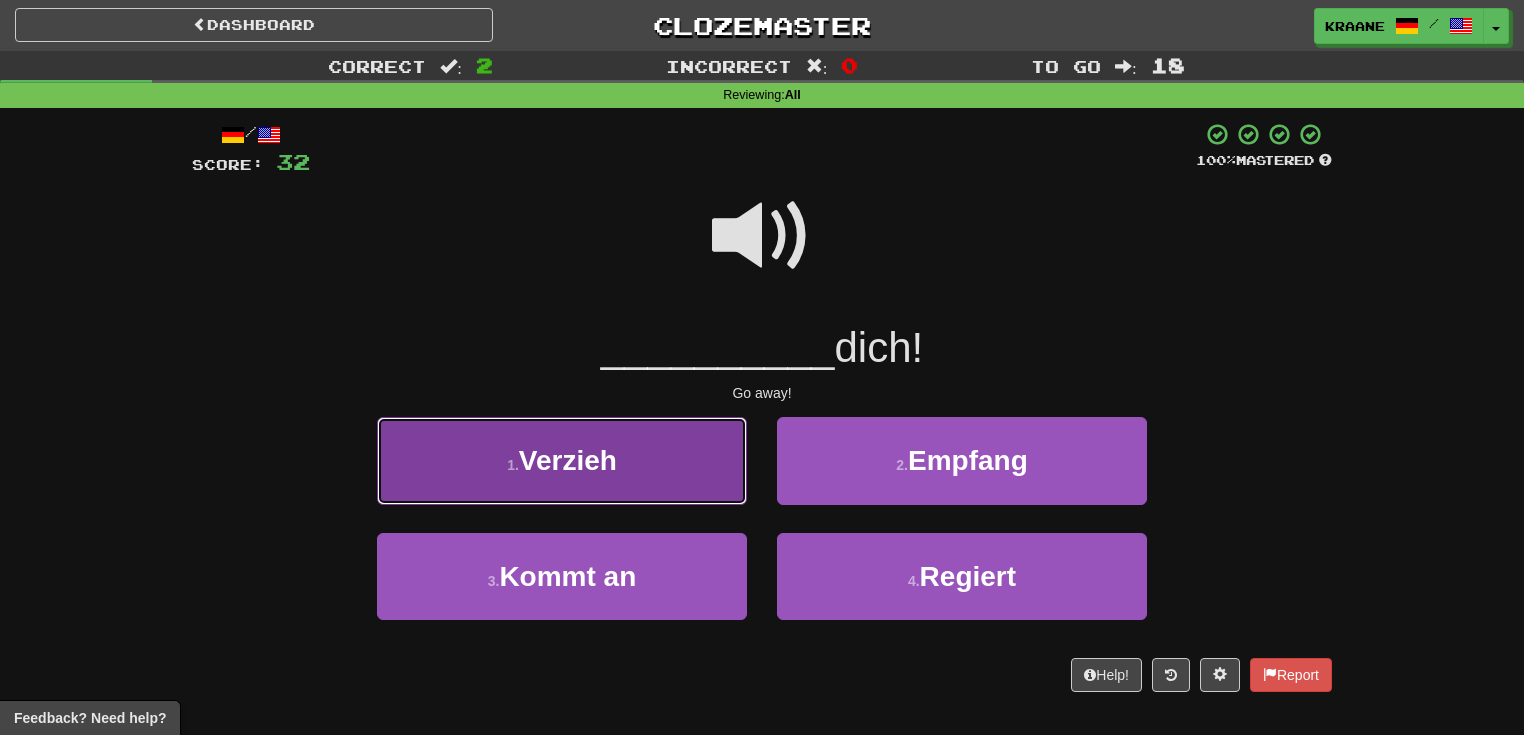 click on "1 .  Verzieh" at bounding box center (562, 460) 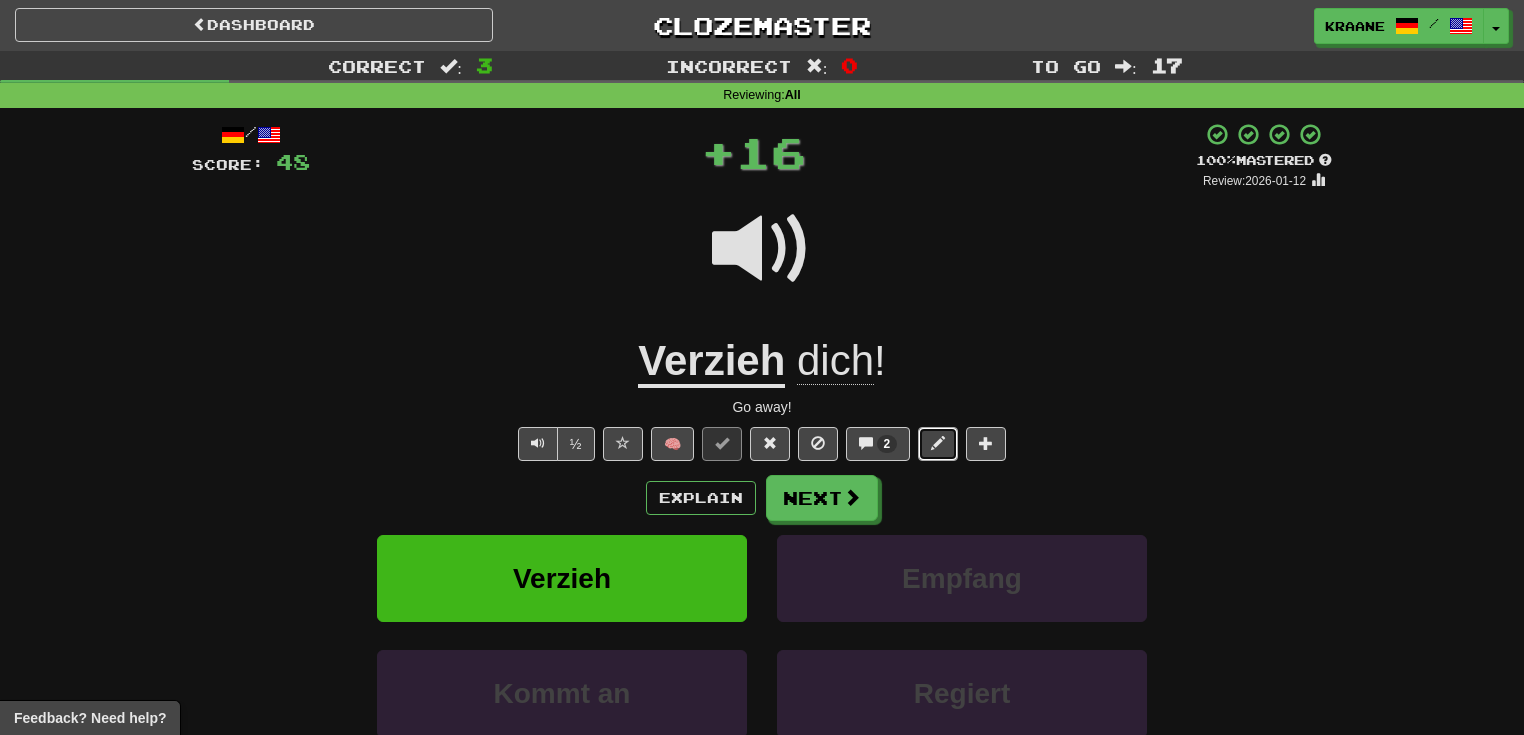click at bounding box center [938, 444] 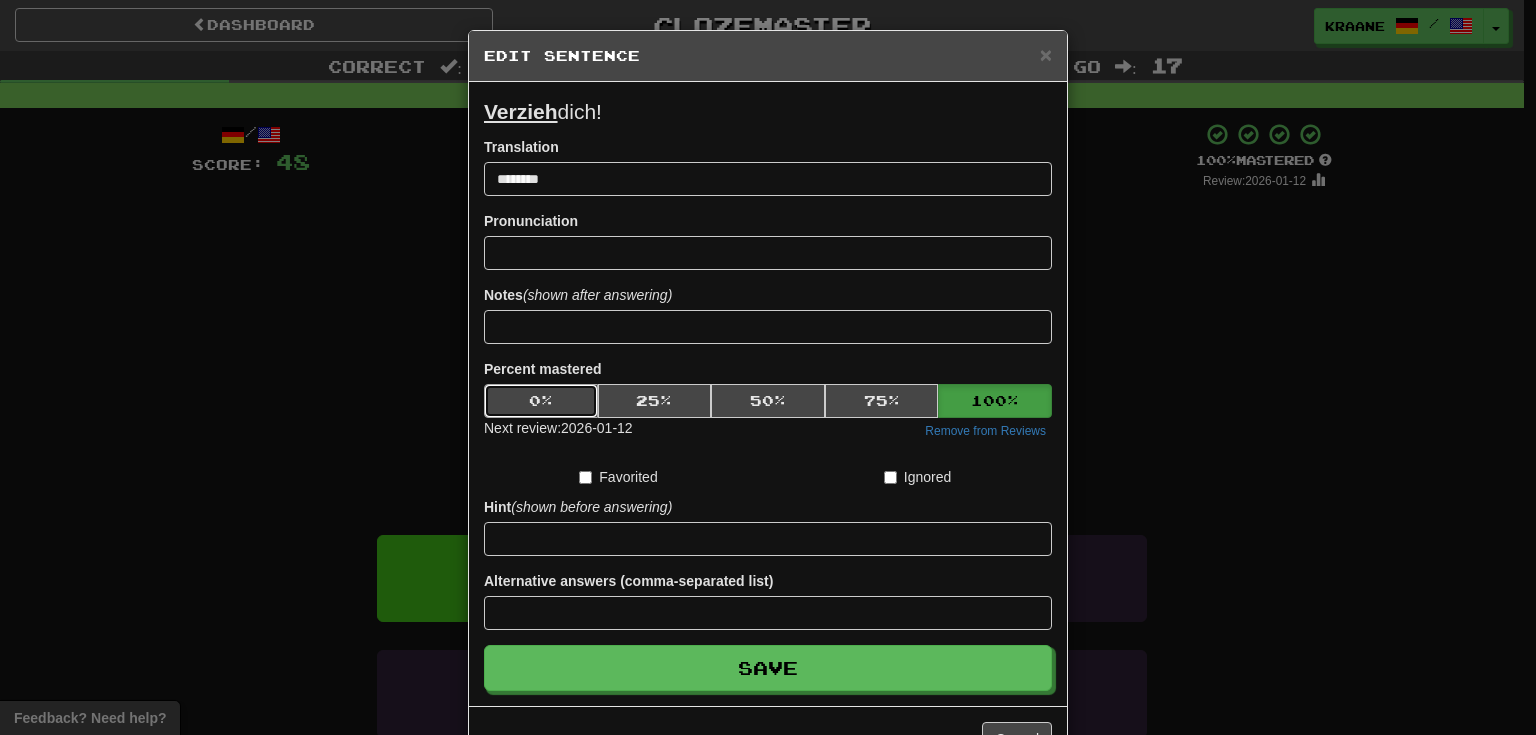 click on "0 %" at bounding box center [541, 401] 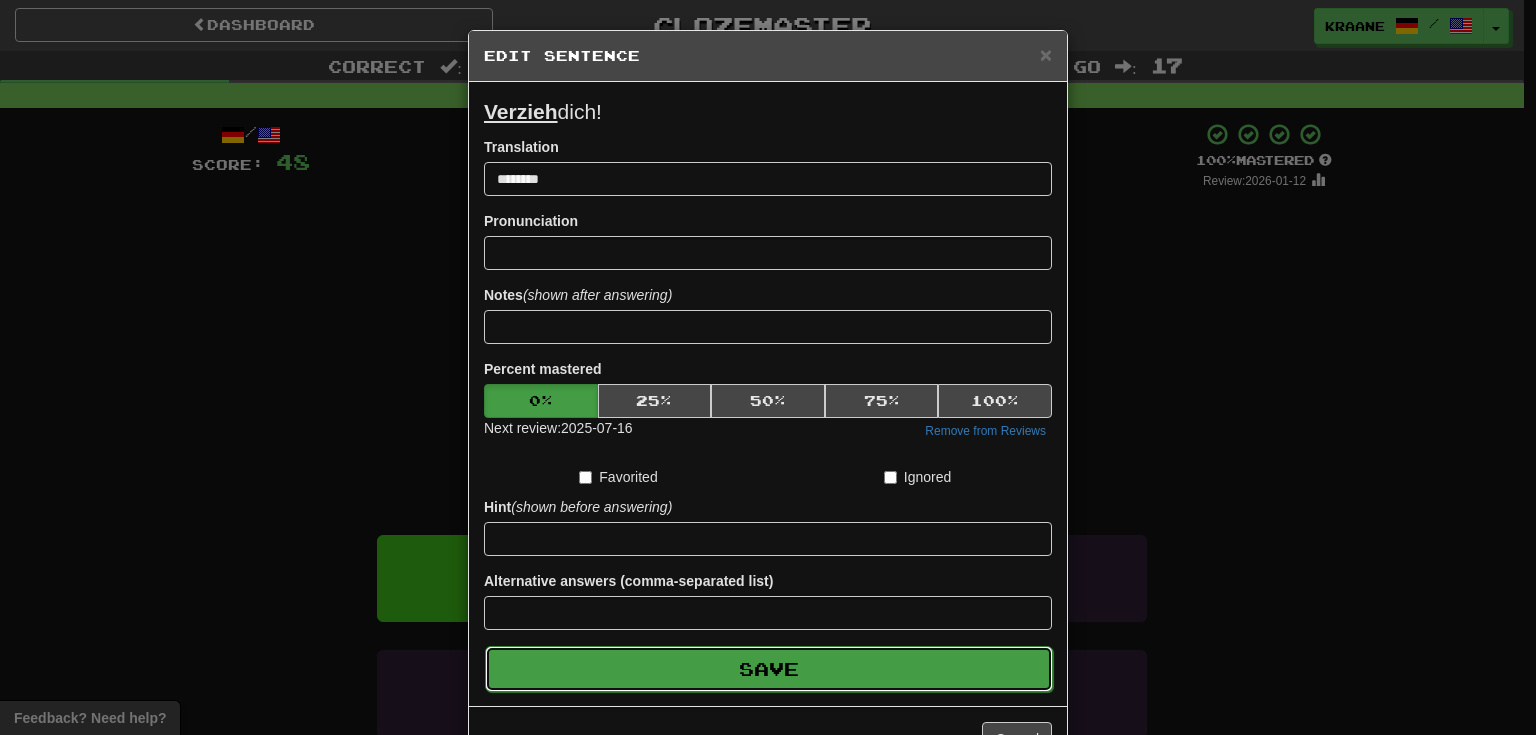 click on "Save" at bounding box center [769, 669] 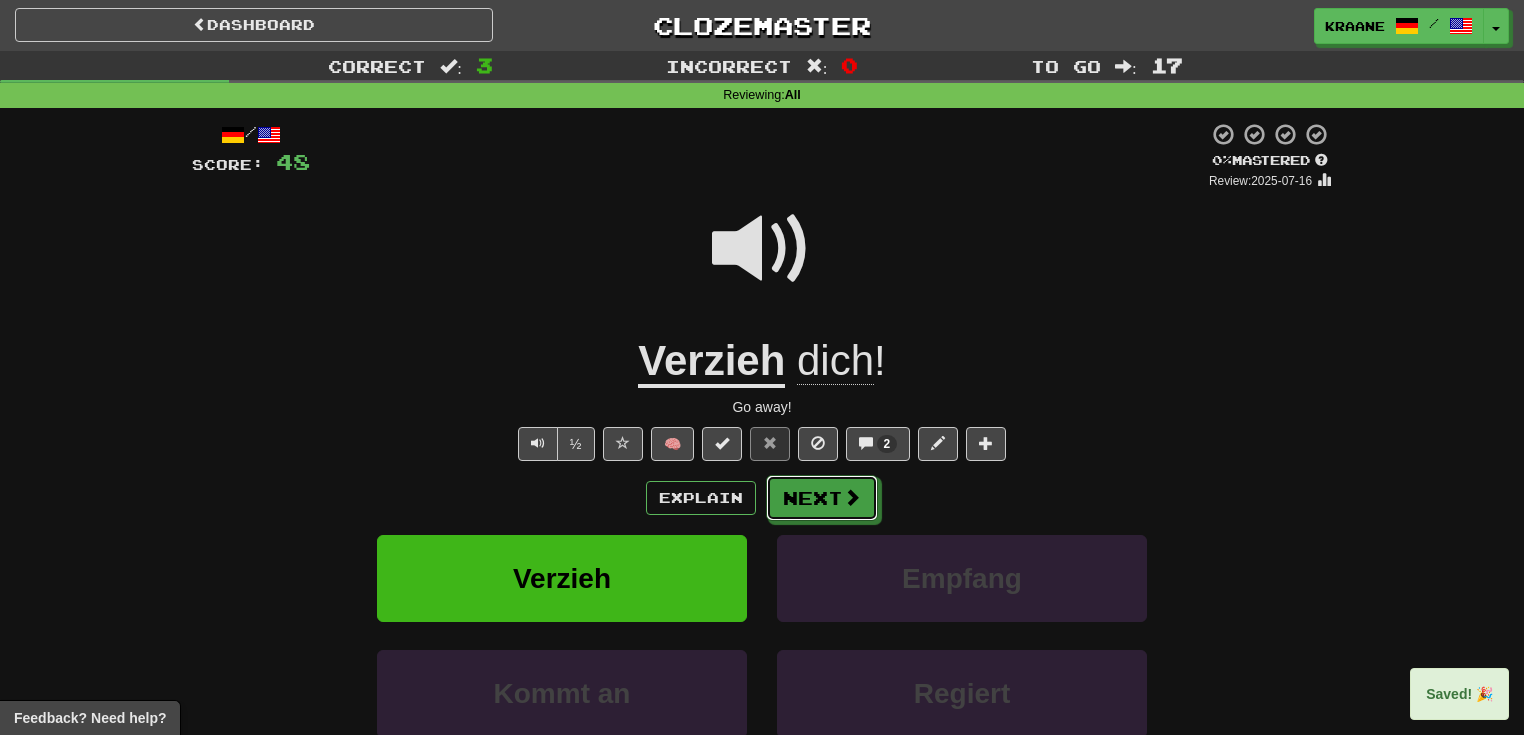 click on "Next" at bounding box center (822, 498) 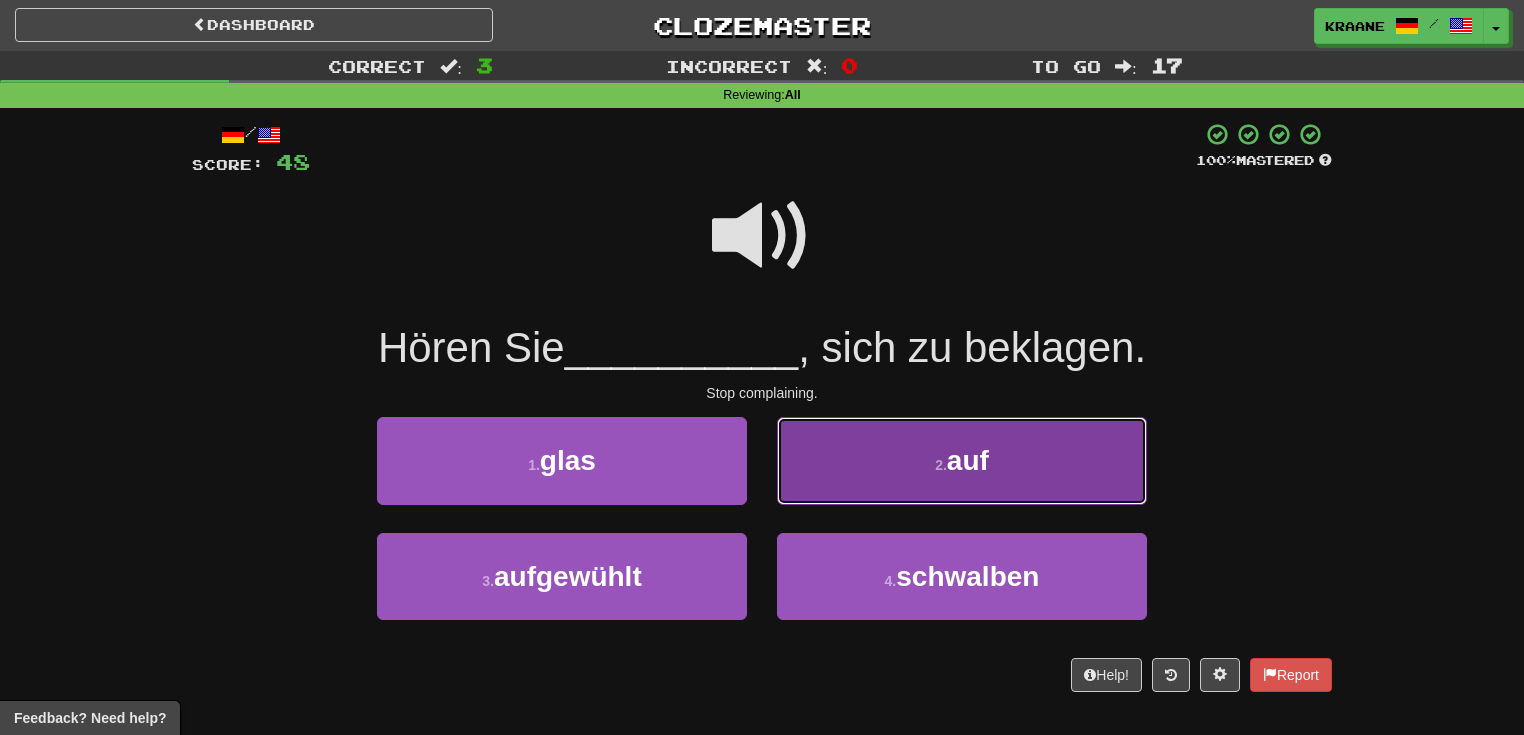 click on "2 .  auf" at bounding box center (962, 460) 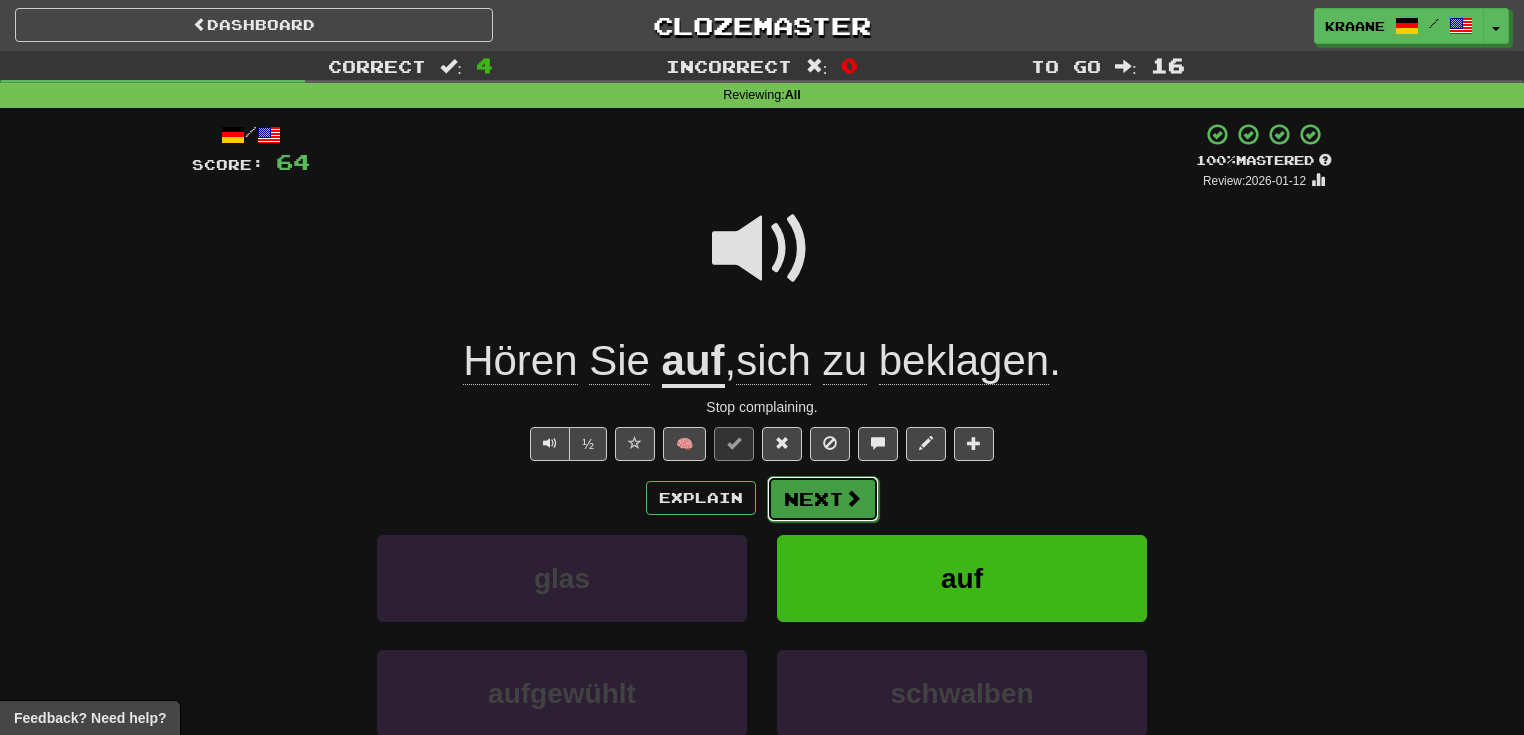 click at bounding box center (853, 498) 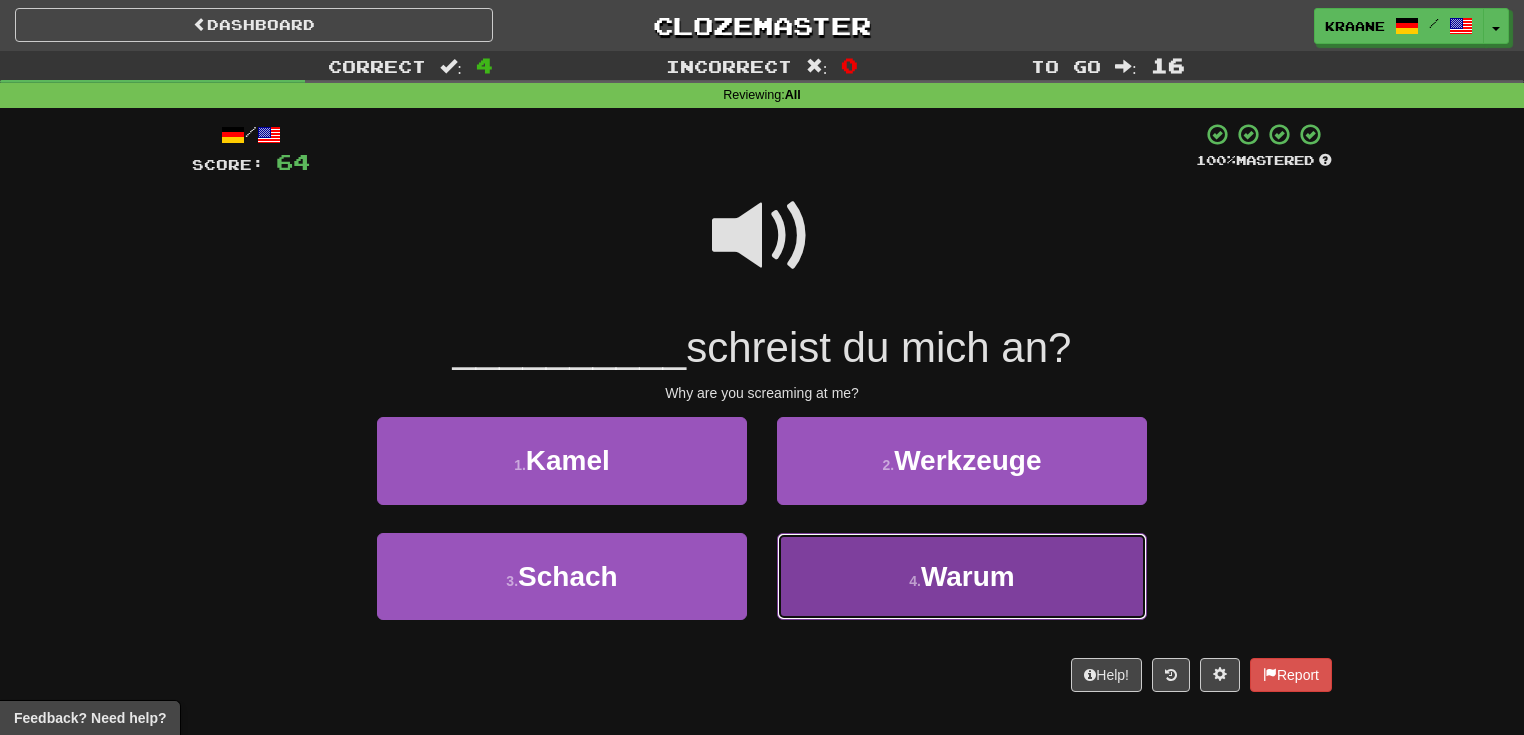 click on "4 .  Warum" at bounding box center (962, 576) 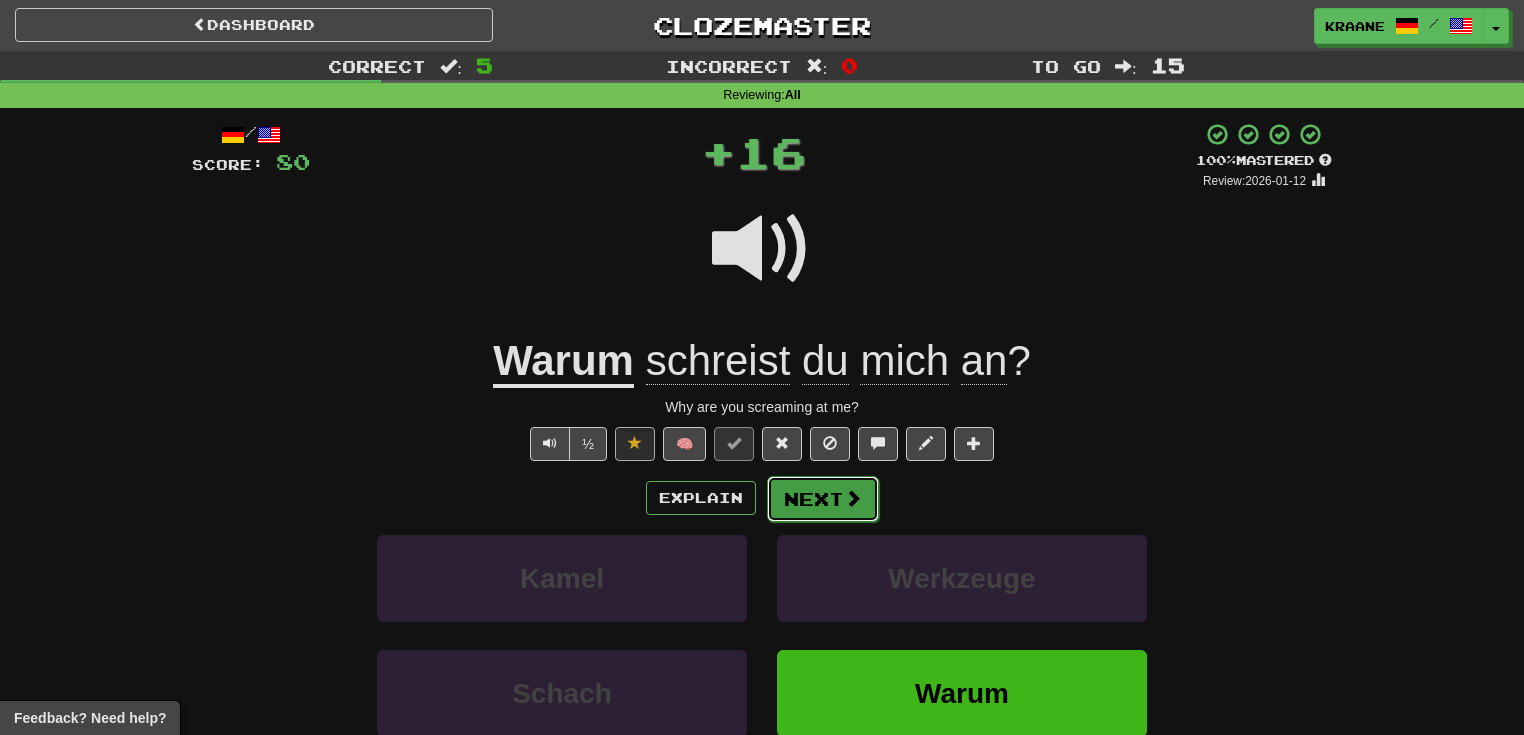 click at bounding box center [853, 498] 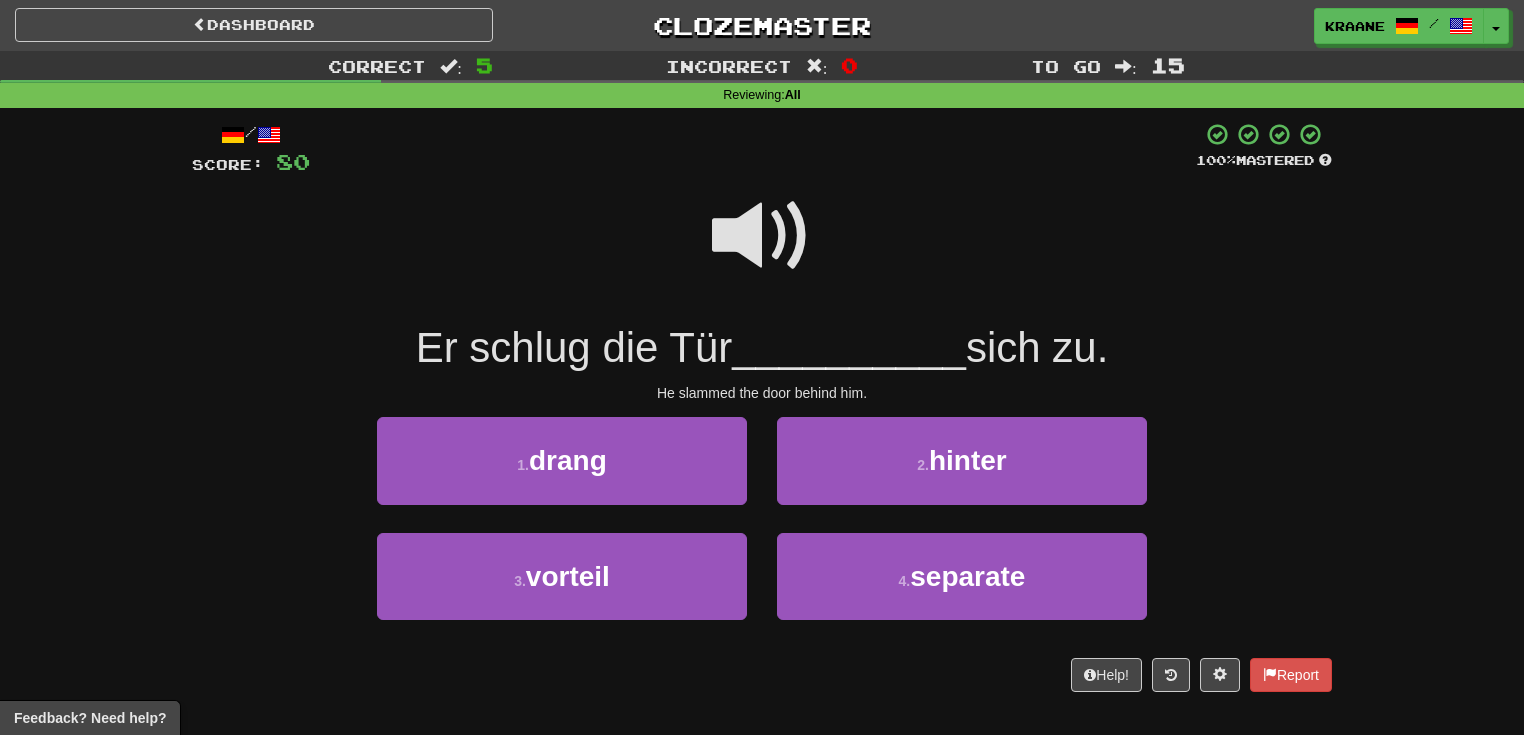 click at bounding box center (762, 236) 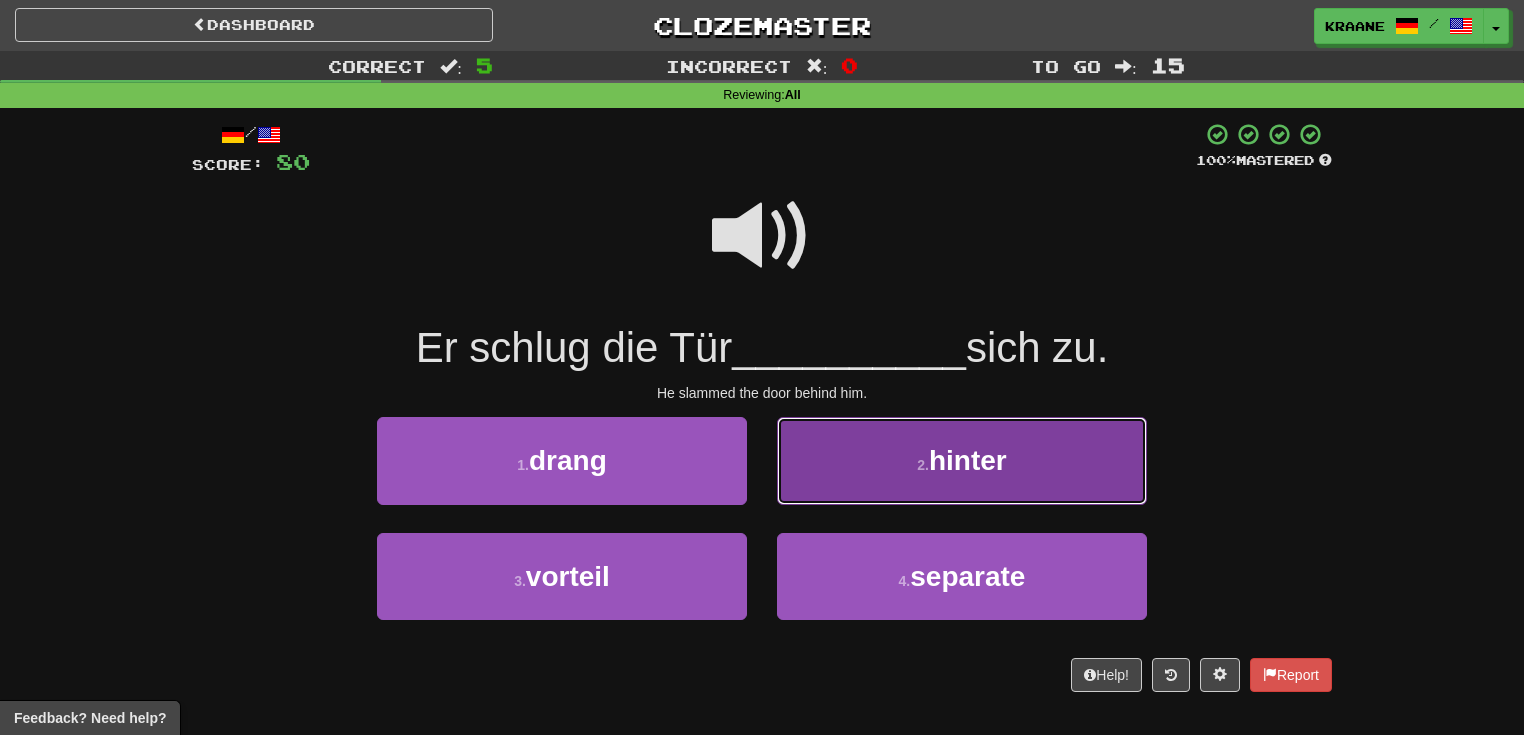 click on "hinter" at bounding box center (968, 460) 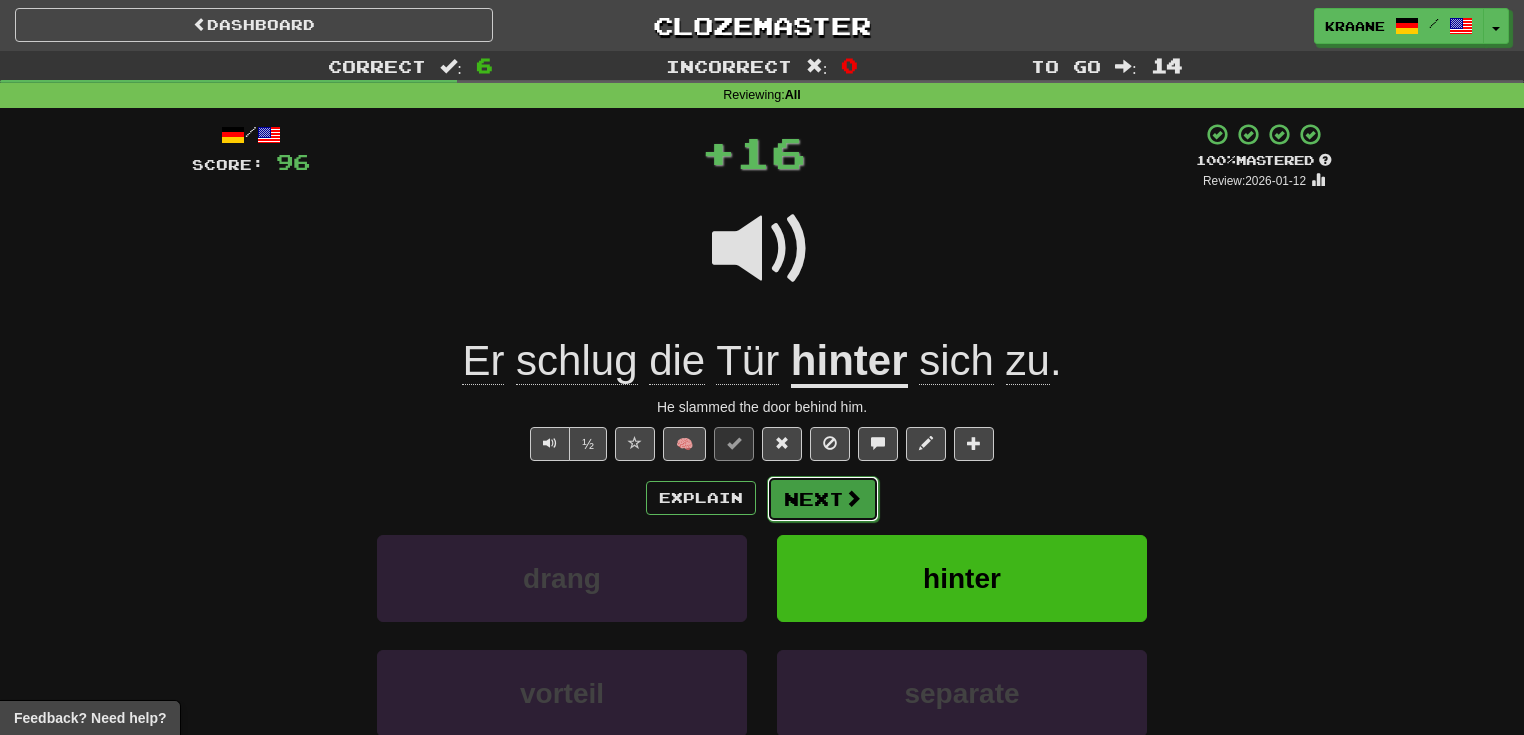 click on "Next" at bounding box center (823, 499) 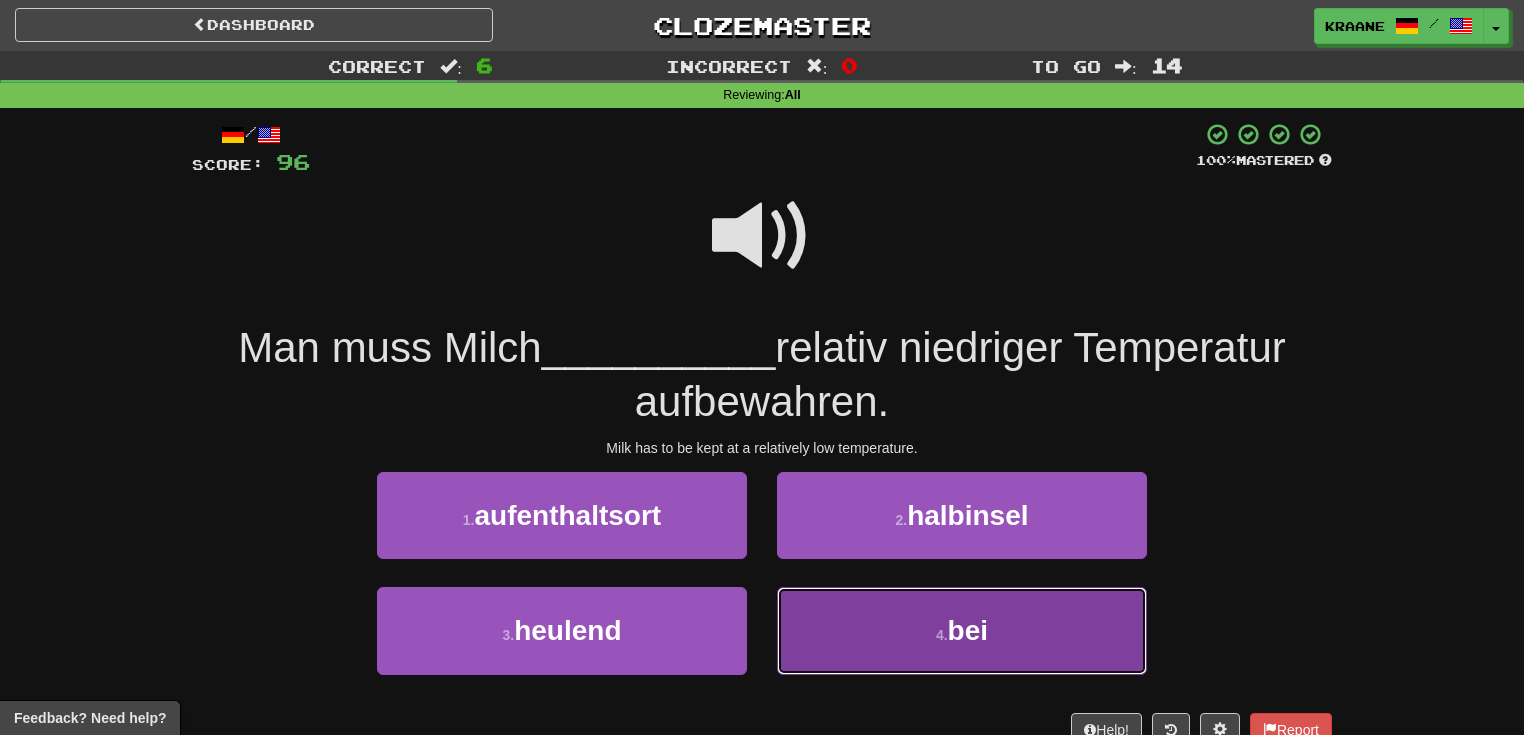 click on "4 .  bei" at bounding box center [962, 630] 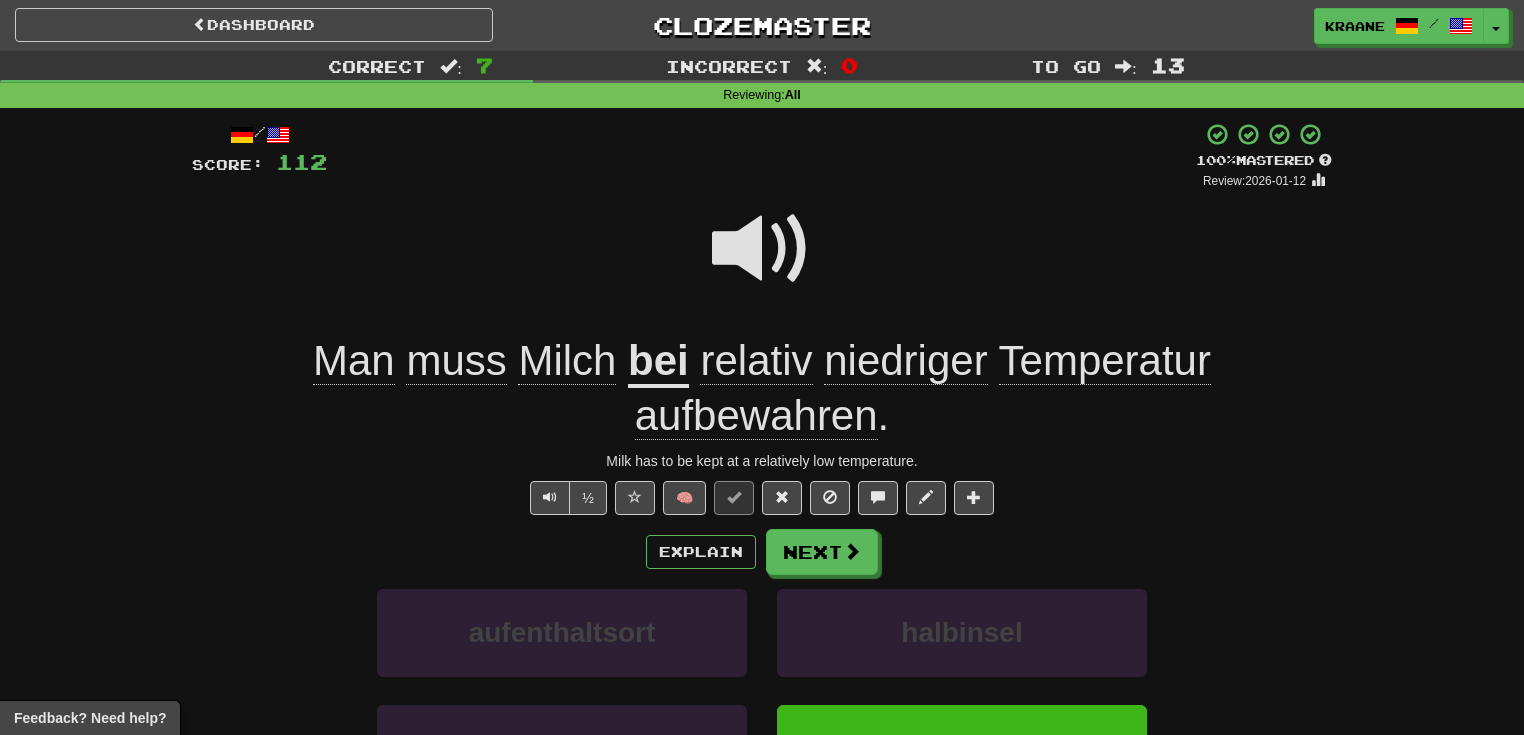 click at bounding box center [762, 249] 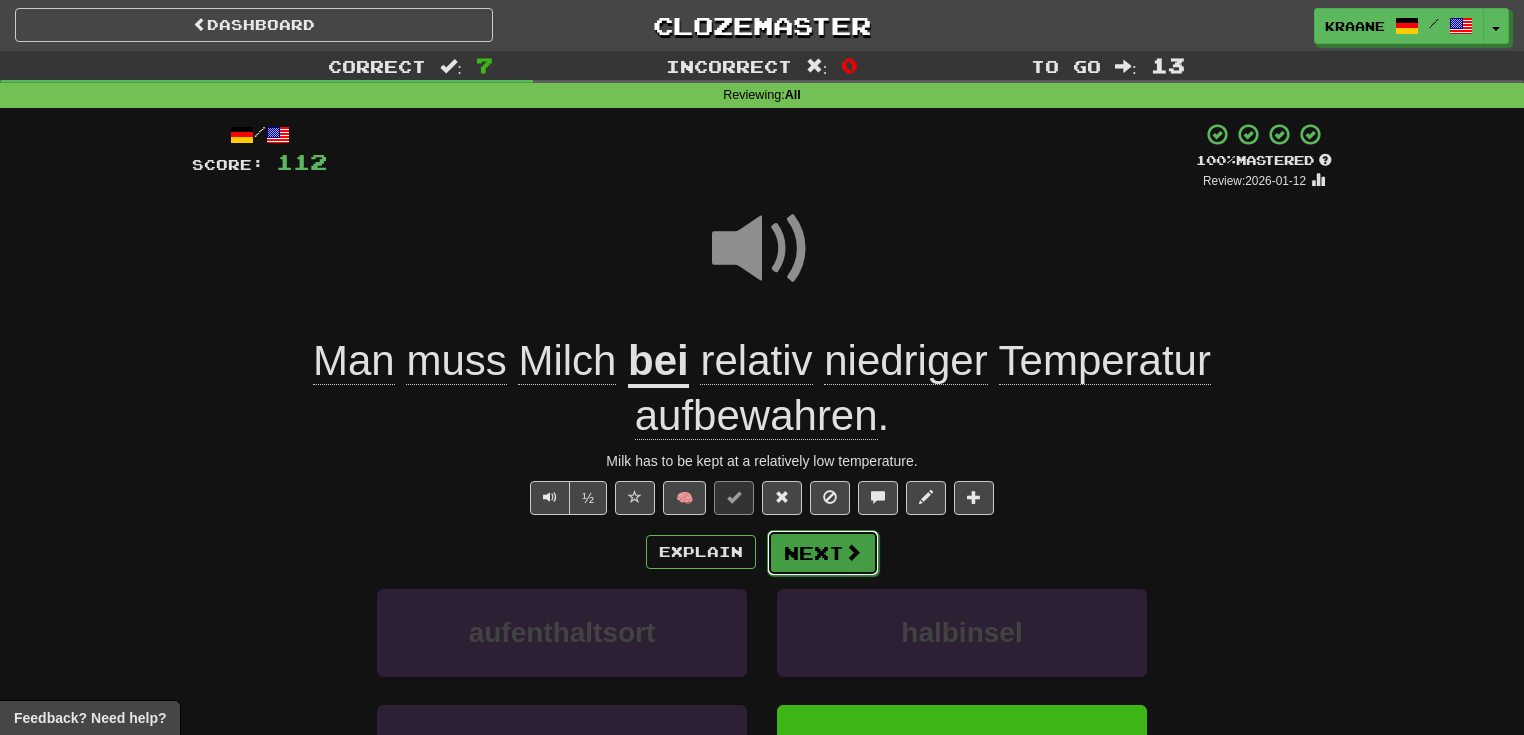 click at bounding box center (853, 552) 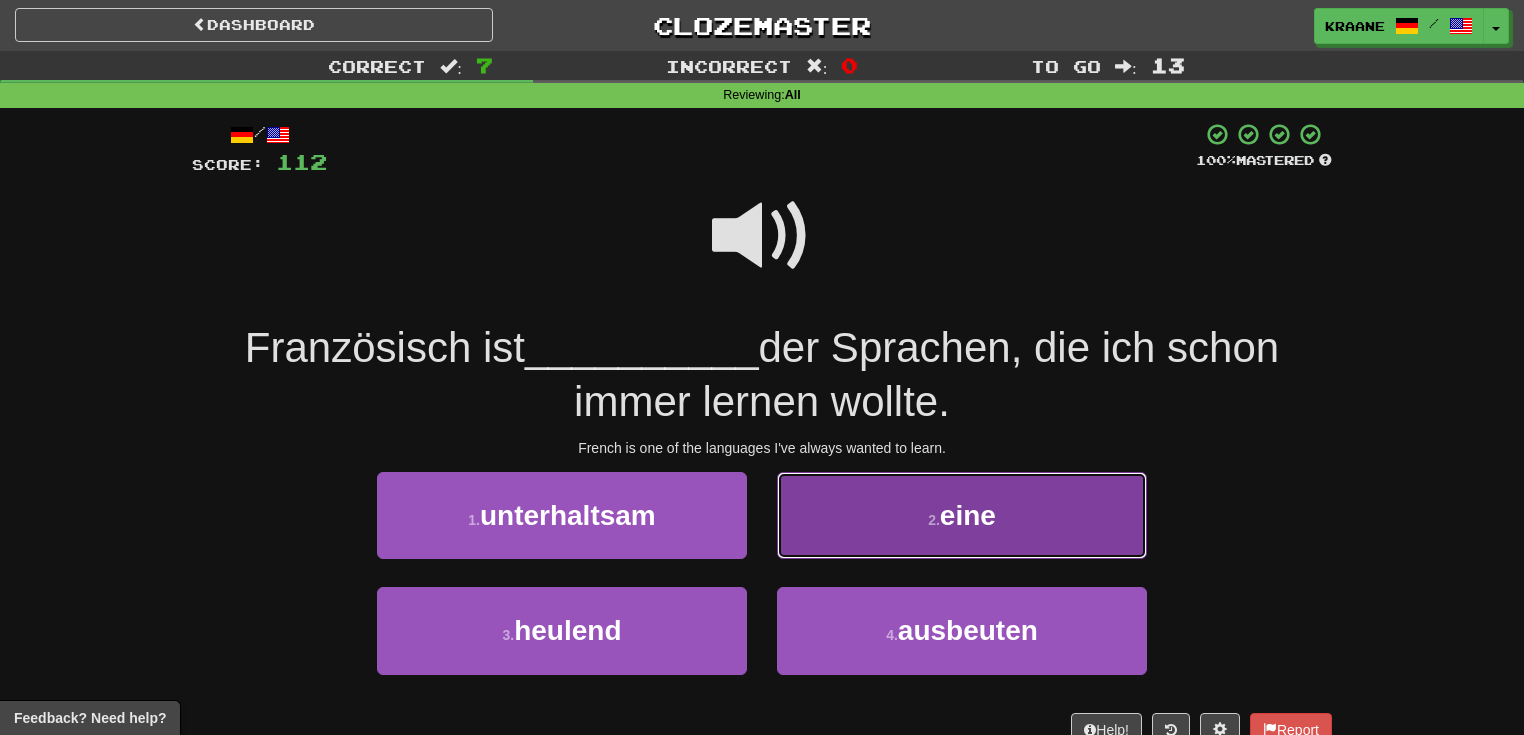 click on "2 .  eine" at bounding box center (962, 515) 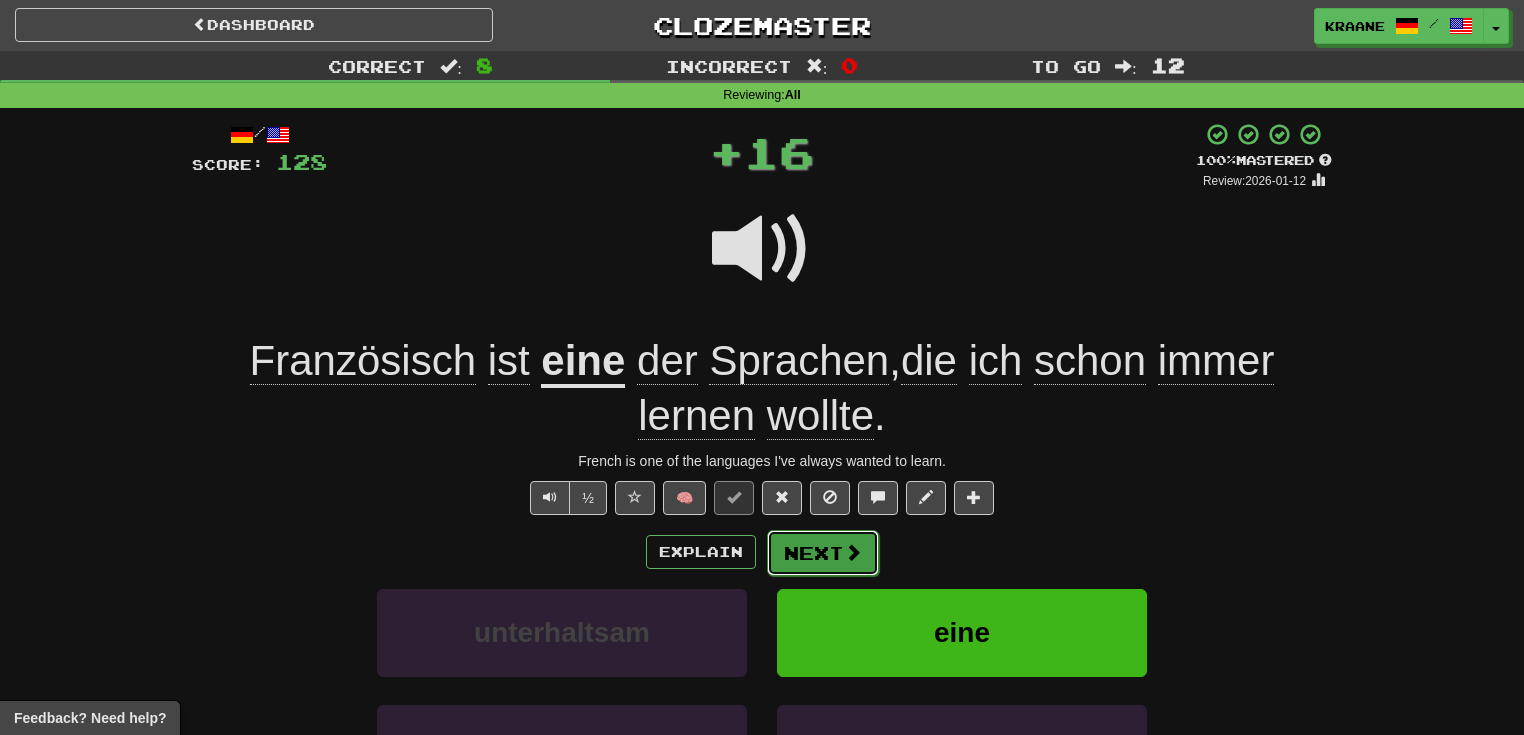 click on "Next" at bounding box center (823, 553) 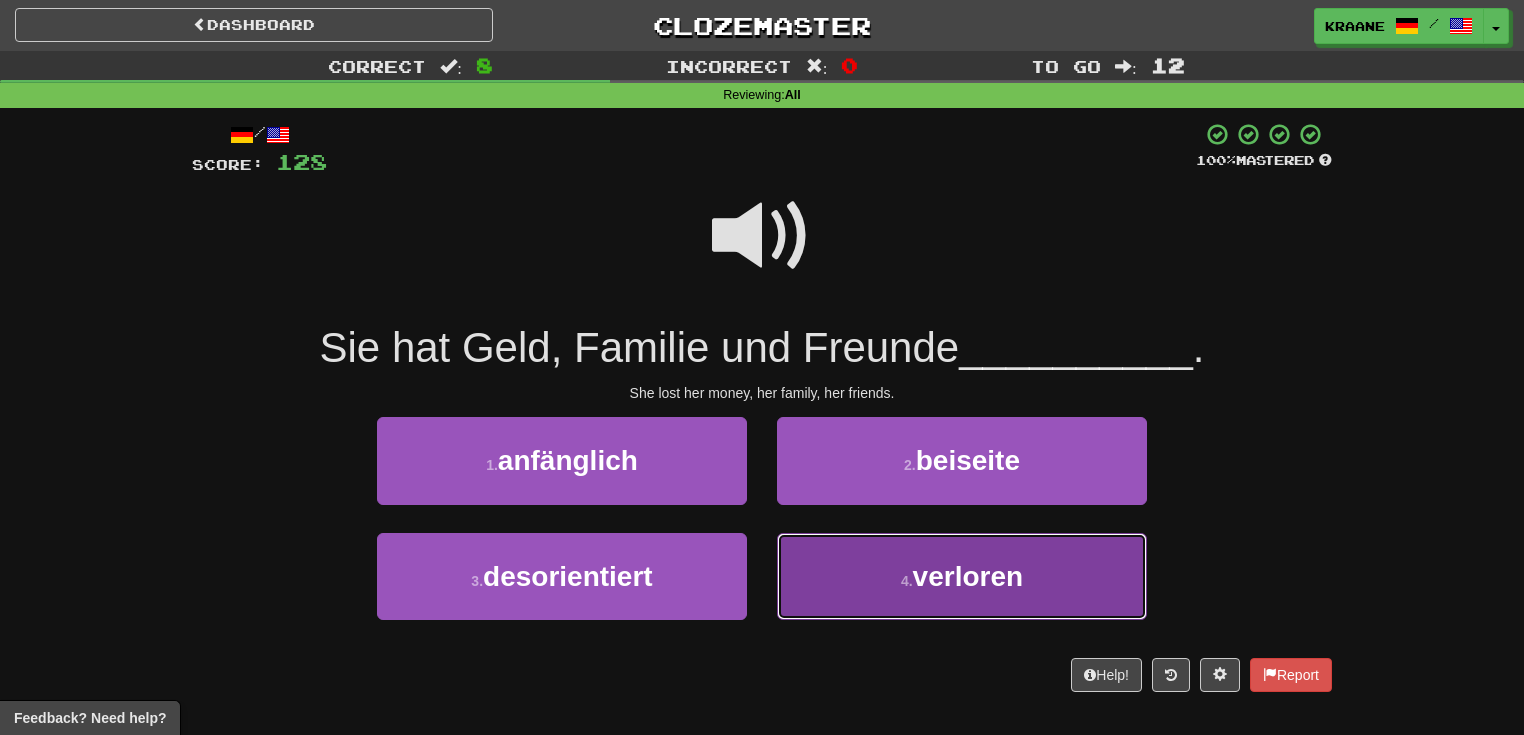 click on "4 .  verloren" at bounding box center (962, 576) 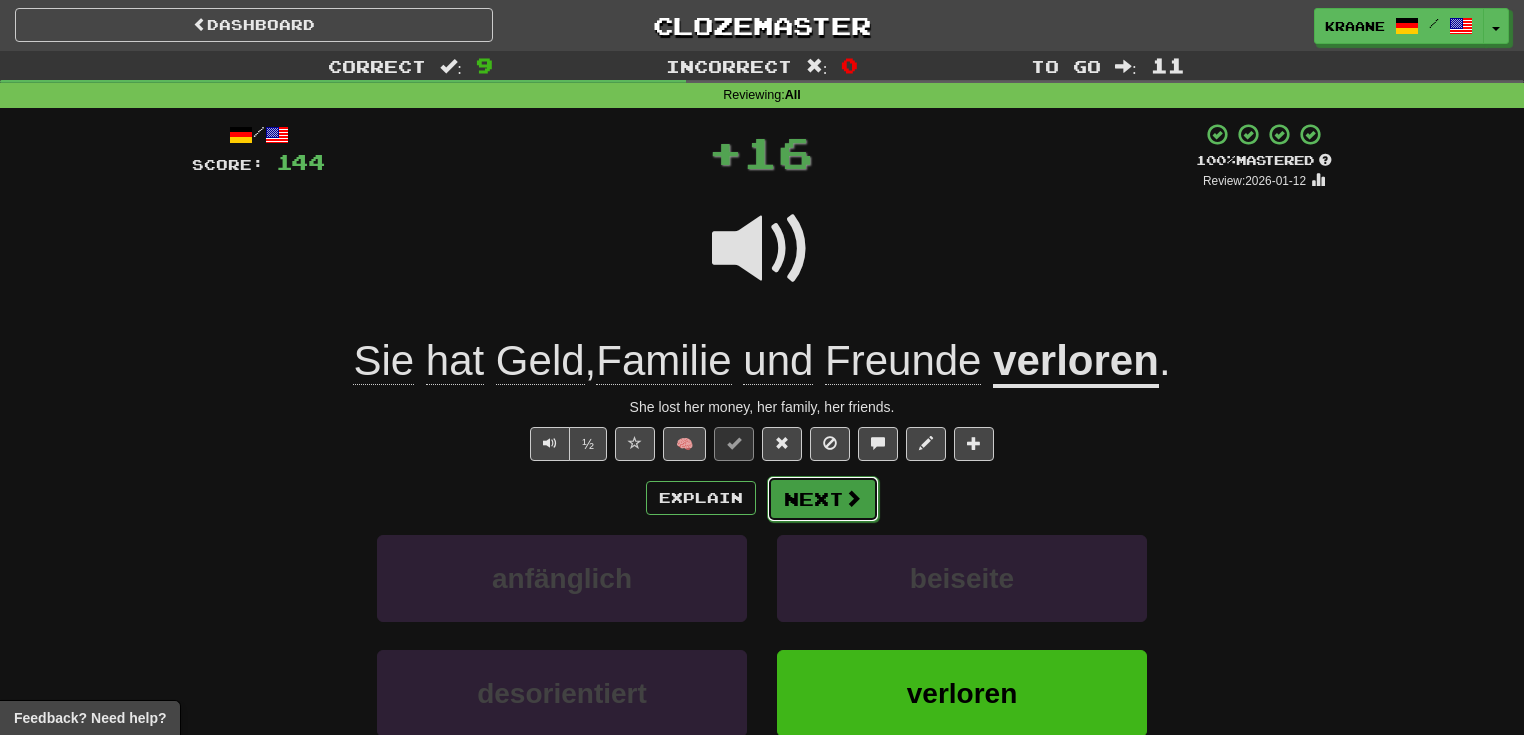 click on "Next" at bounding box center [823, 499] 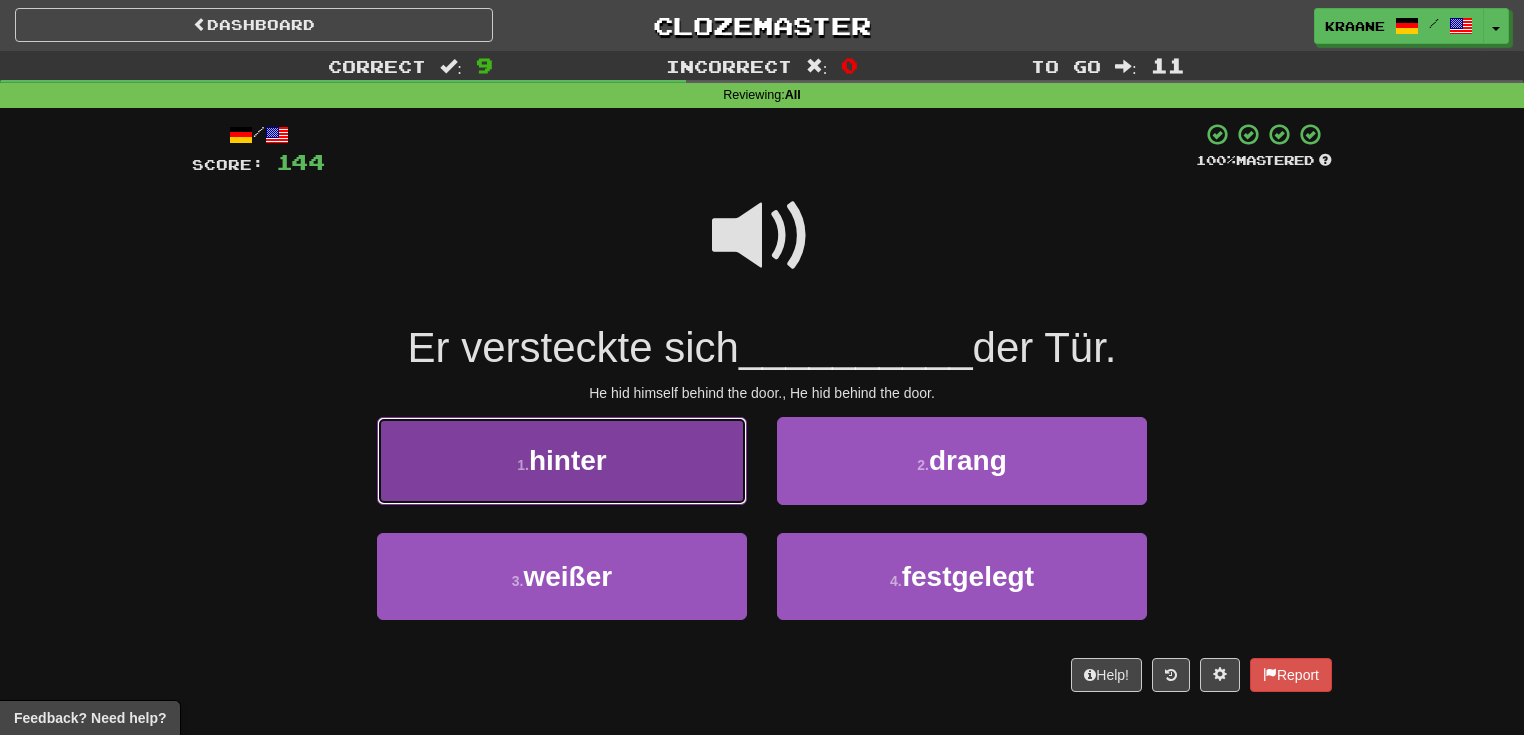 click on "hinter" at bounding box center (568, 460) 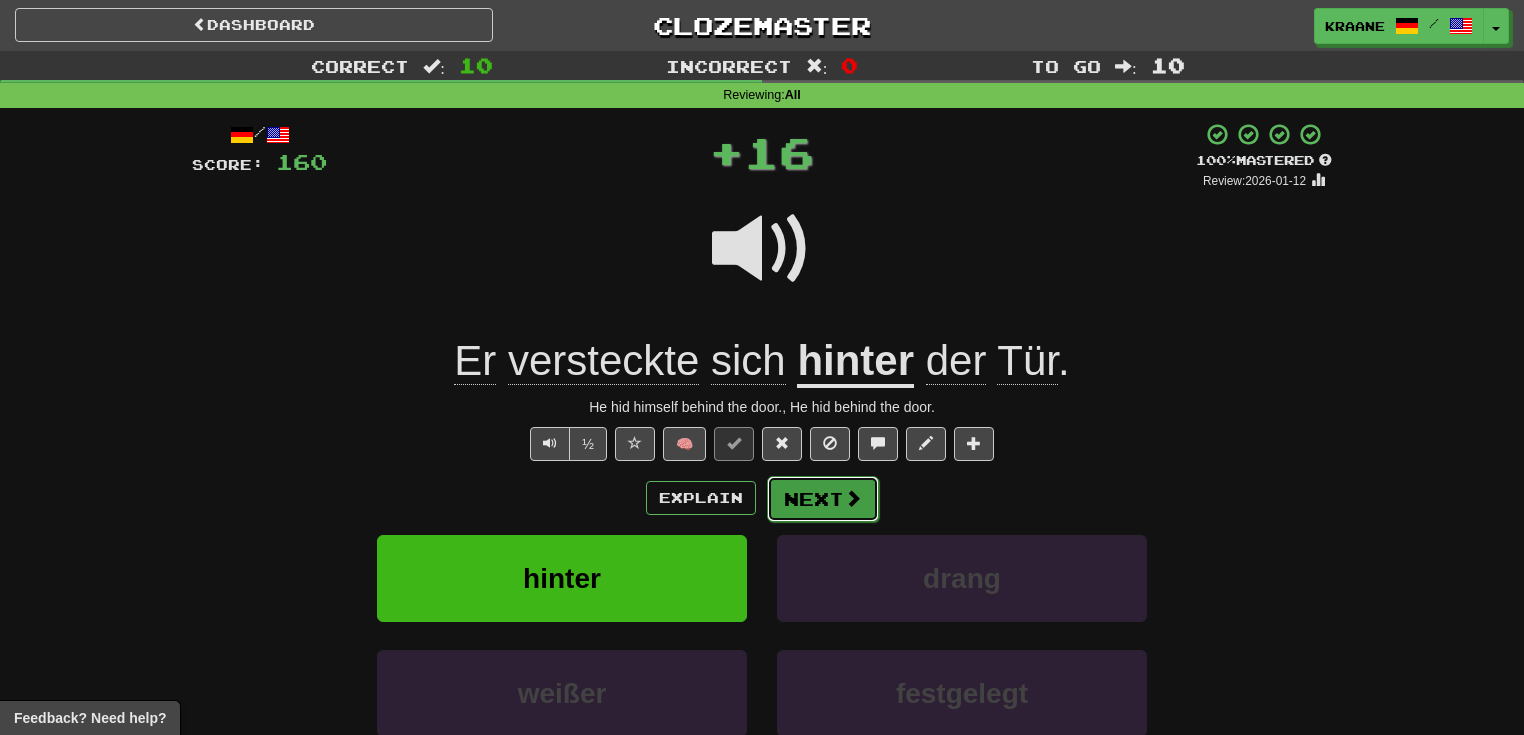 click at bounding box center [853, 498] 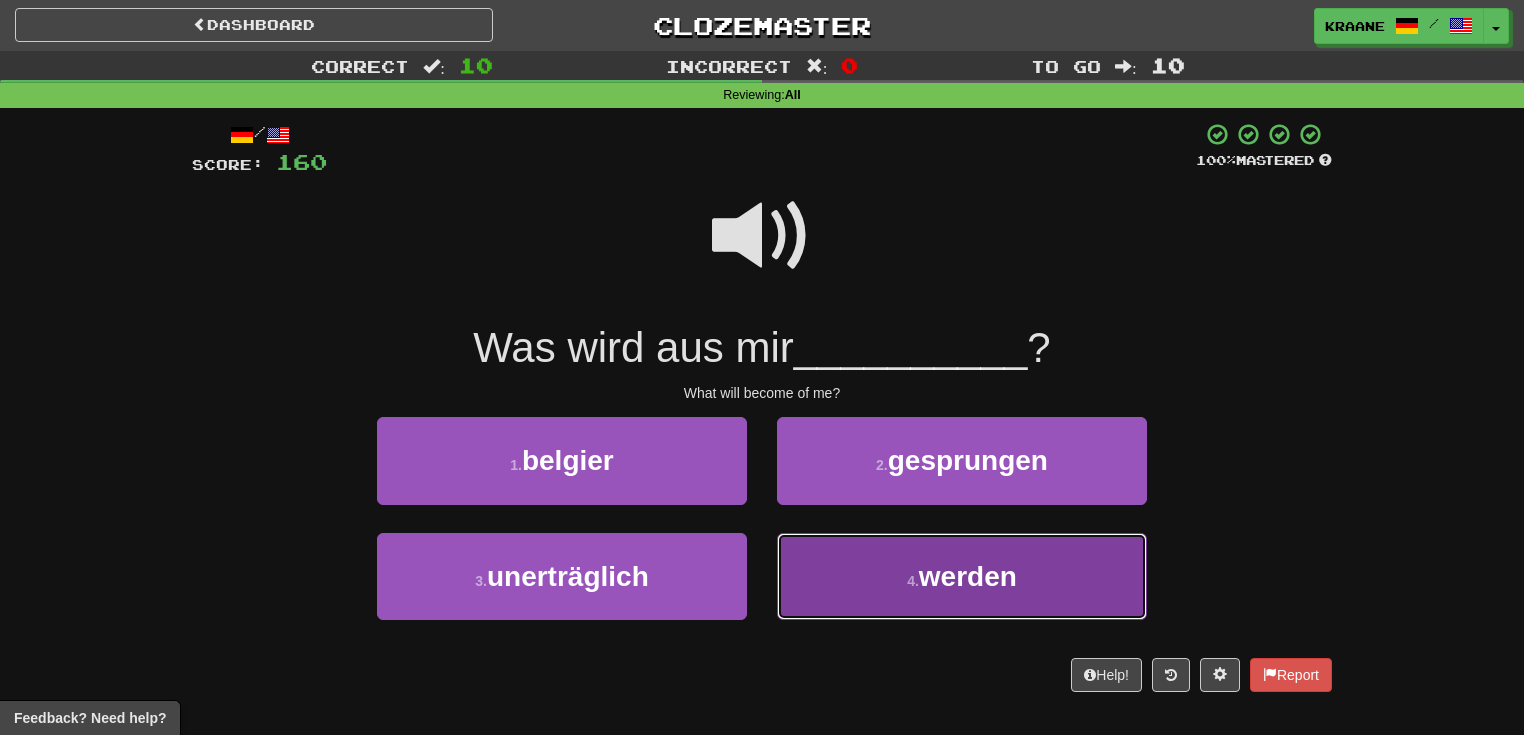 click on "4 .  werden" at bounding box center [962, 576] 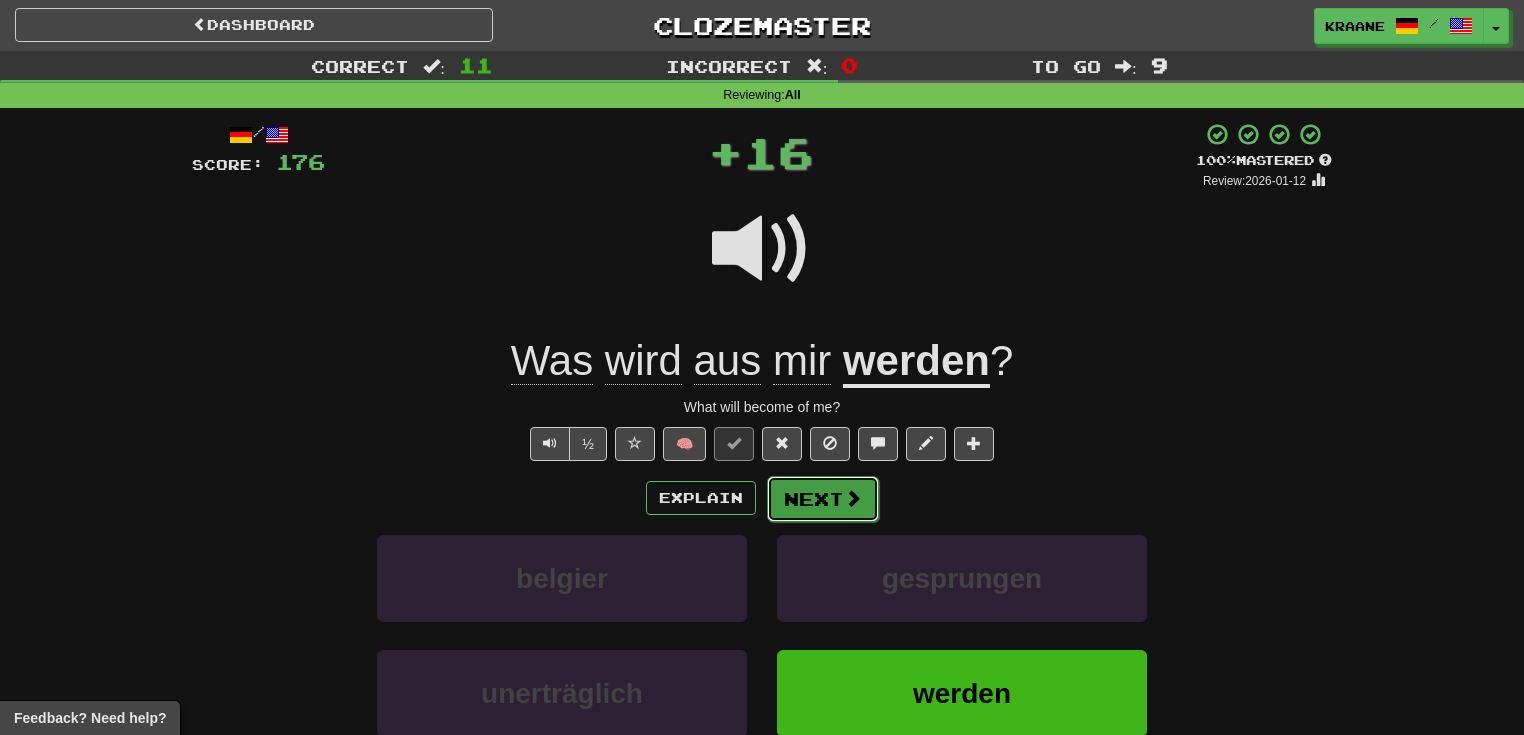 click at bounding box center [853, 498] 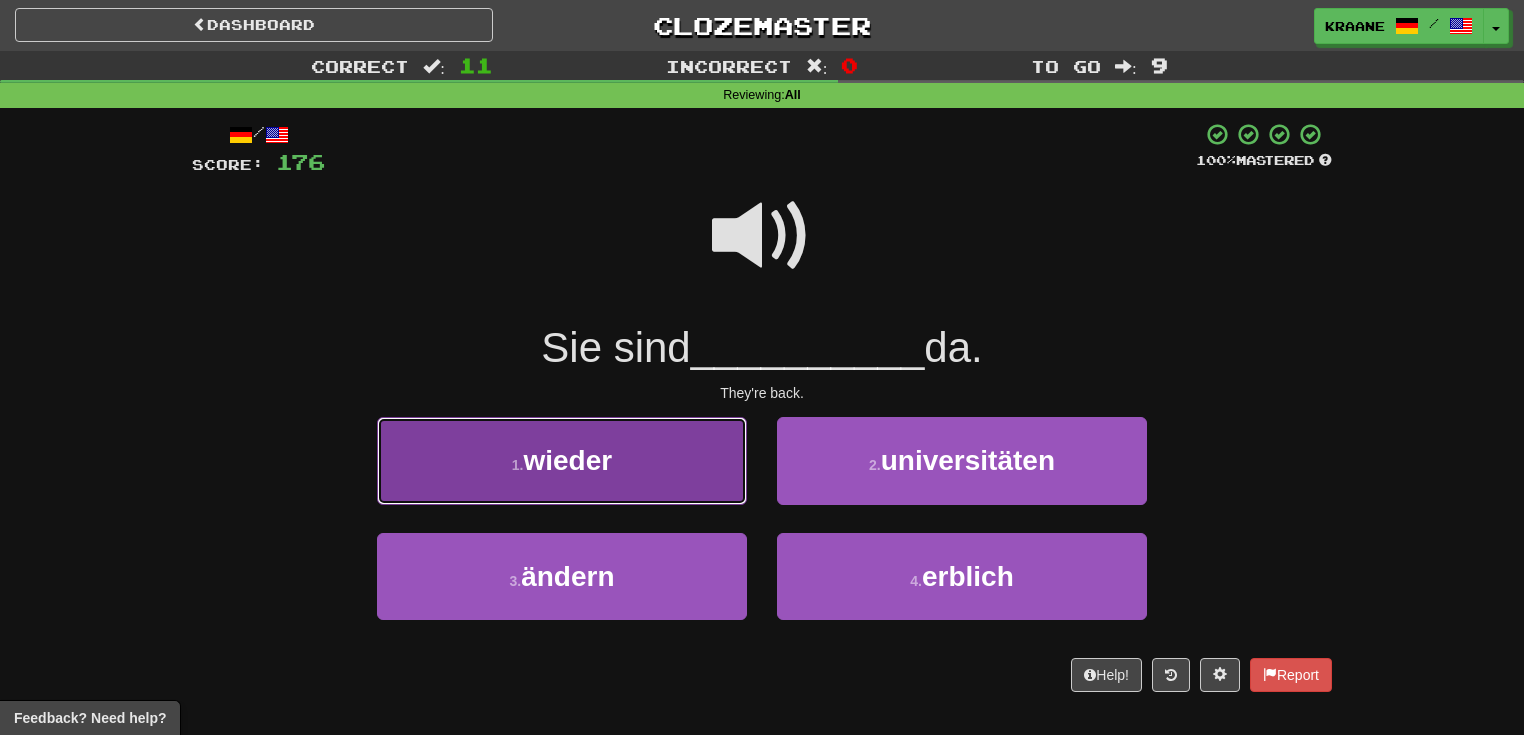 drag, startPoint x: 852, startPoint y: 505, endPoint x: 679, endPoint y: 484, distance: 174.26991 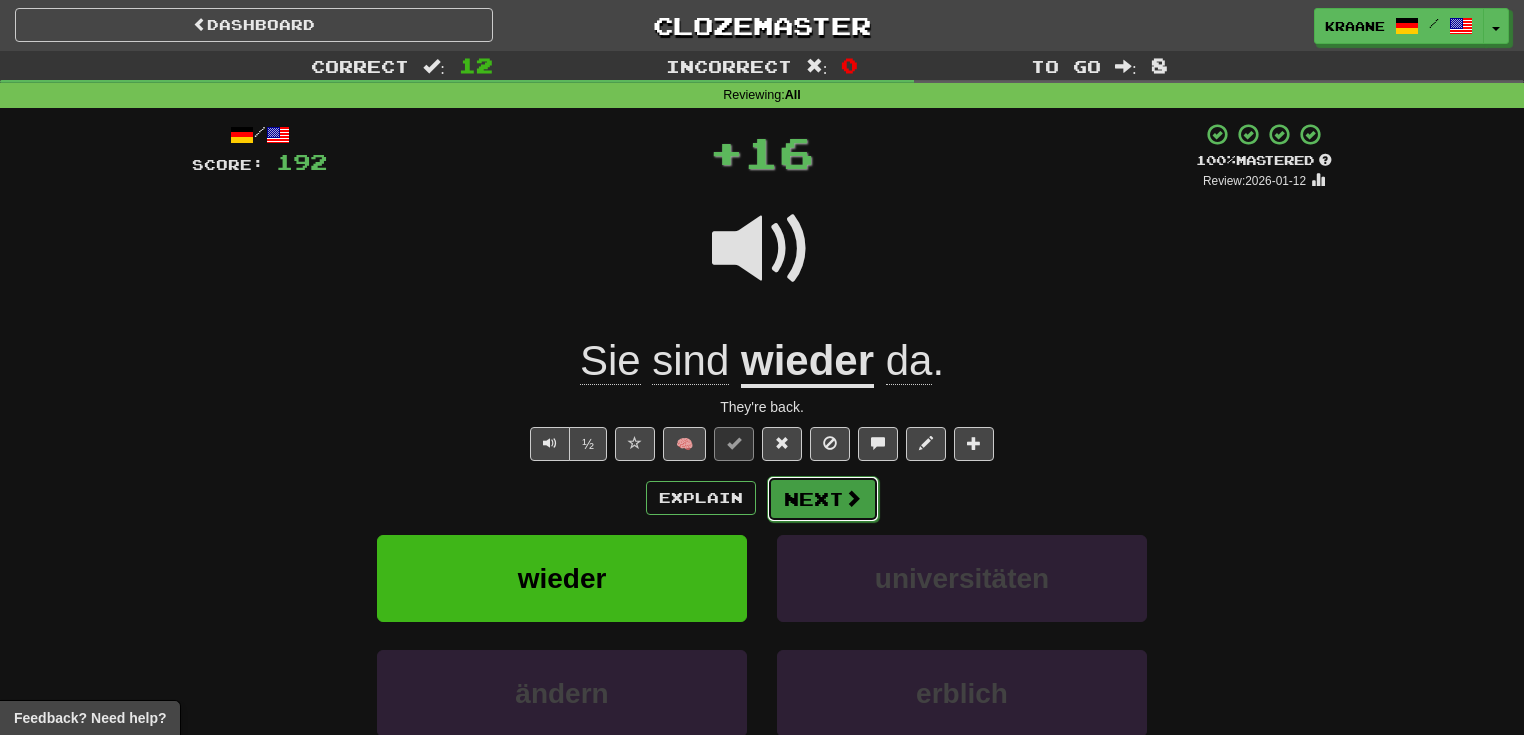 click on "Next" at bounding box center [823, 499] 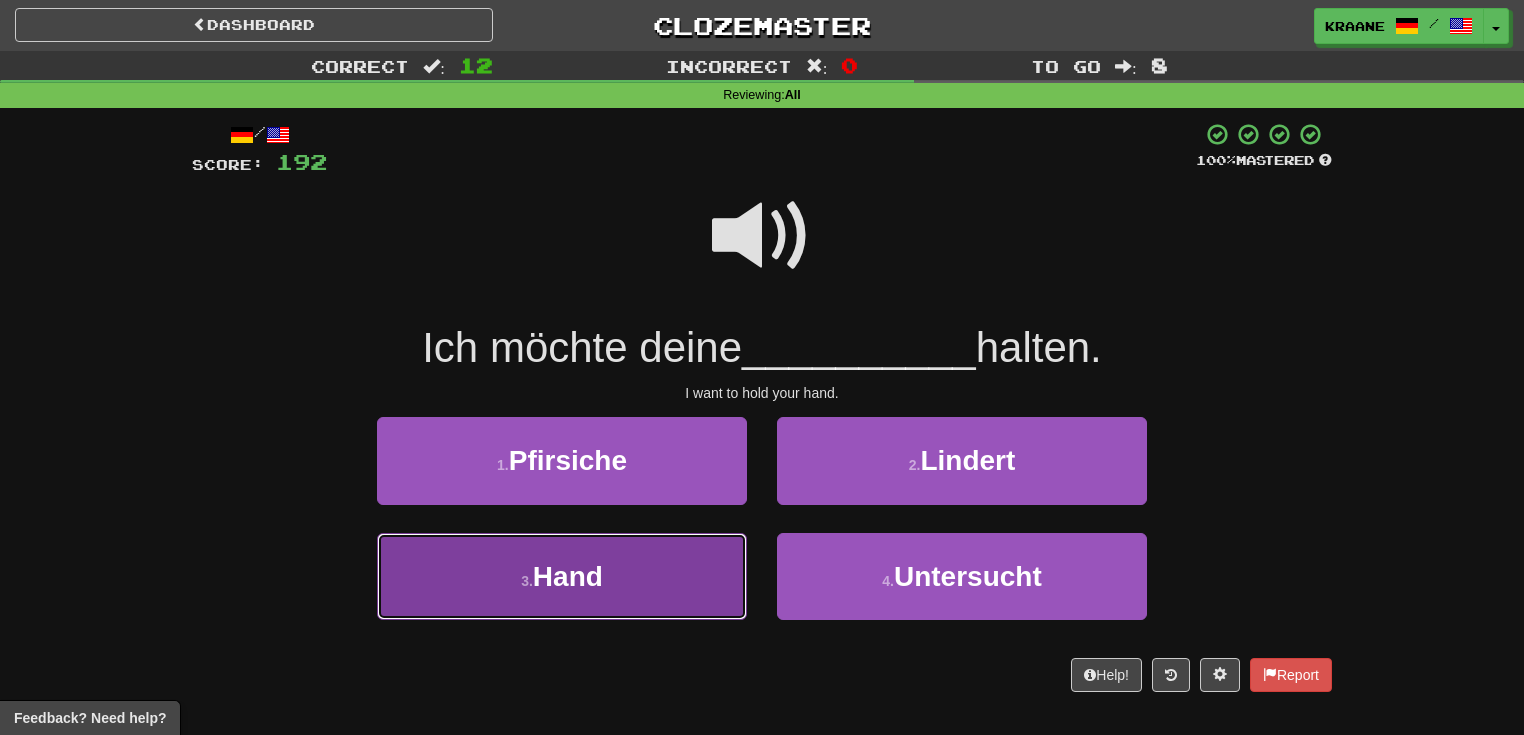 drag, startPoint x: 867, startPoint y: 508, endPoint x: 668, endPoint y: 565, distance: 207.00241 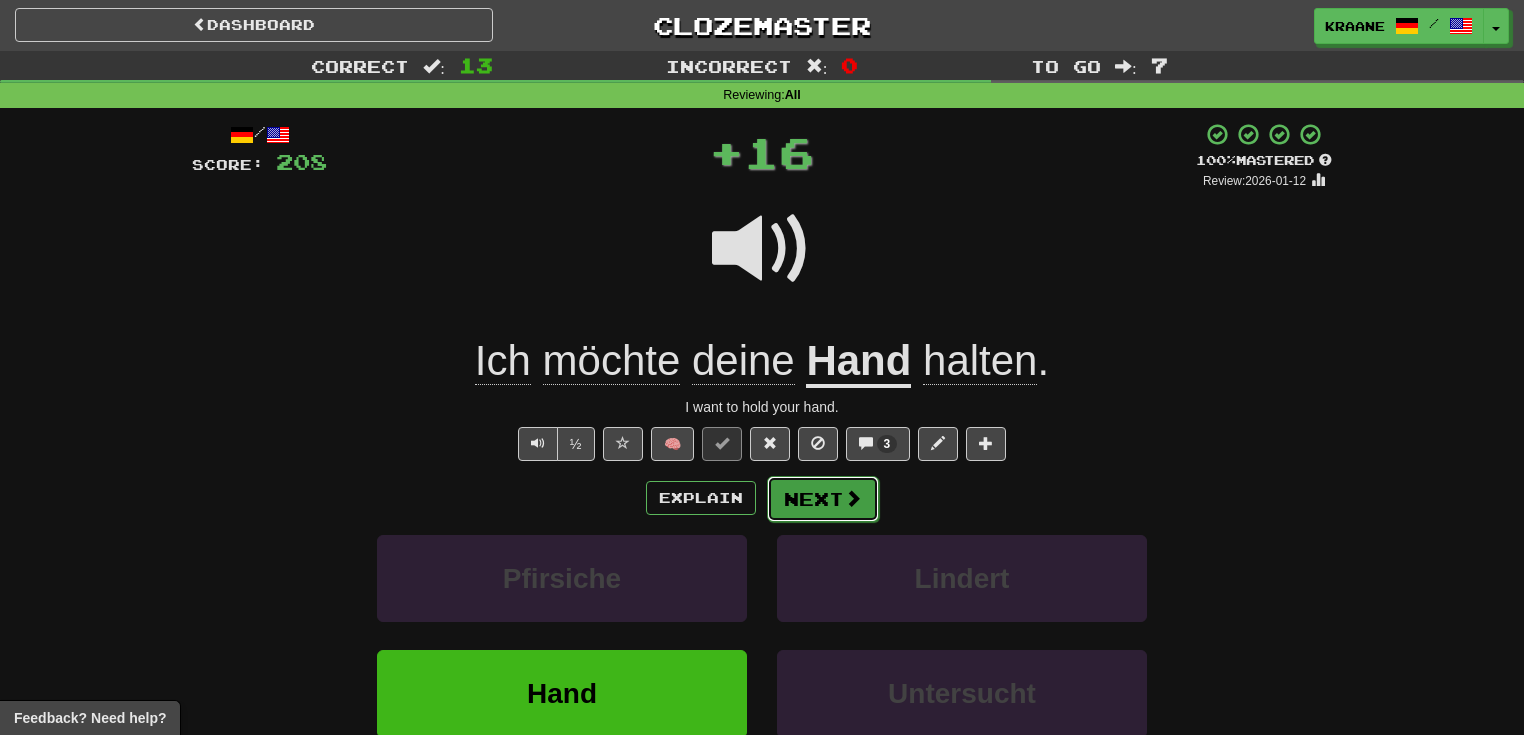 click on "Next" at bounding box center (823, 499) 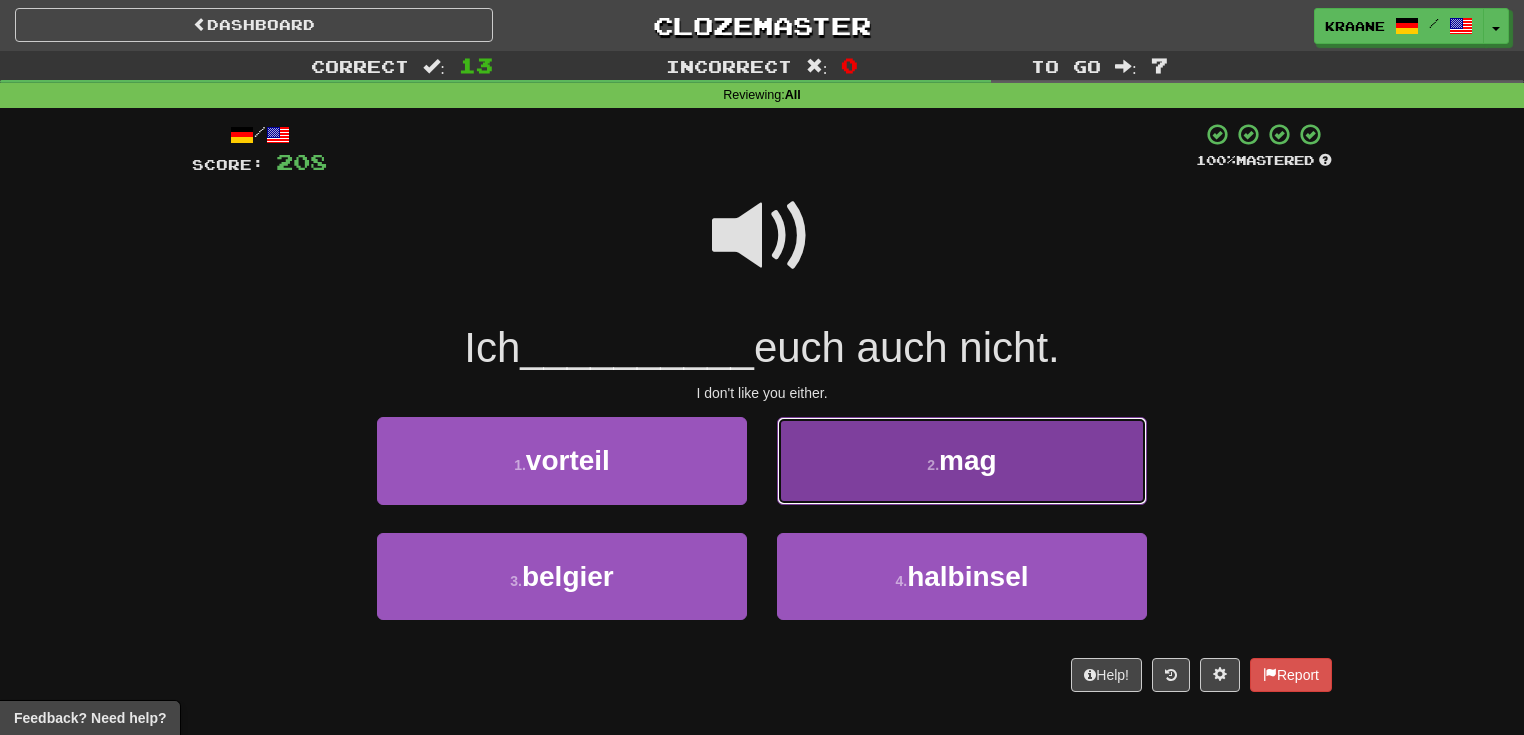 click on "2 .  mag" at bounding box center (962, 460) 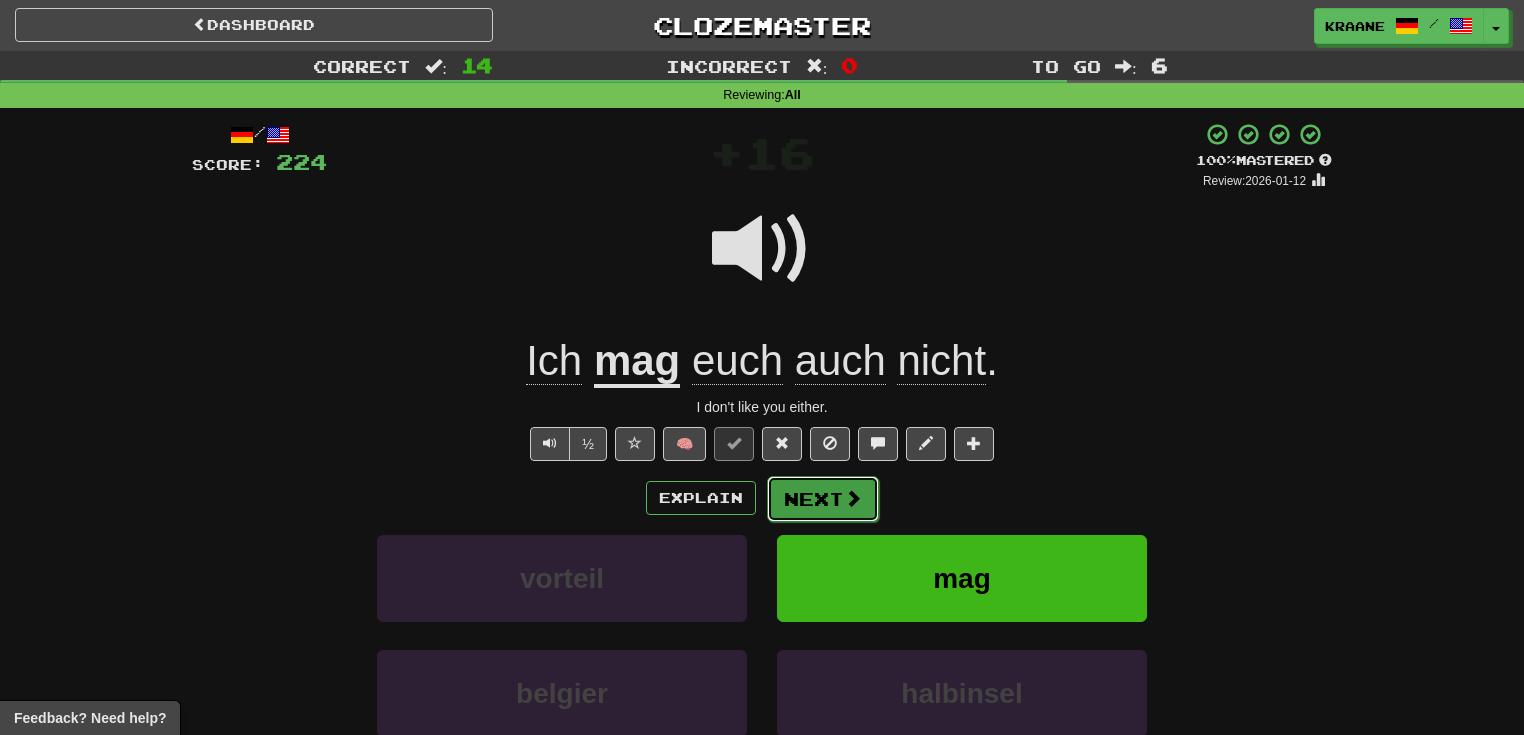 click at bounding box center (853, 498) 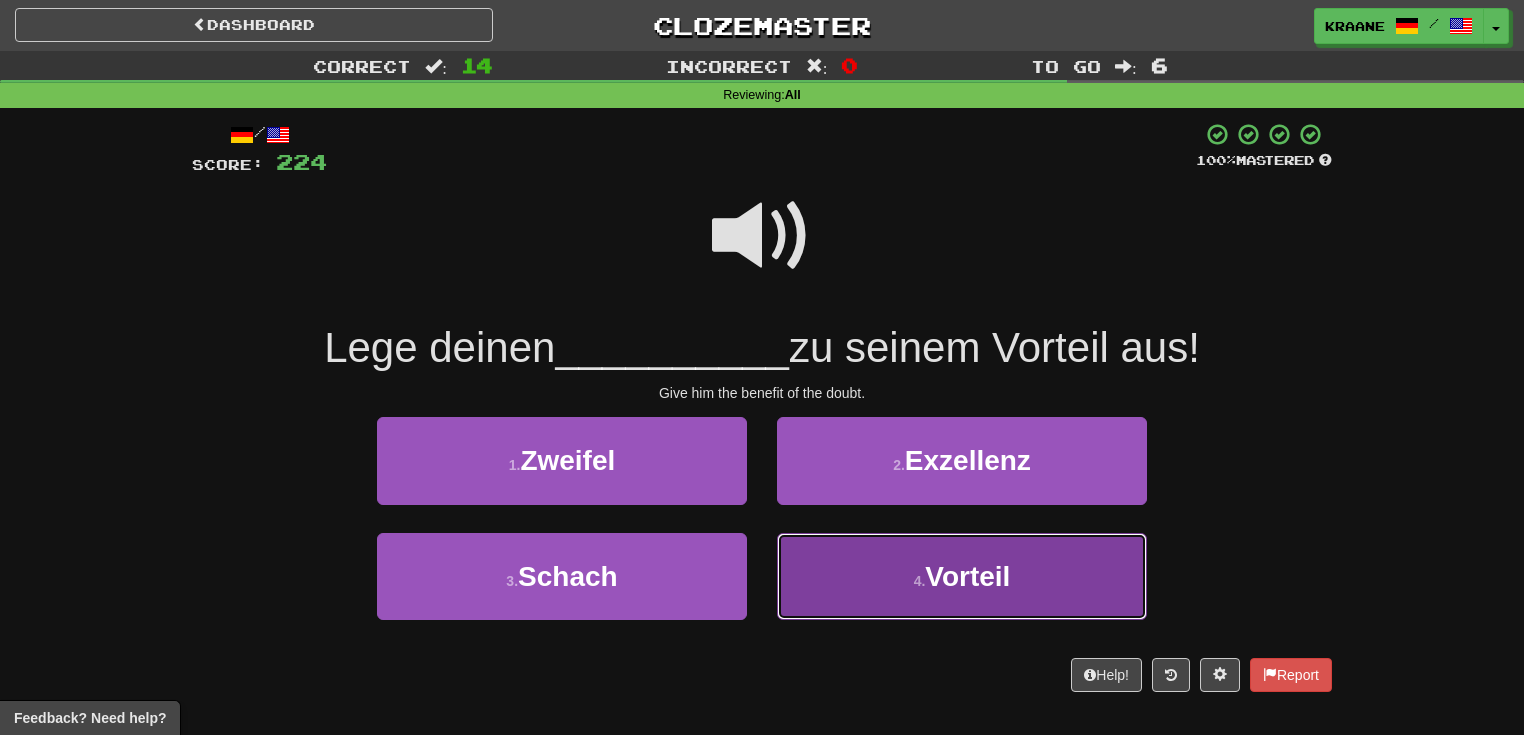 click on "4 .  Vorteil" at bounding box center [962, 576] 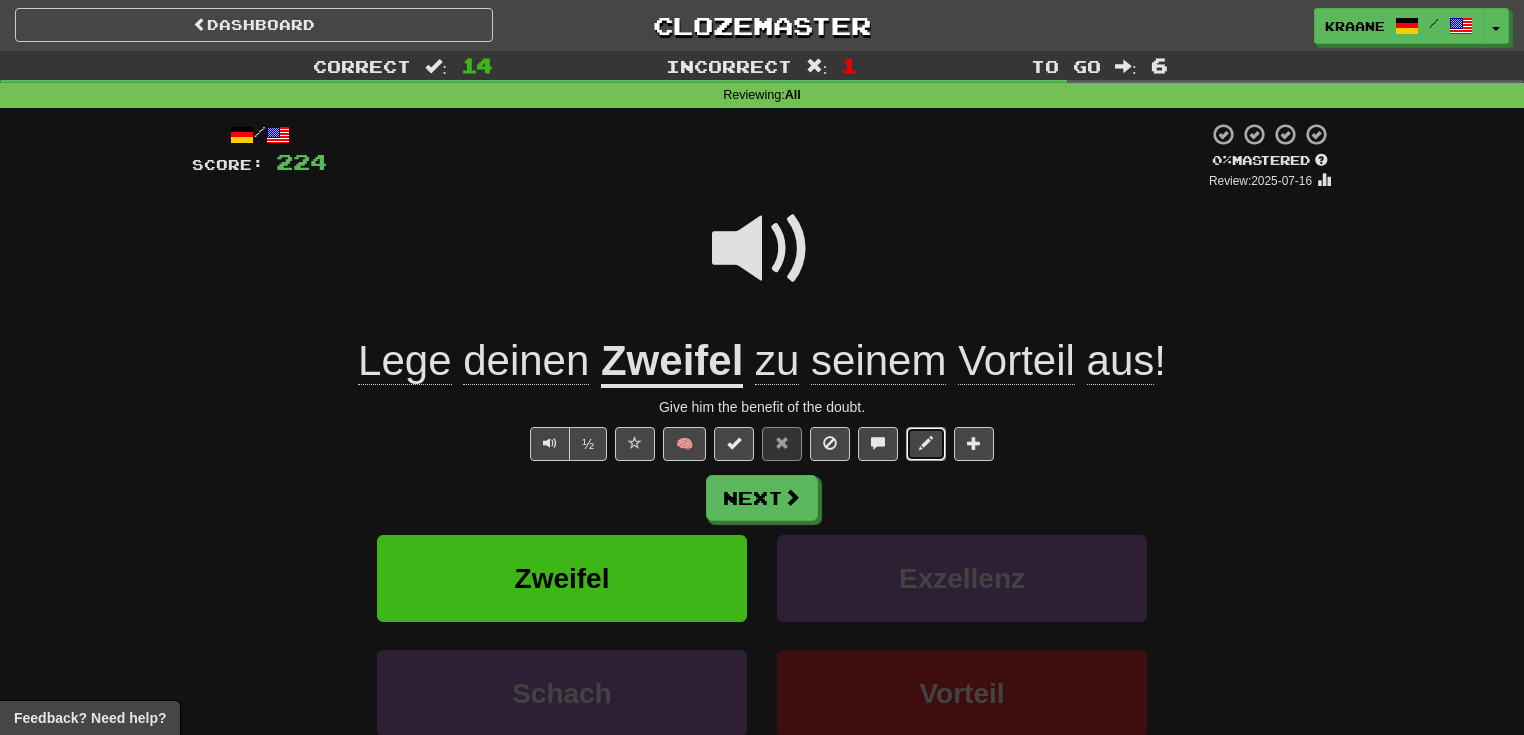 click at bounding box center [926, 444] 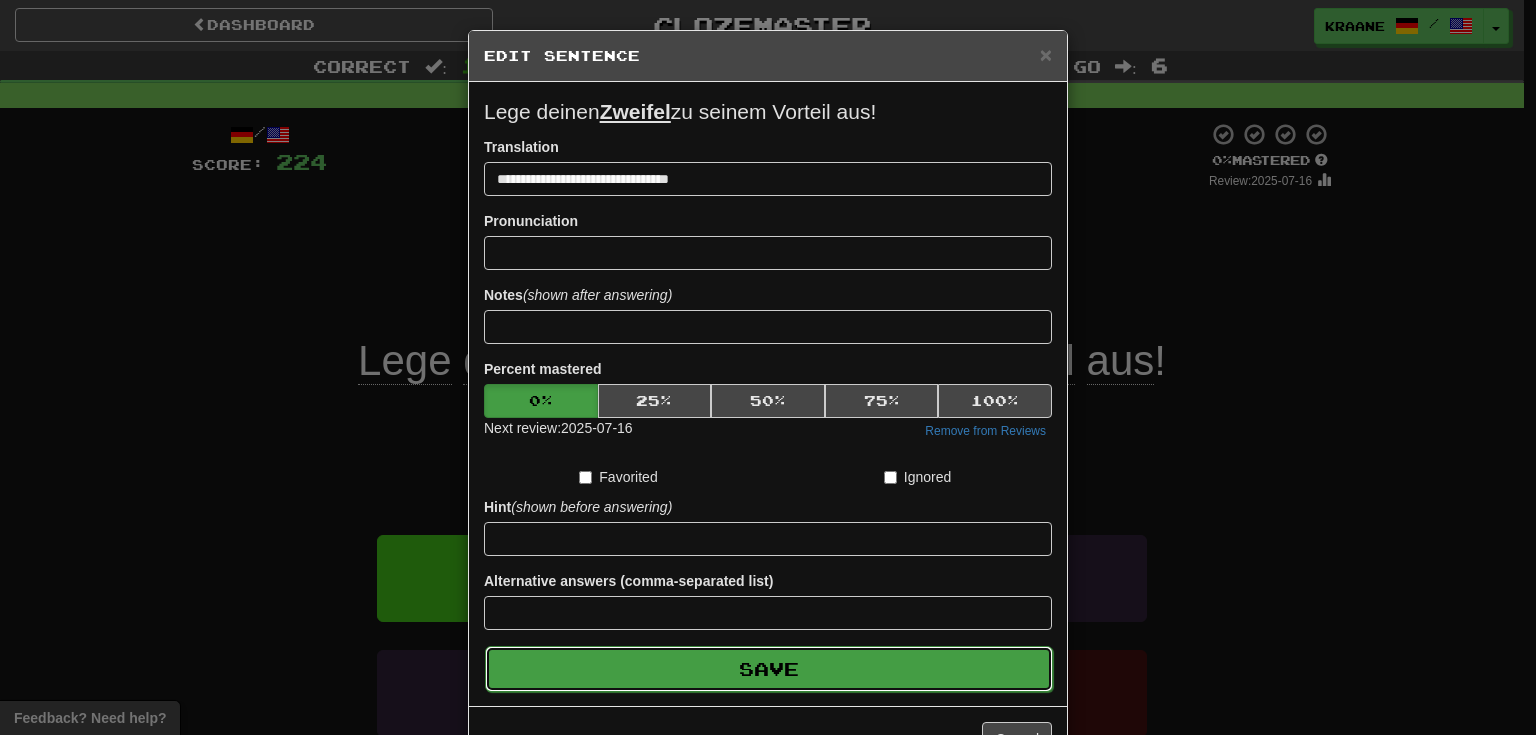 click on "Save" at bounding box center [769, 669] 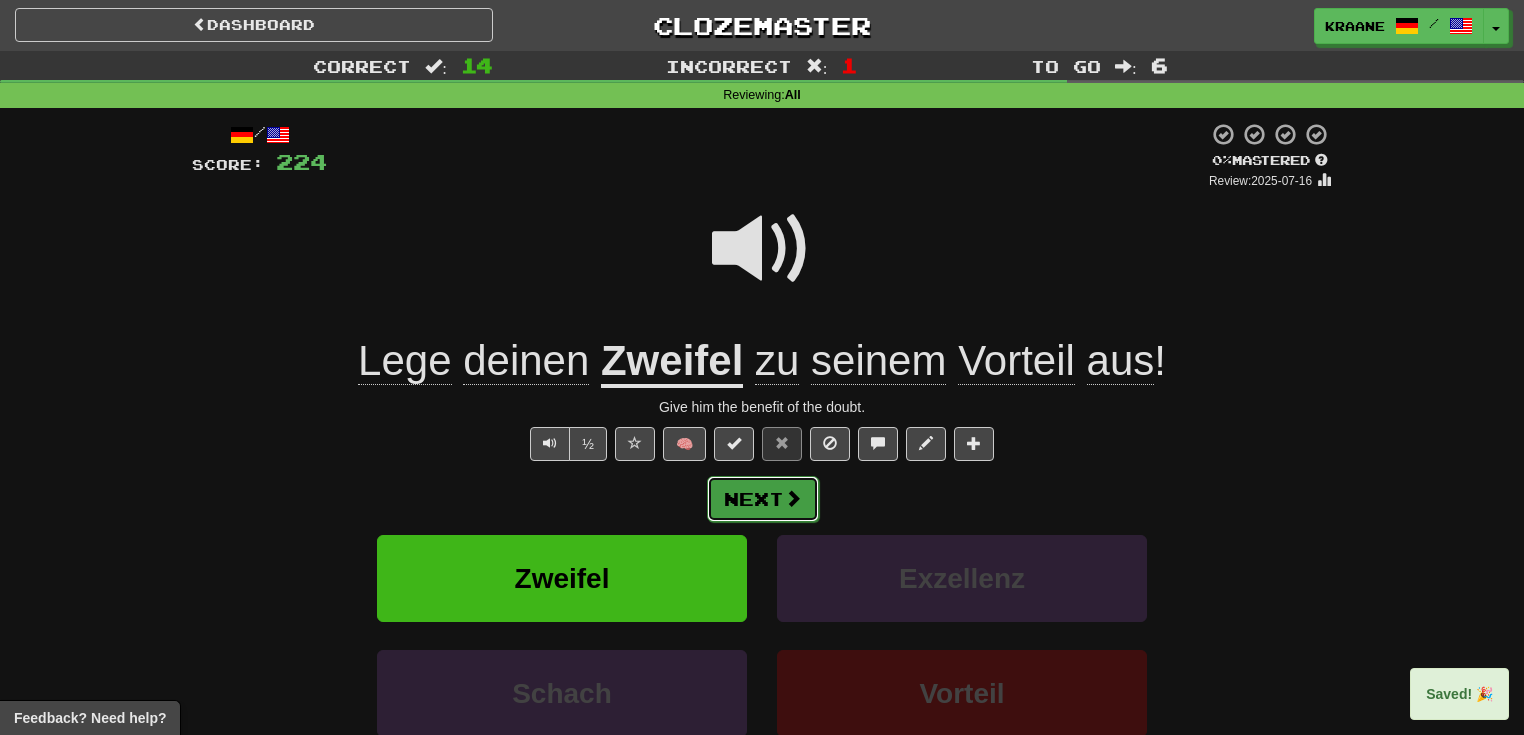 click on "Next" at bounding box center [763, 499] 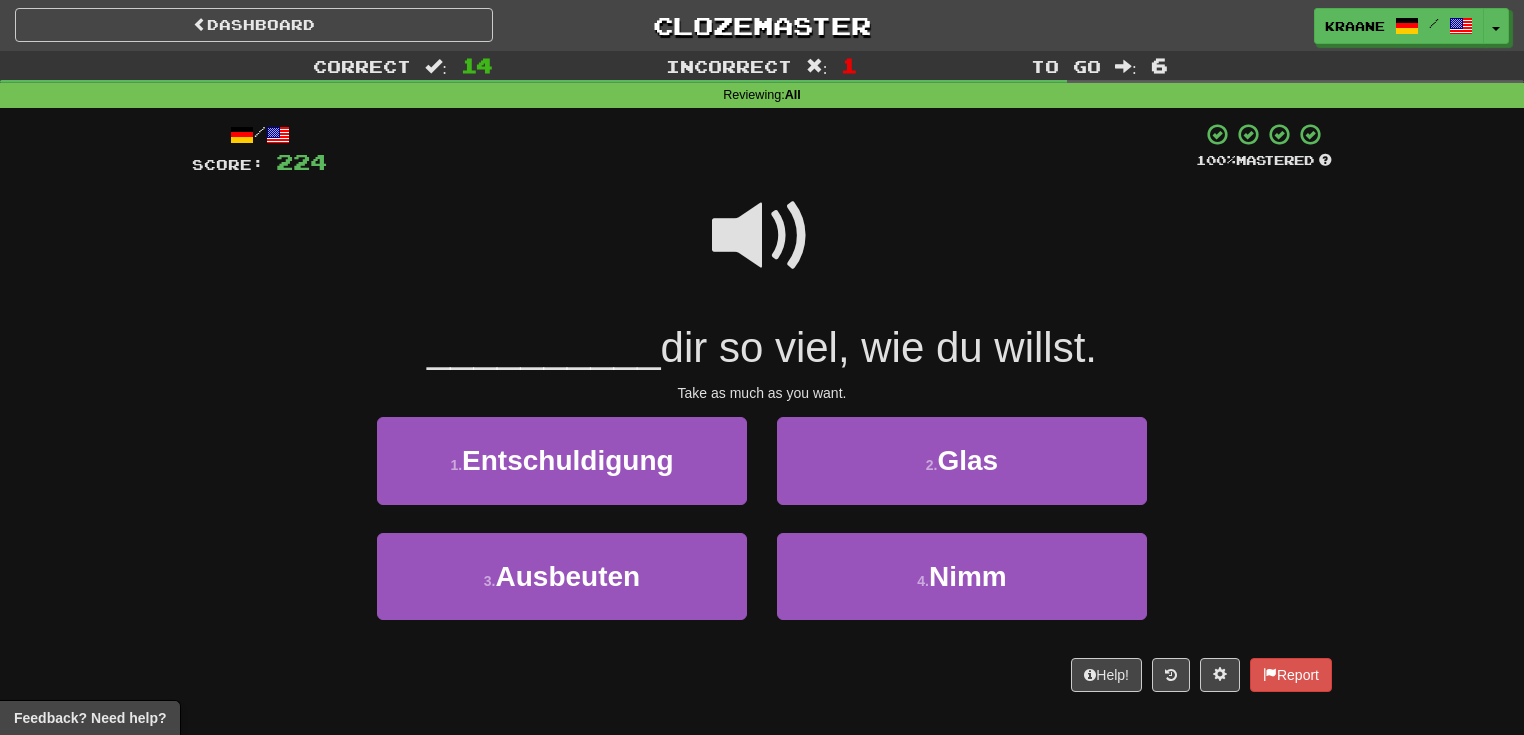 click at bounding box center [762, 236] 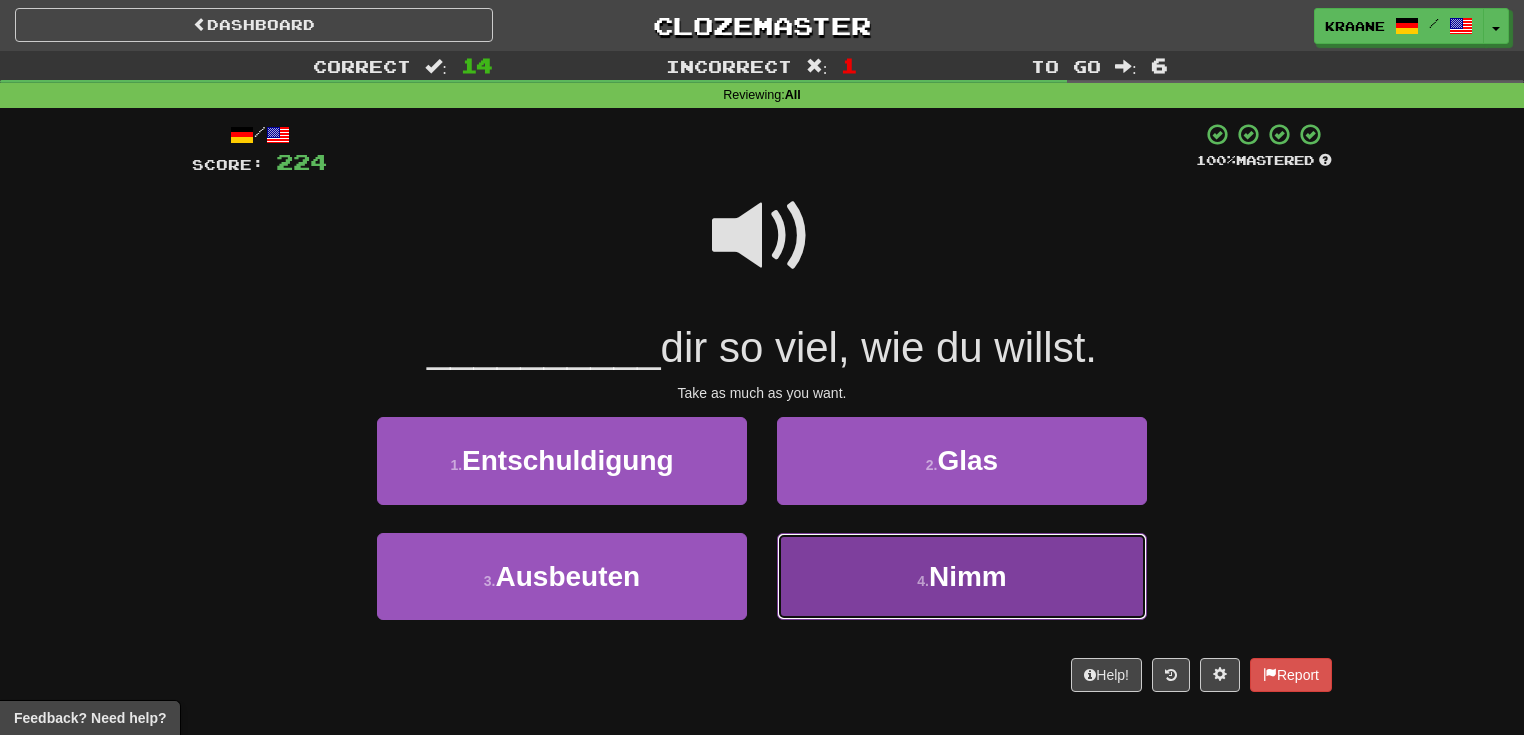 click on "Nimm" at bounding box center (968, 576) 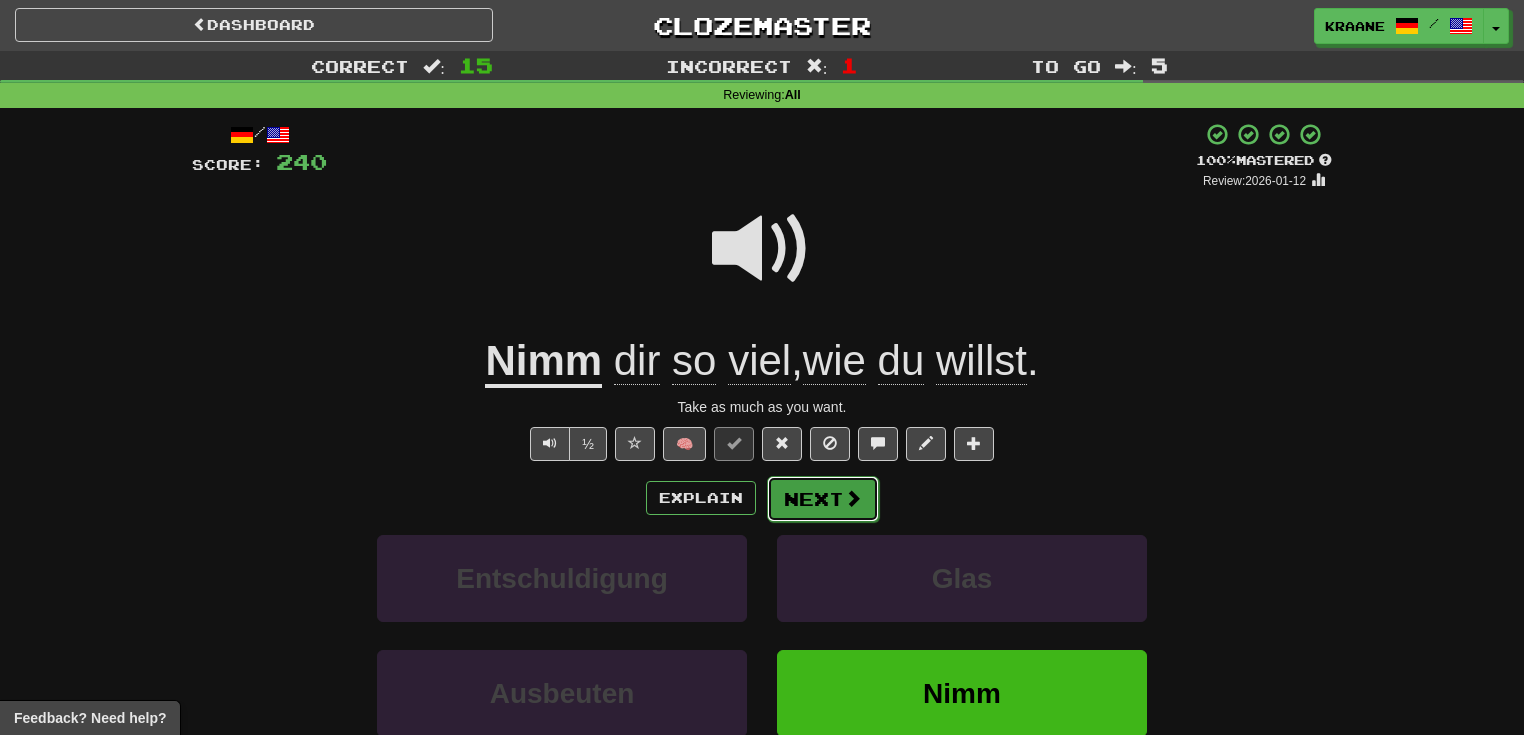click on "Next" at bounding box center [823, 499] 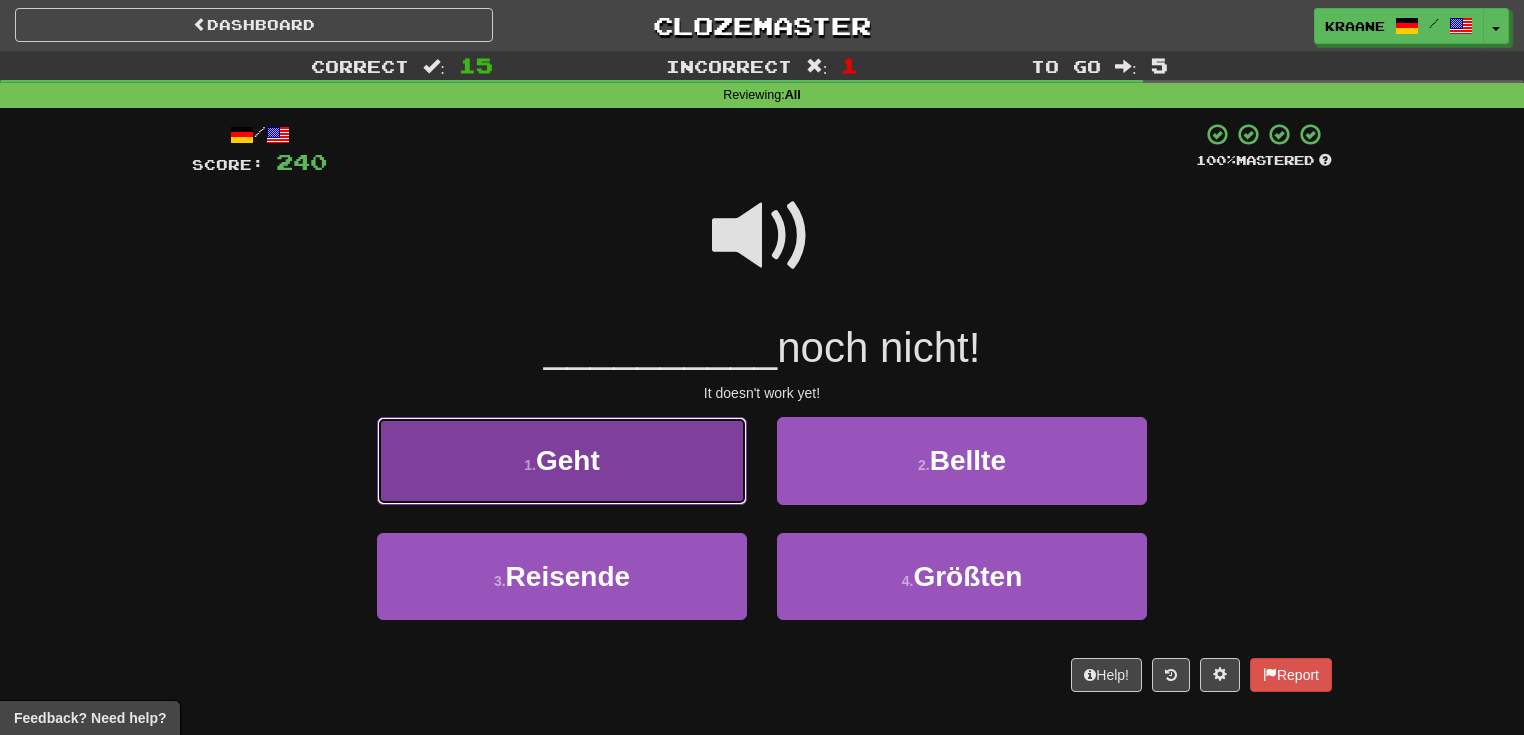 click on "1 .  Geht" at bounding box center [562, 460] 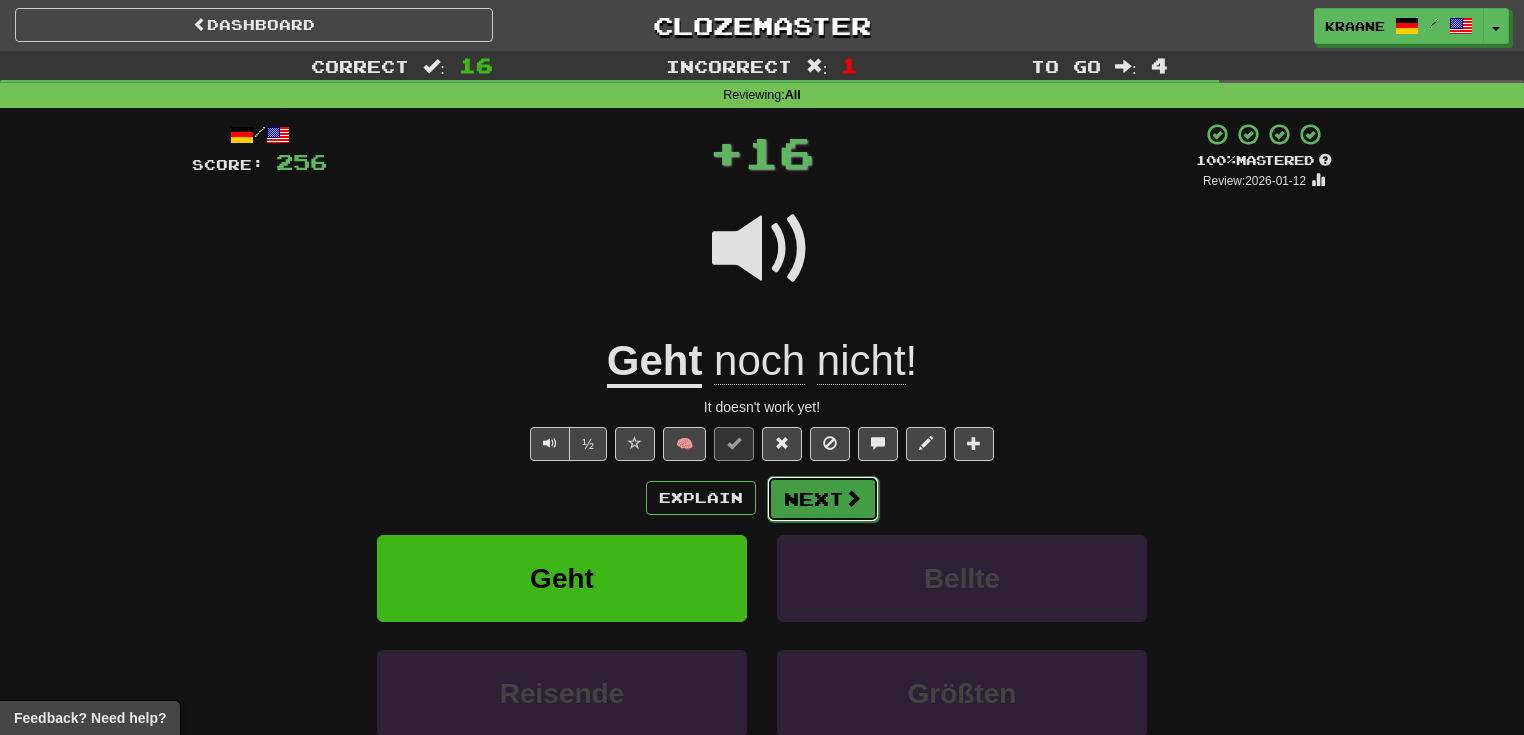 click on "Next" at bounding box center [823, 499] 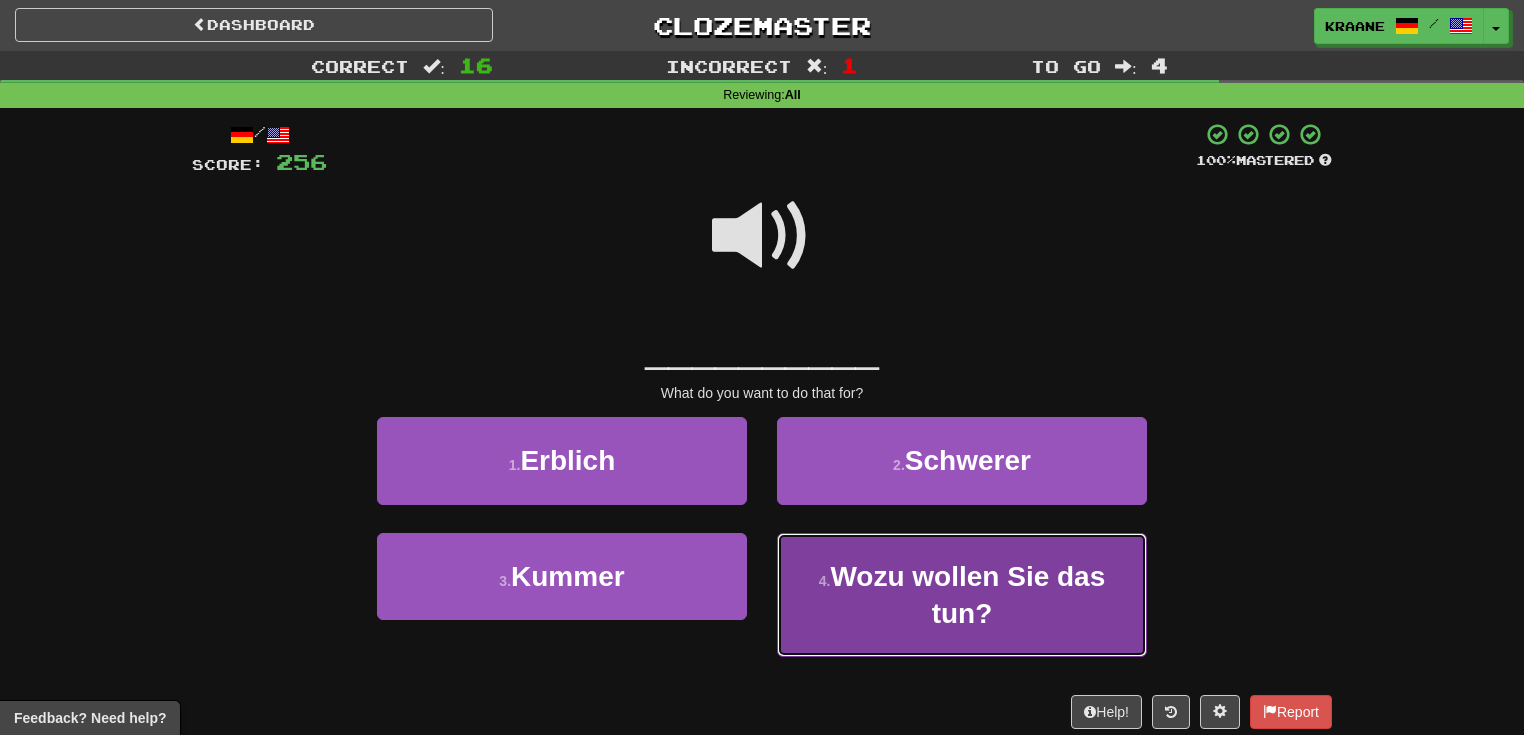 click on "Wozu wollen Sie das tun?" at bounding box center [967, 595] 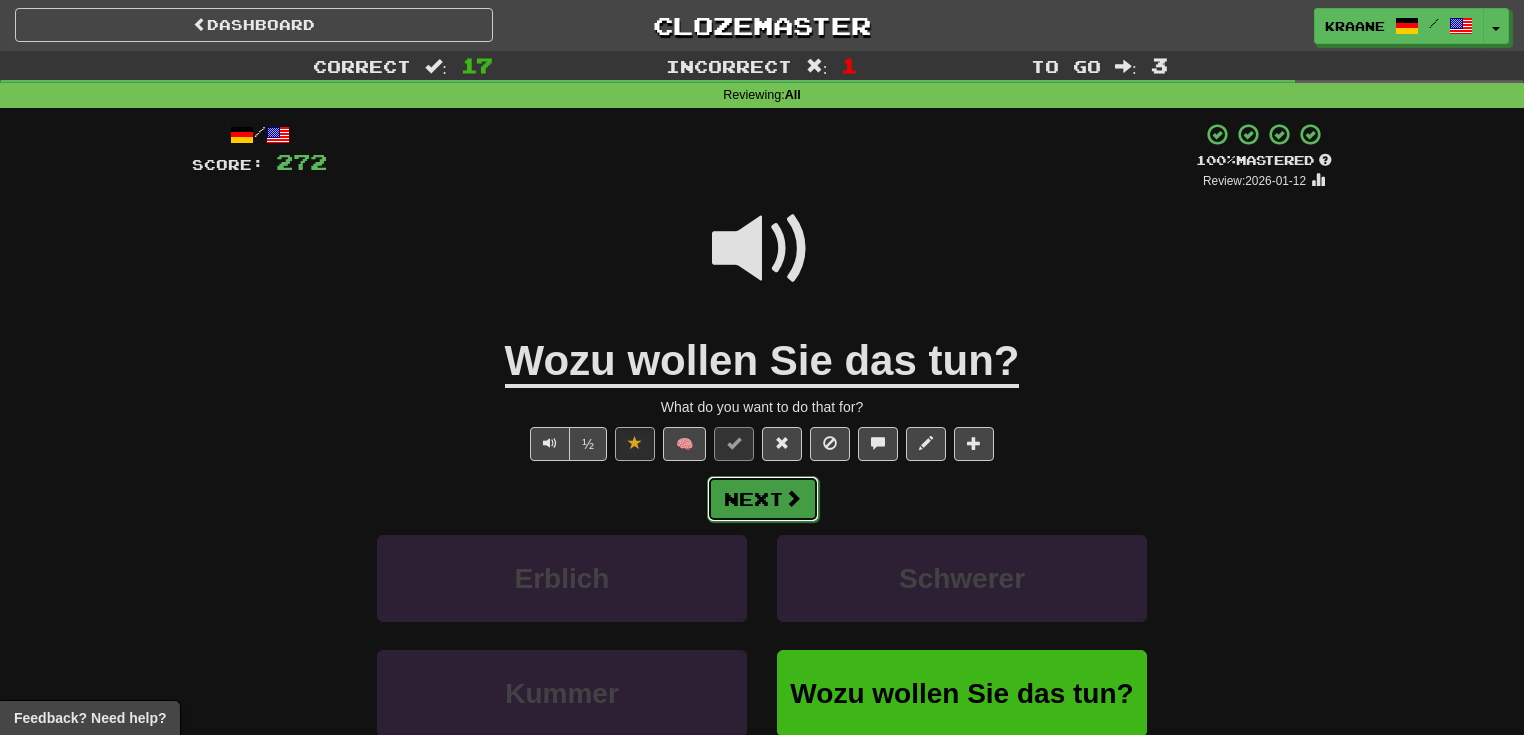 click at bounding box center [793, 498] 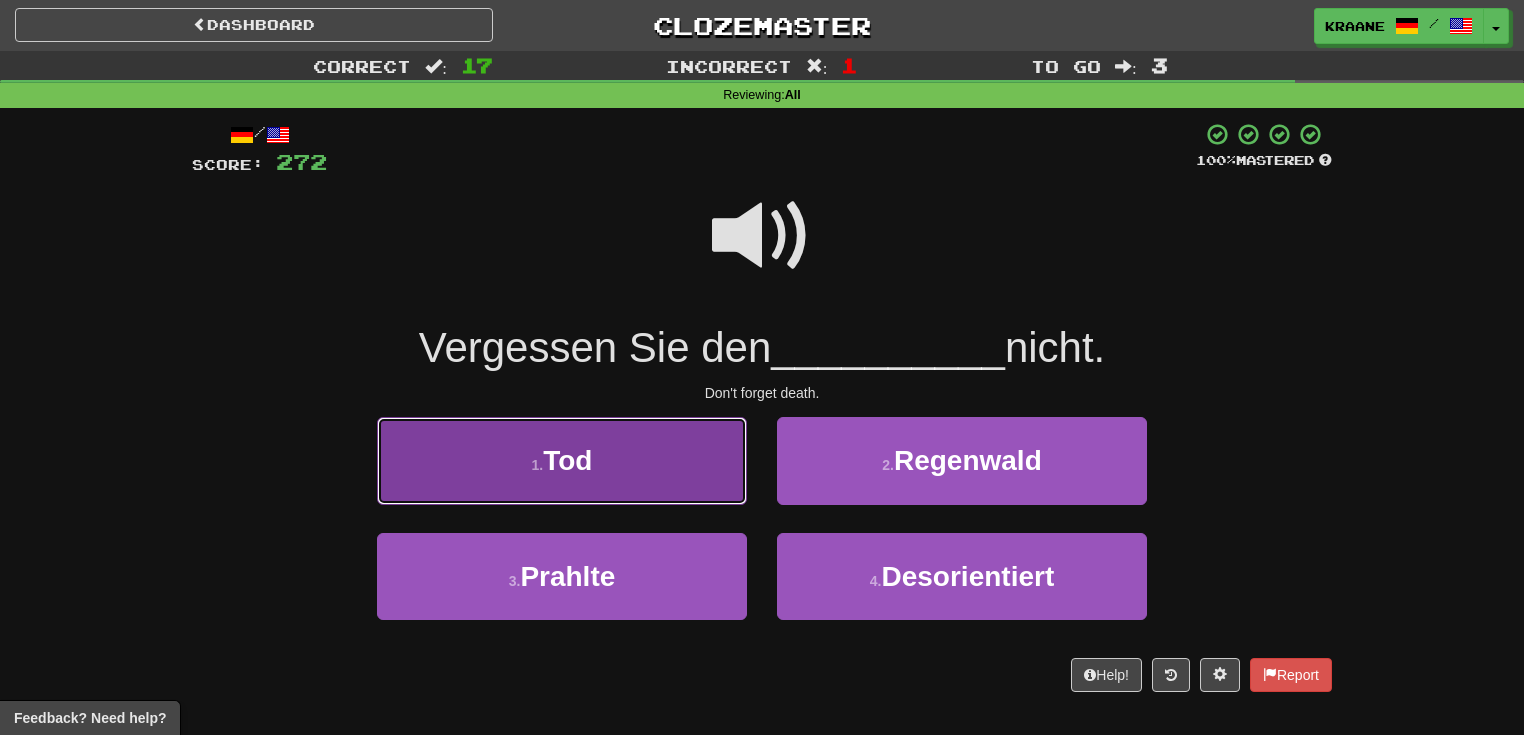 click on "1 .  Tod" at bounding box center (562, 460) 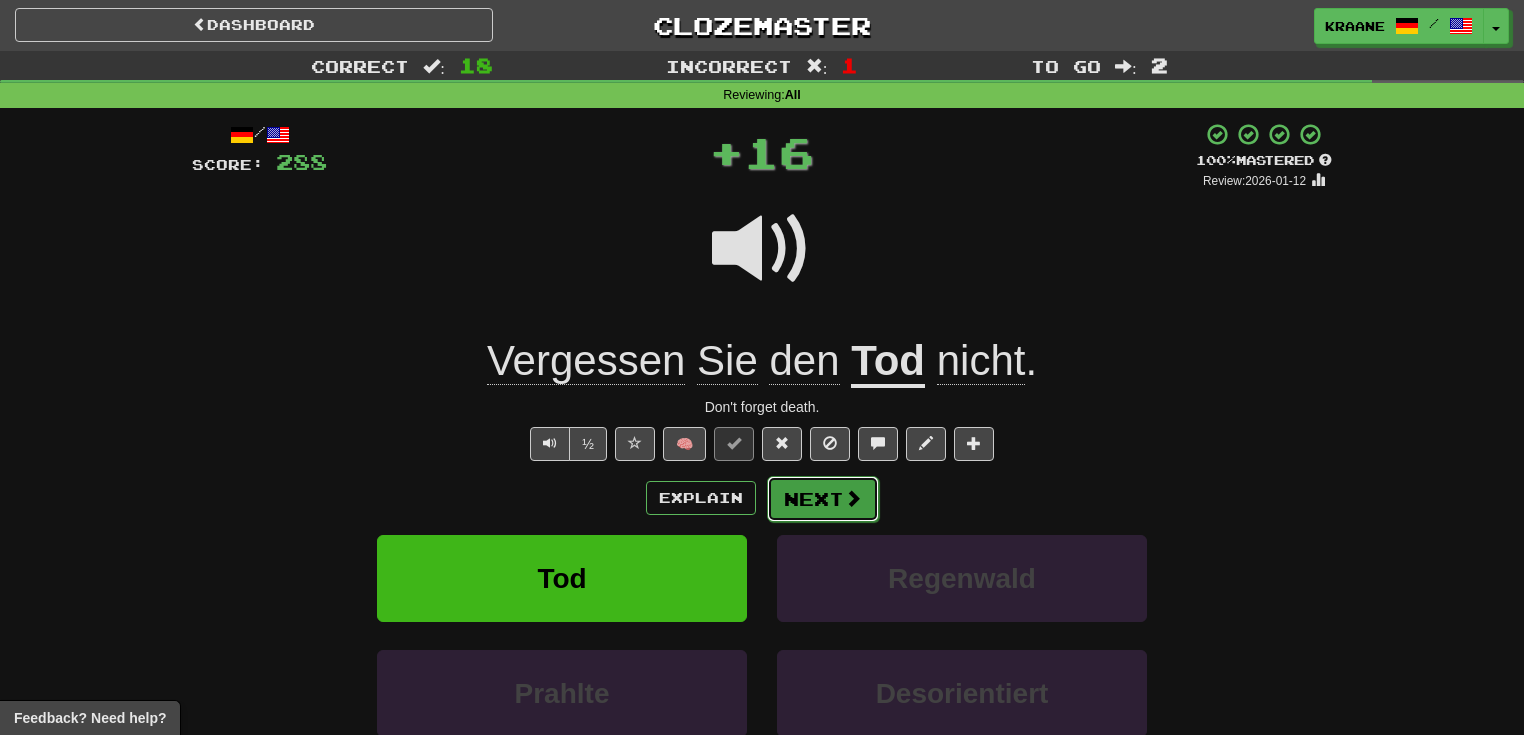 click on "Next" at bounding box center [823, 499] 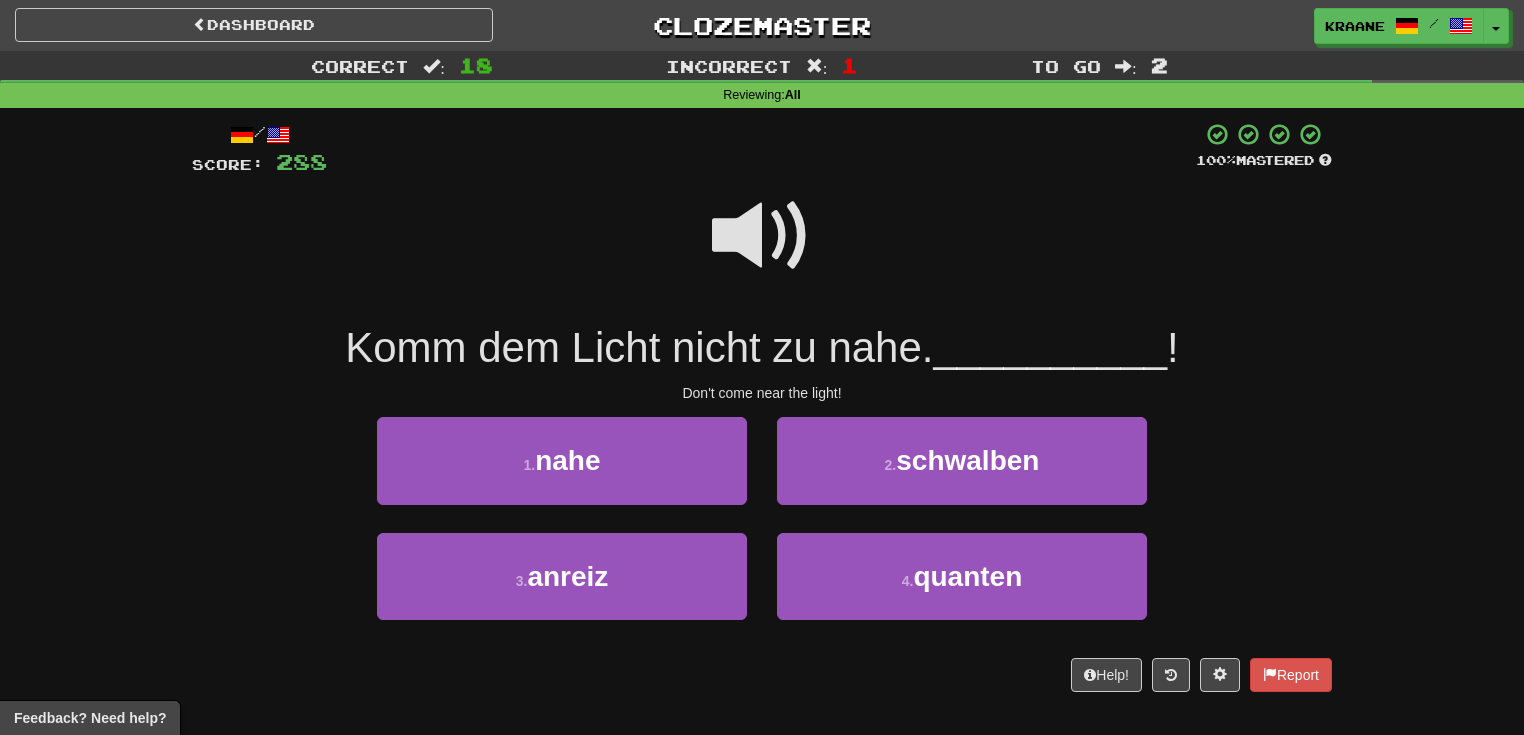 click at bounding box center (762, 236) 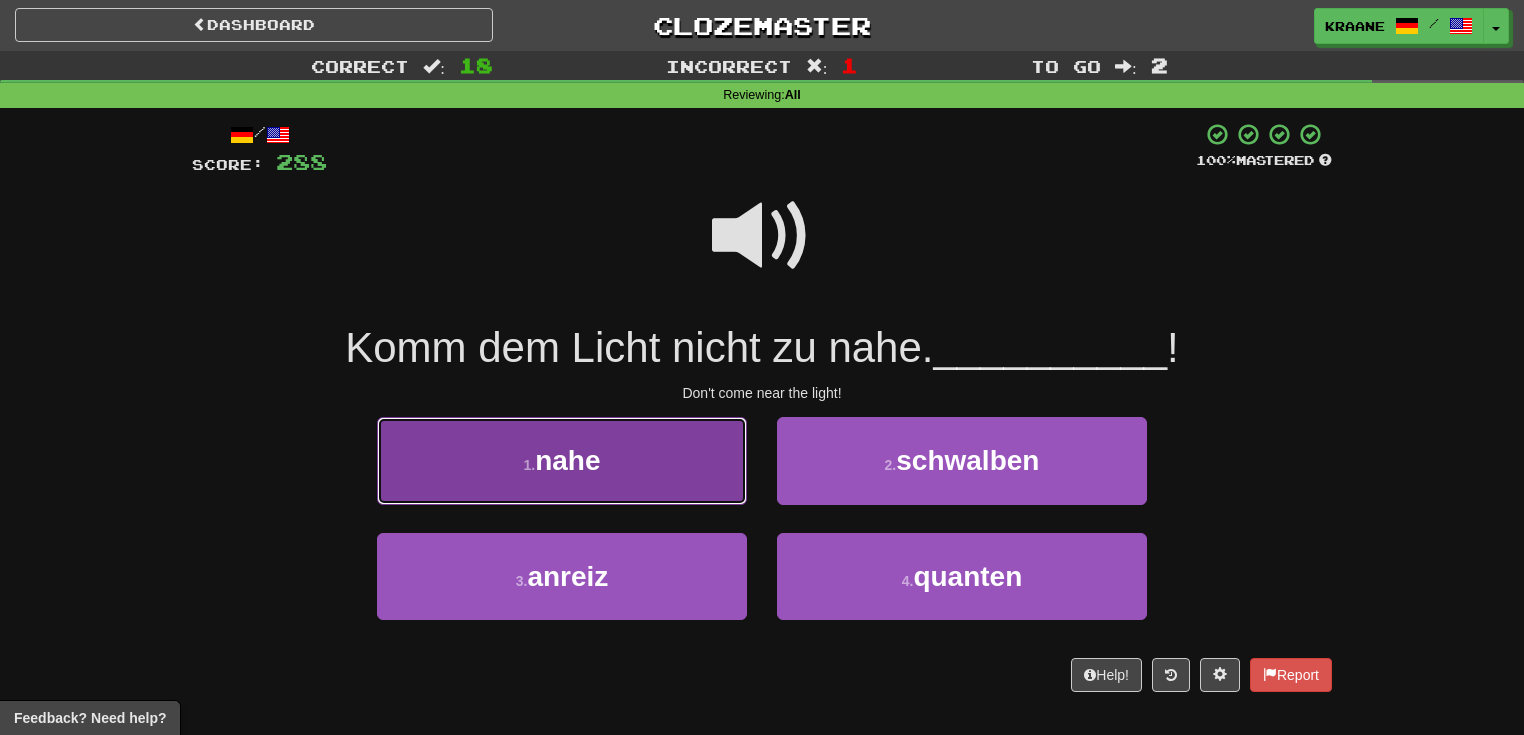 click on "1 .  nahe" at bounding box center (562, 460) 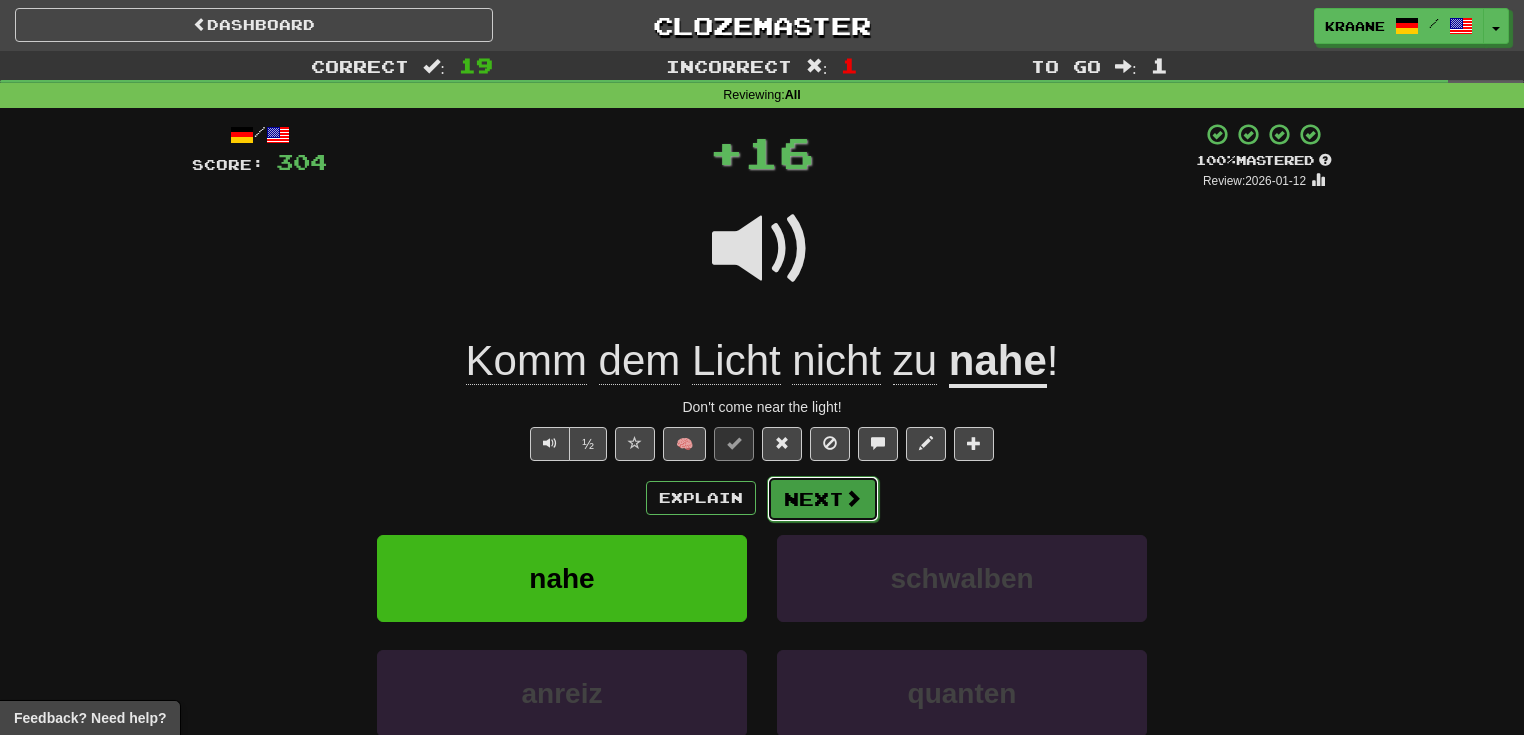 click at bounding box center (853, 498) 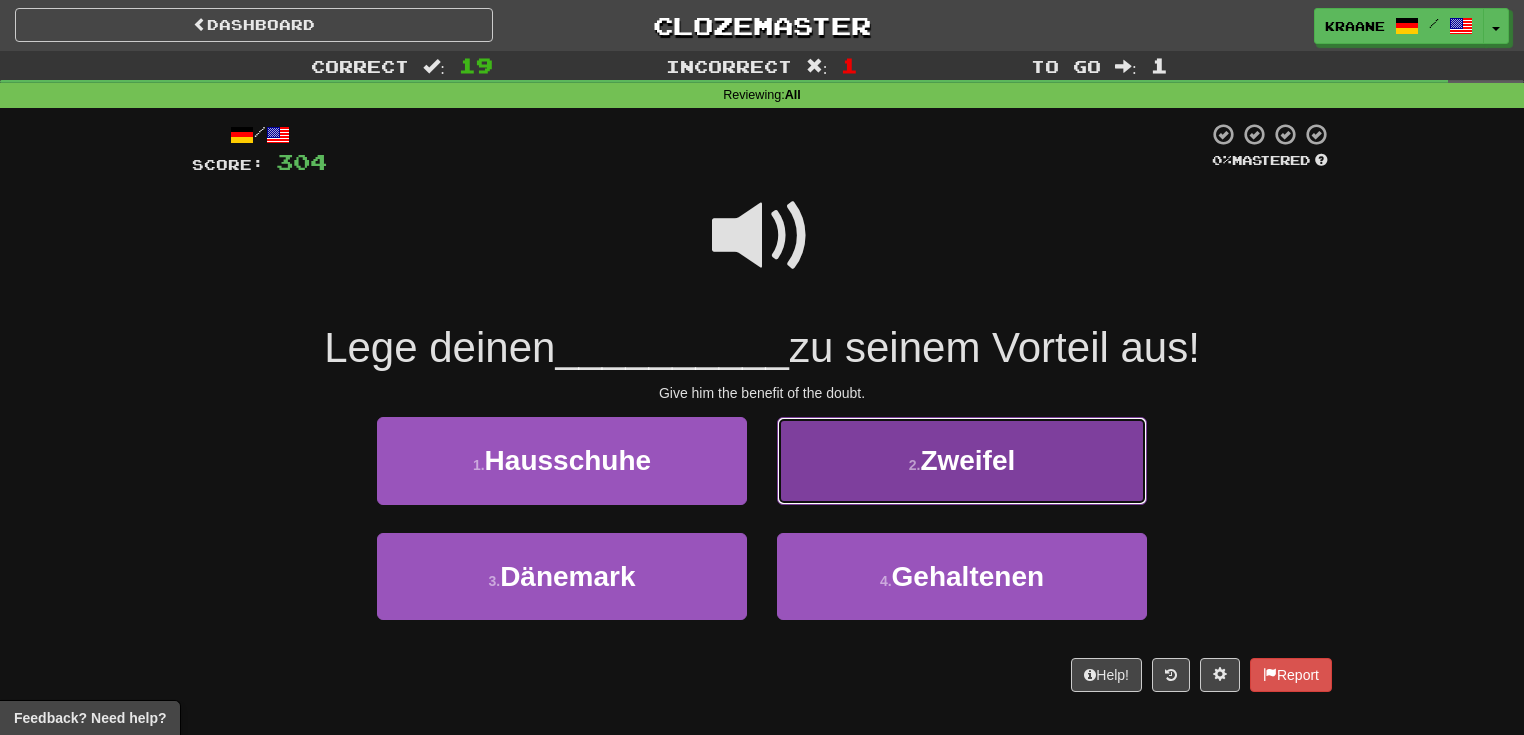 click on "2 .  Zweifel" at bounding box center [962, 460] 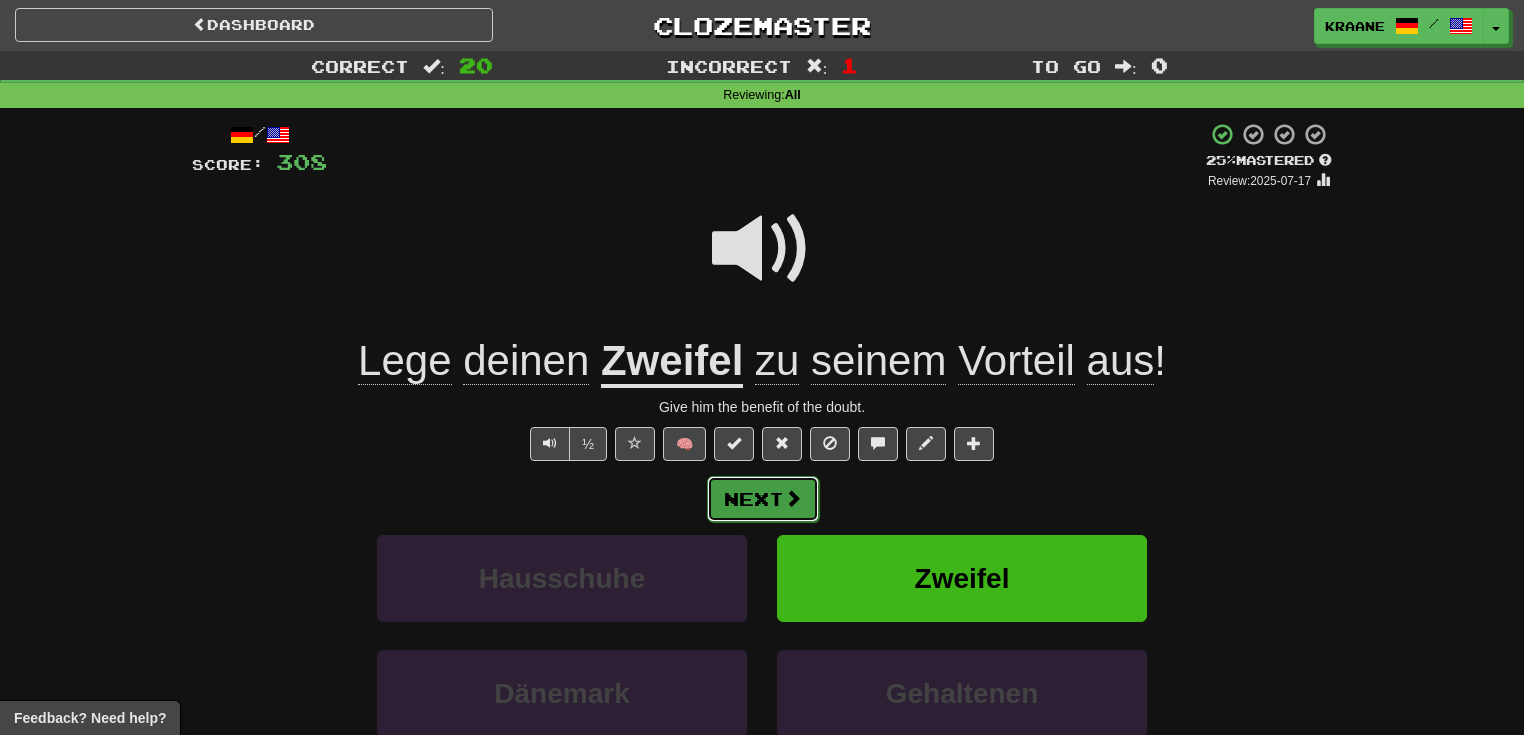 click on "Next" at bounding box center [763, 499] 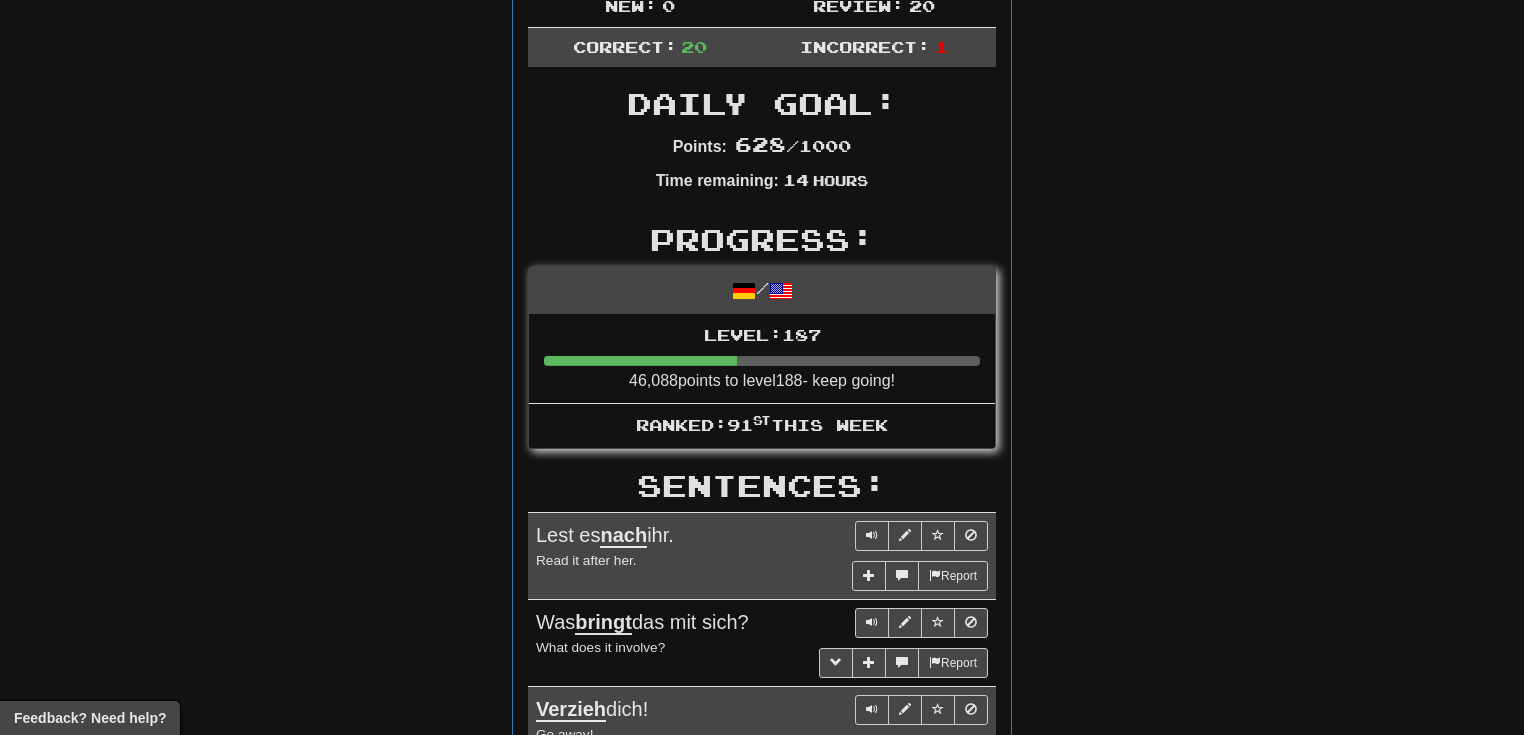 scroll, scrollTop: 458, scrollLeft: 0, axis: vertical 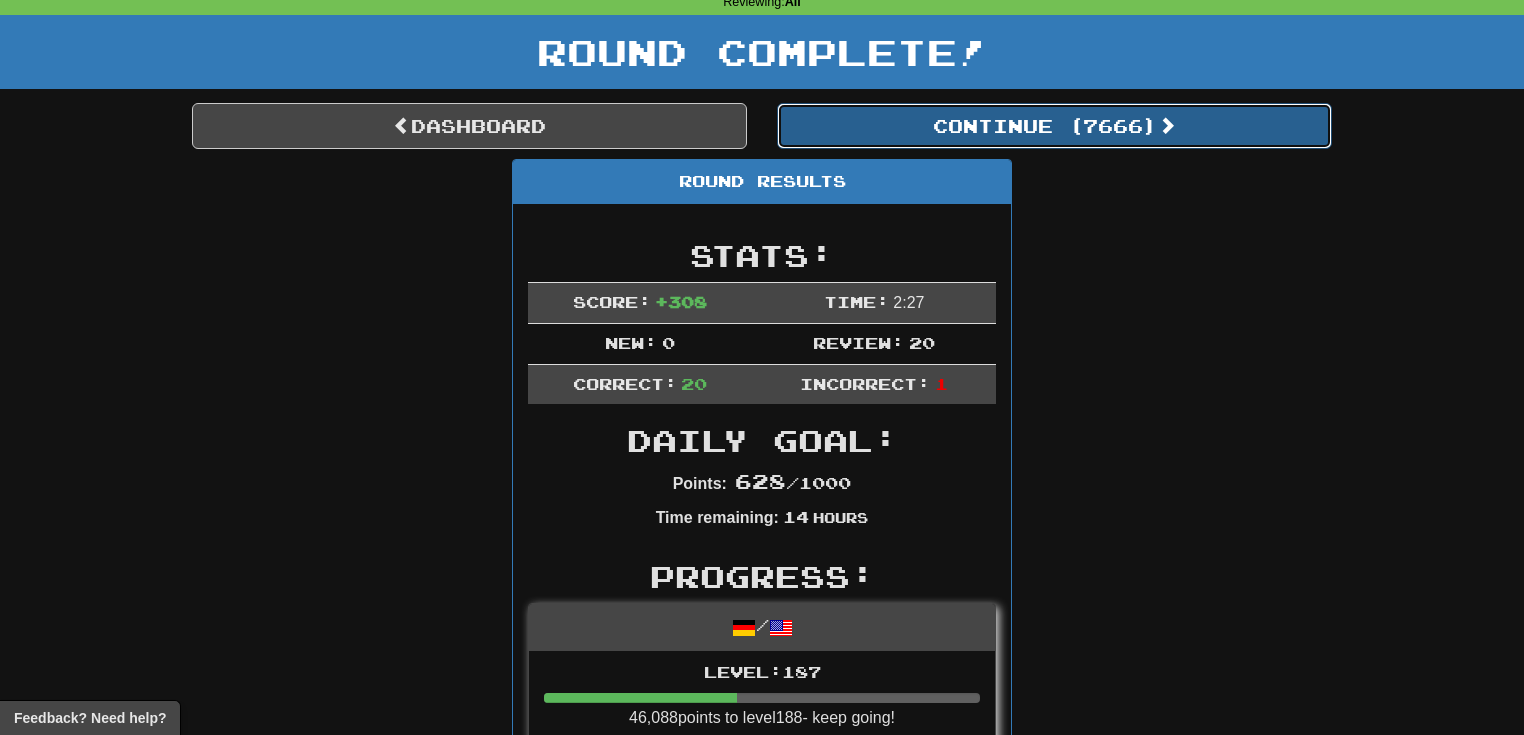 click on "Continue ( 7666 )" at bounding box center (1054, 126) 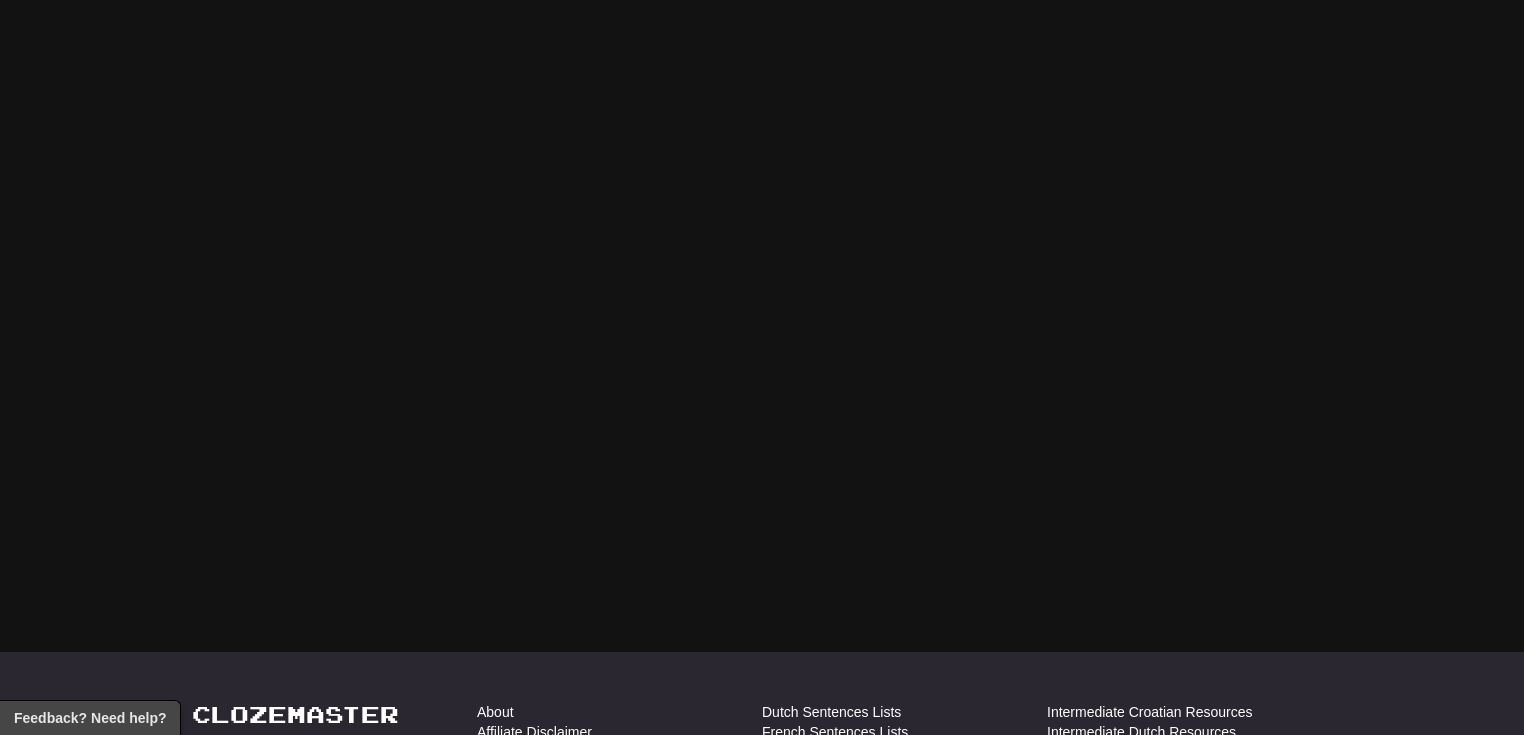 scroll, scrollTop: 93, scrollLeft: 0, axis: vertical 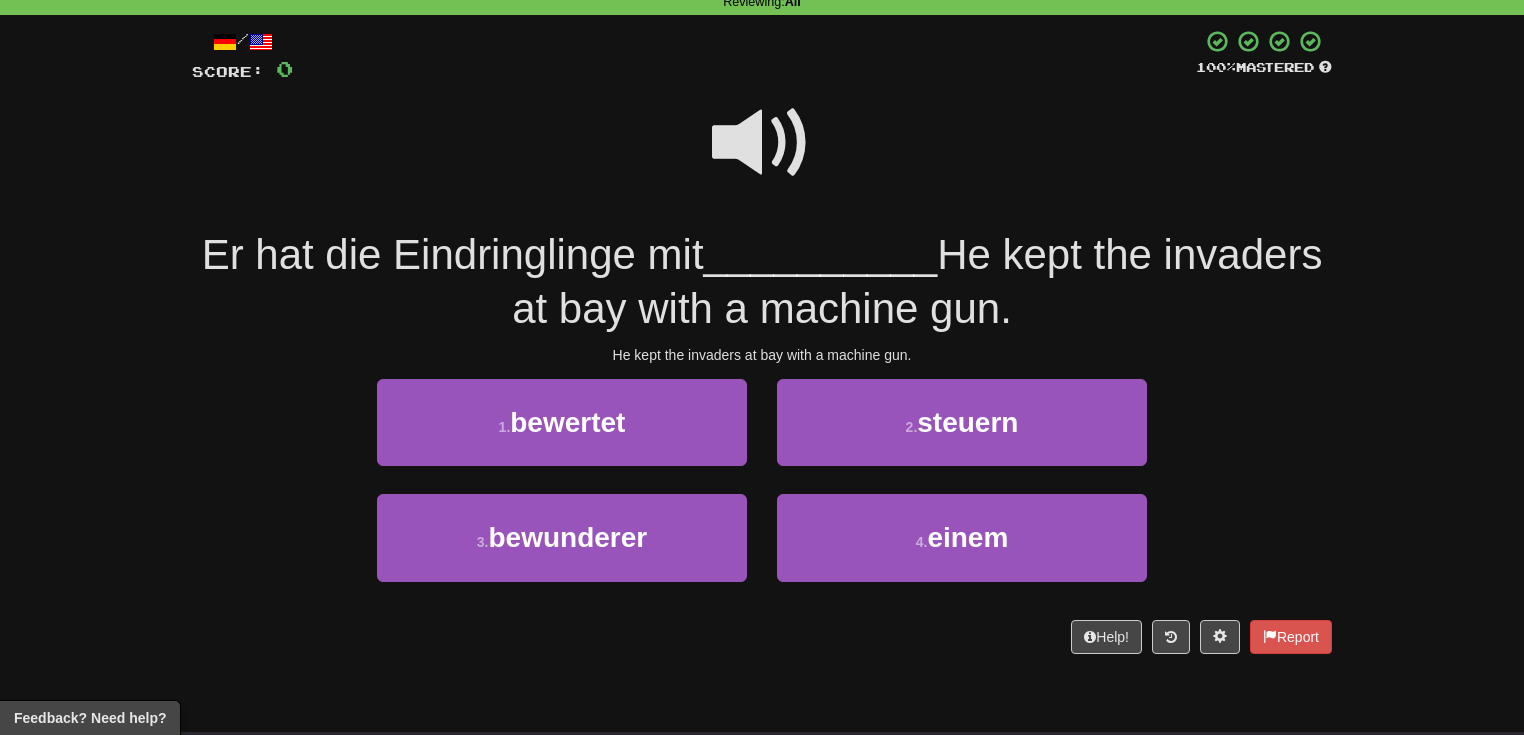 click at bounding box center [762, 143] 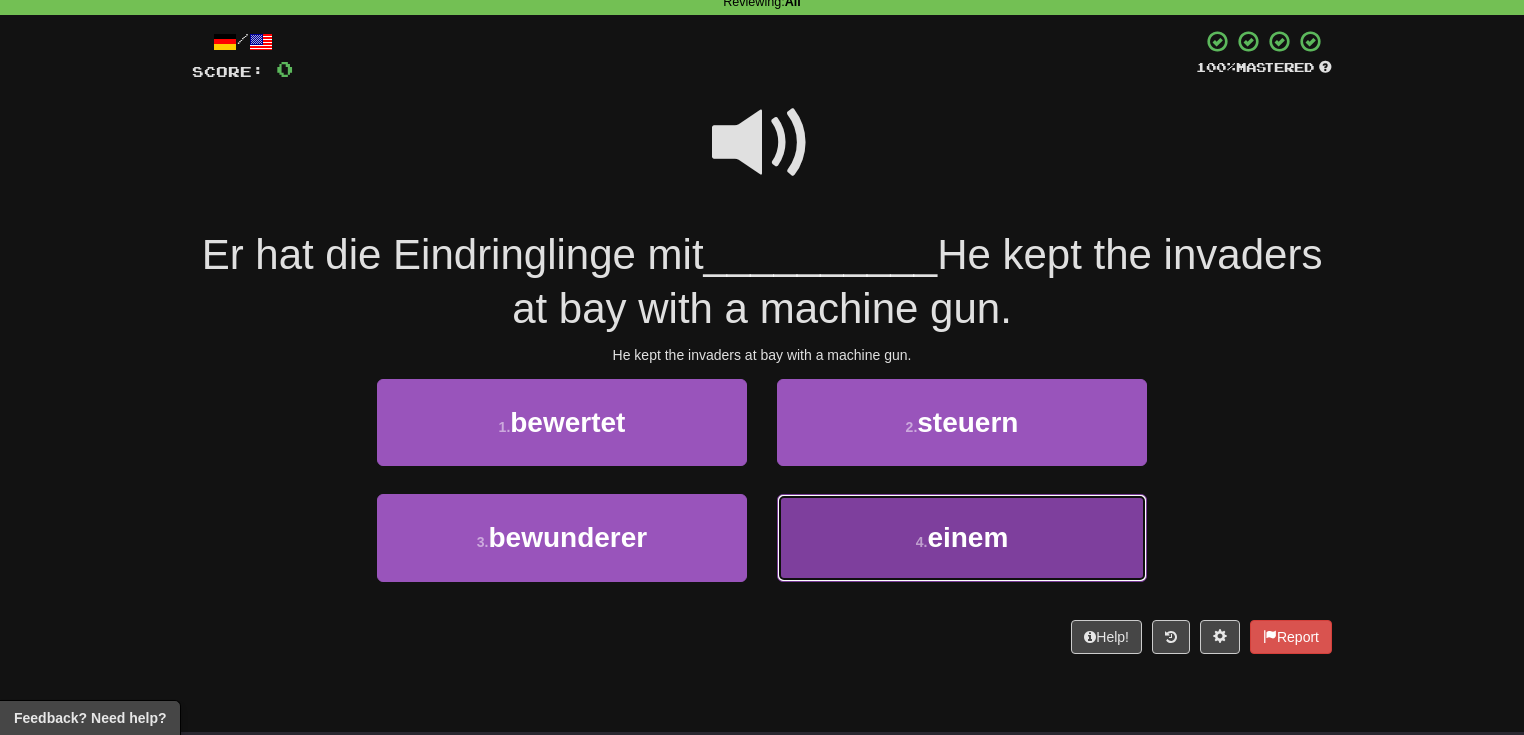 click on "4 .  einem" at bounding box center (962, 537) 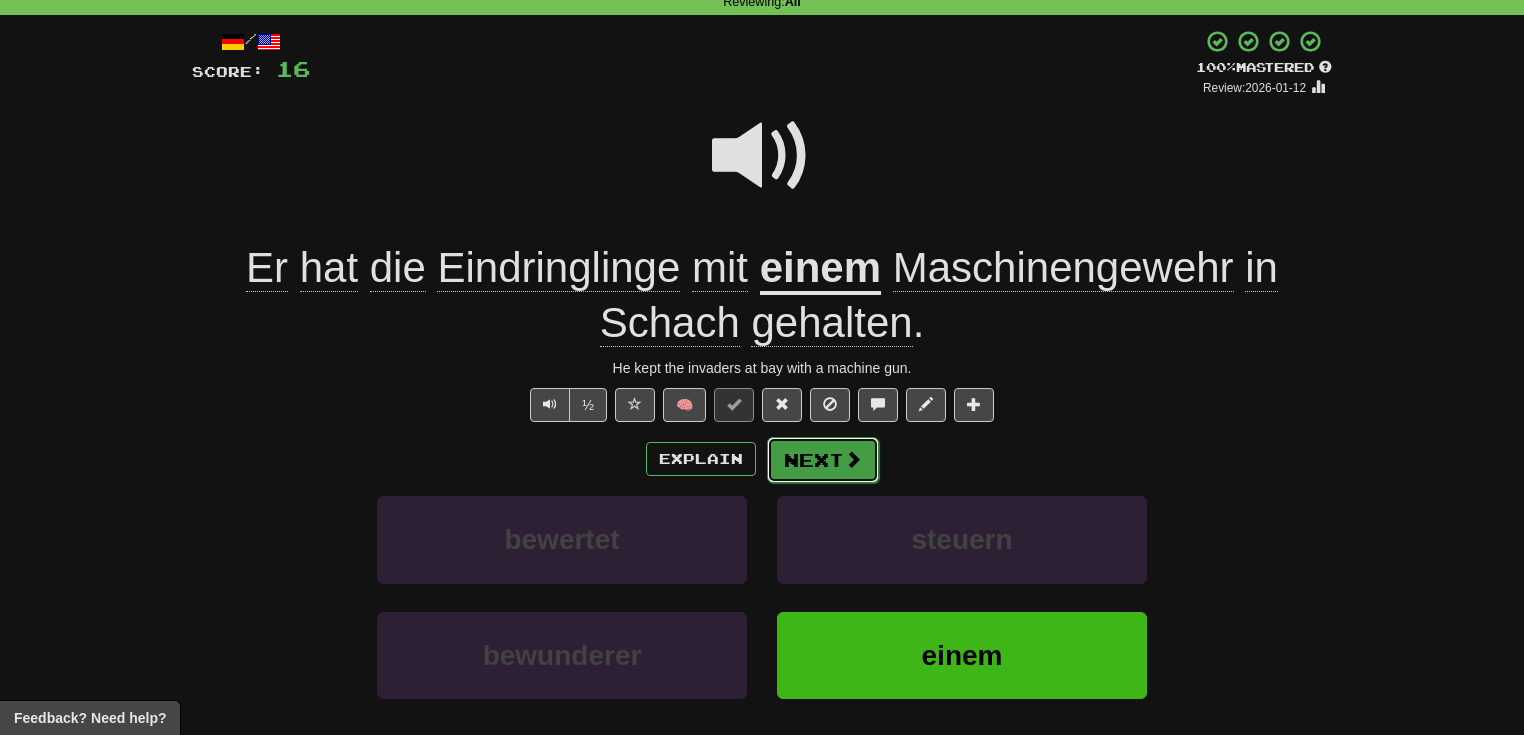 click on "Next" at bounding box center (823, 460) 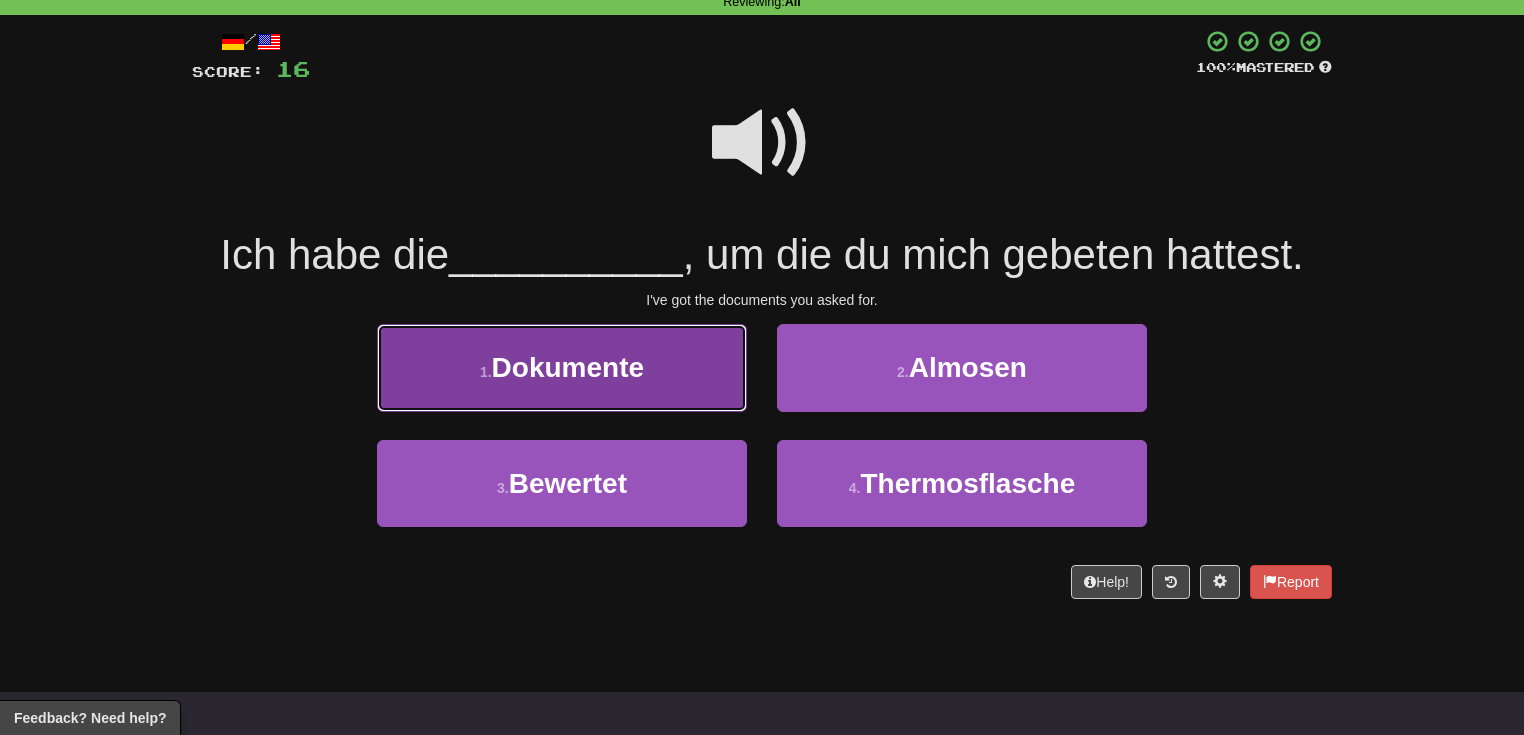 drag, startPoint x: 828, startPoint y: 467, endPoint x: 650, endPoint y: 392, distance: 193.15538 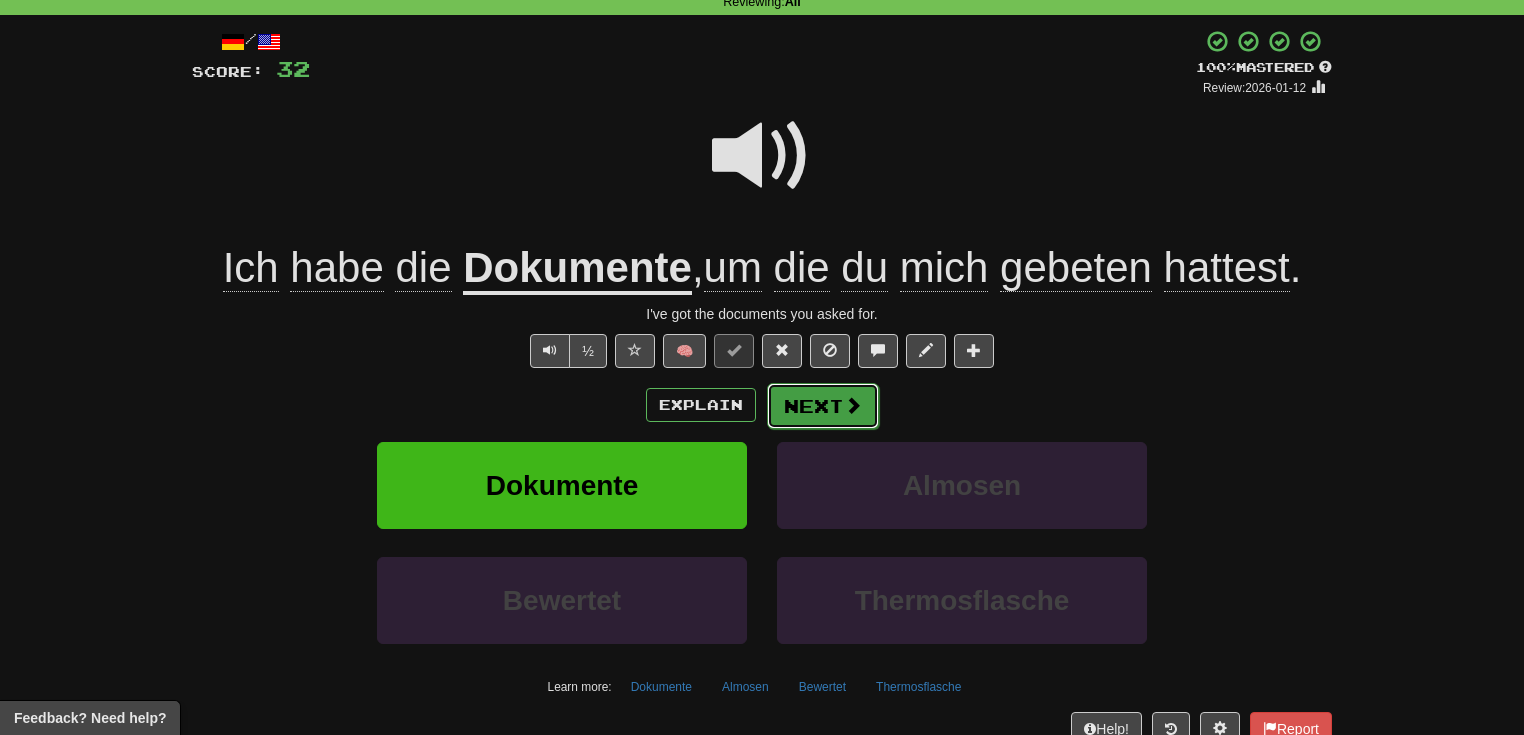 click on "Next" at bounding box center (823, 406) 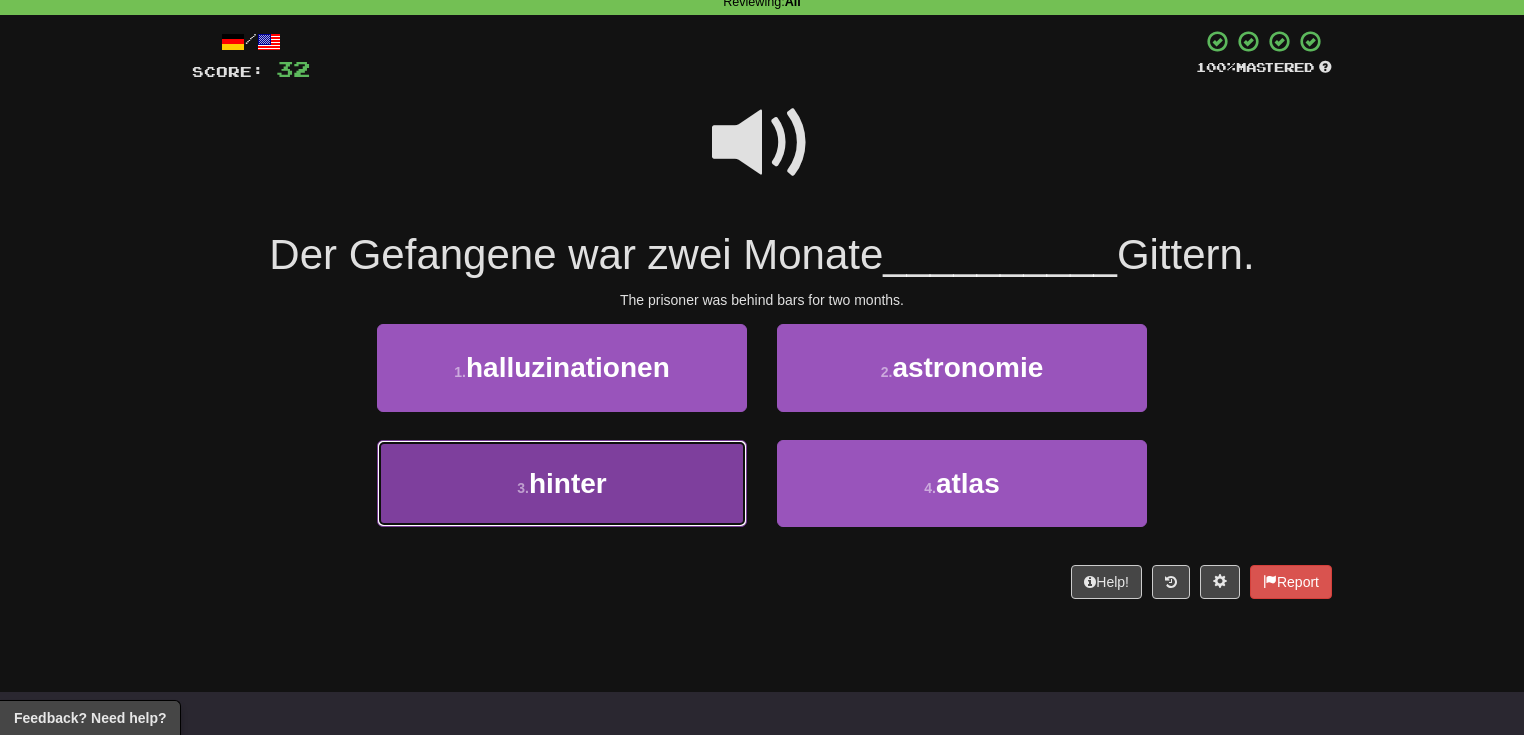 click on "3 .  hinter" at bounding box center (562, 483) 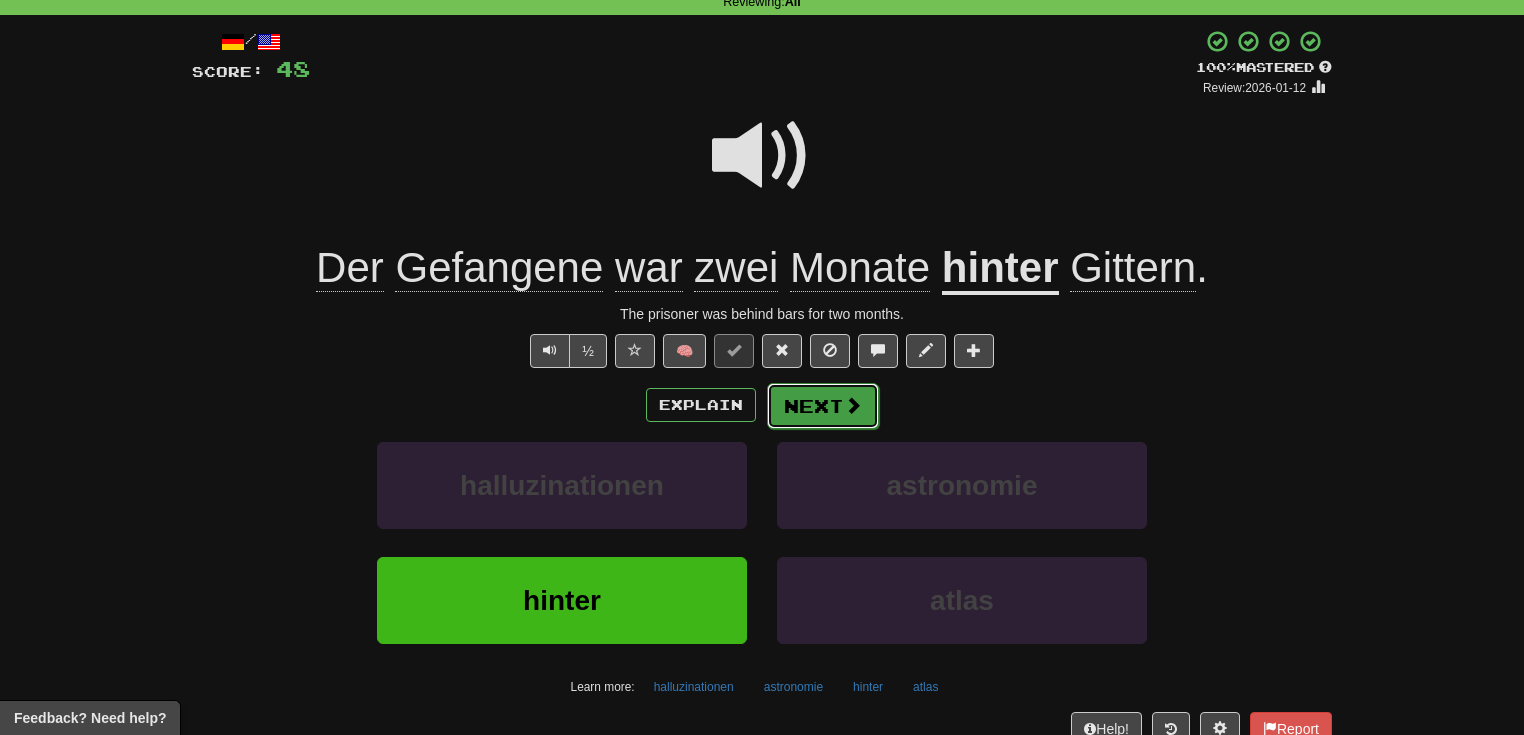 click at bounding box center [853, 405] 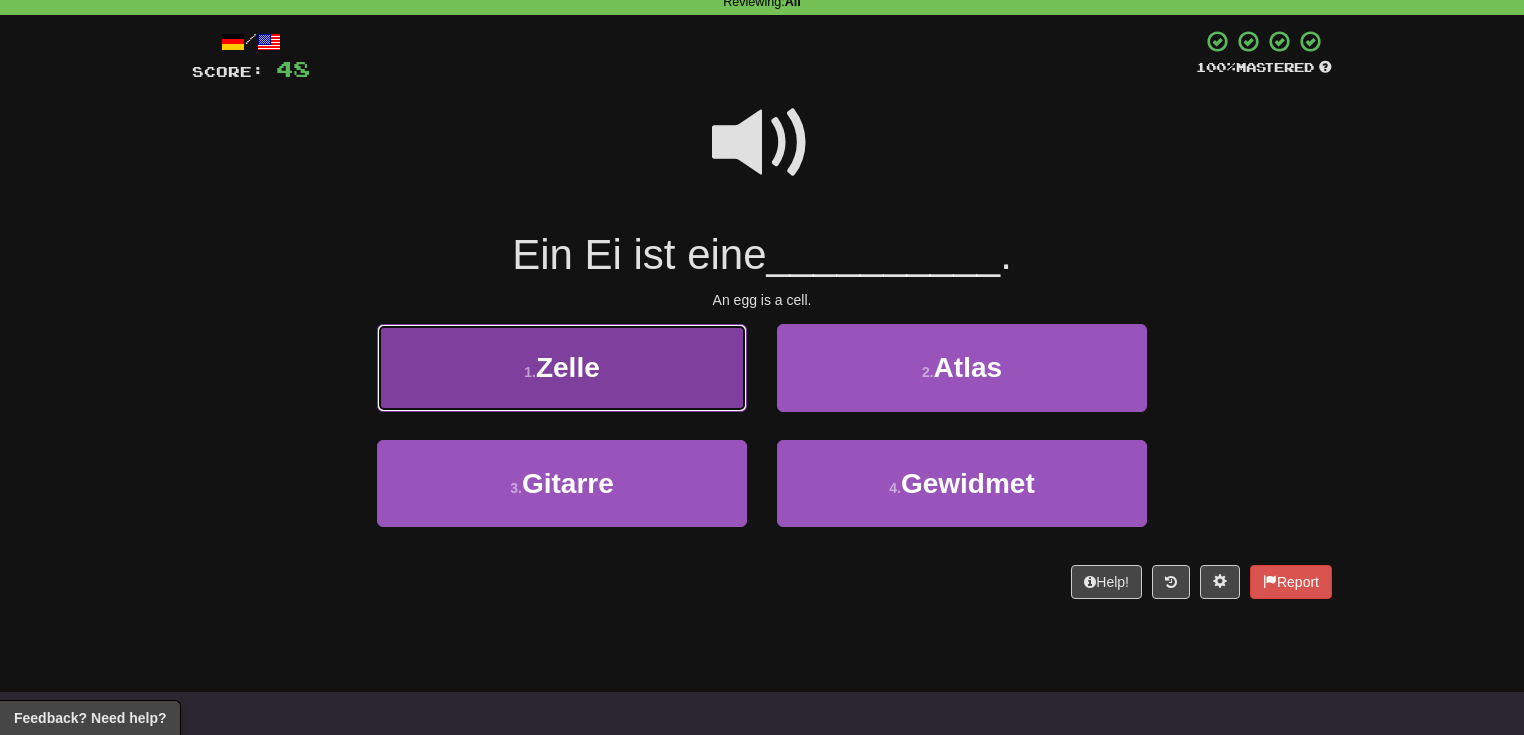 click on "1 .  Zelle" at bounding box center [562, 367] 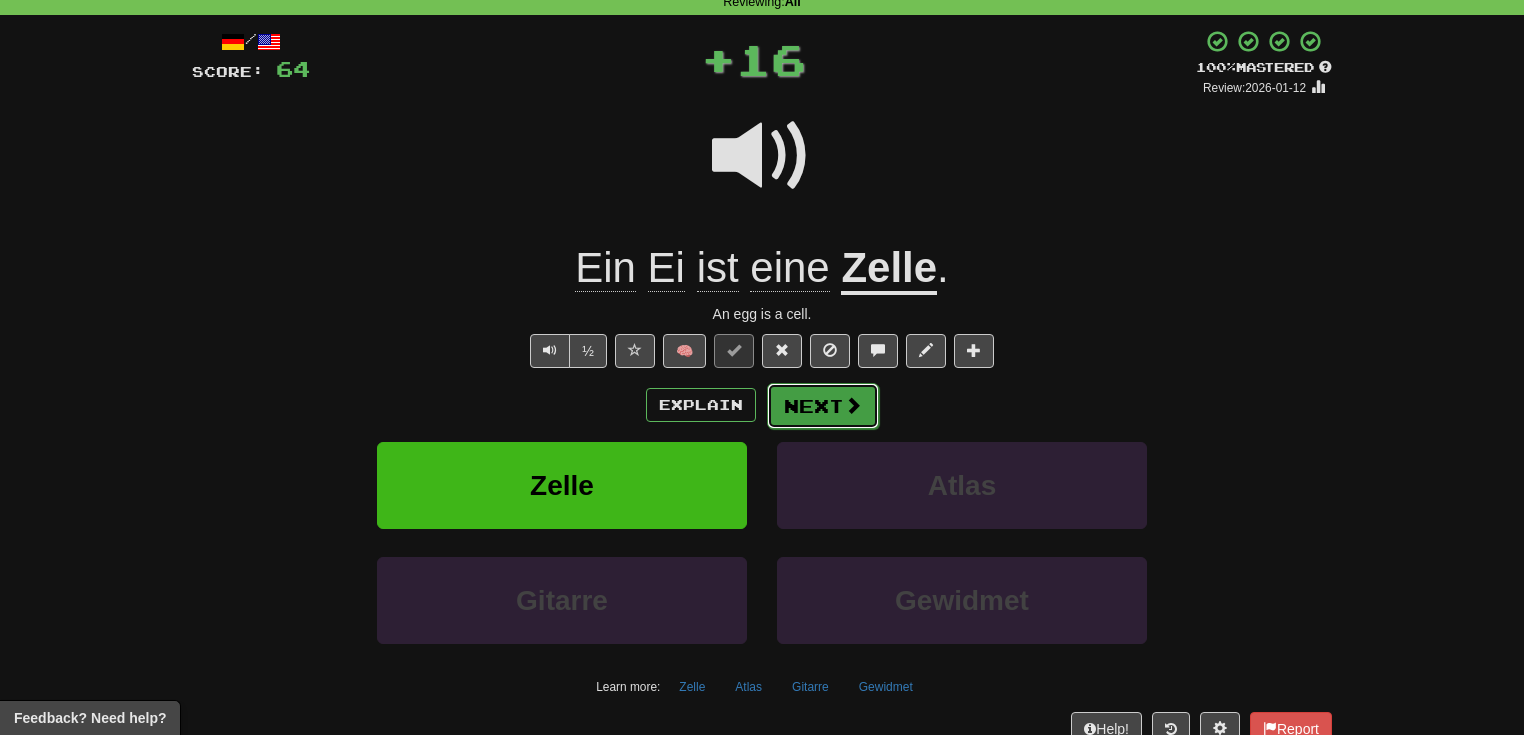 click on "Next" at bounding box center [823, 406] 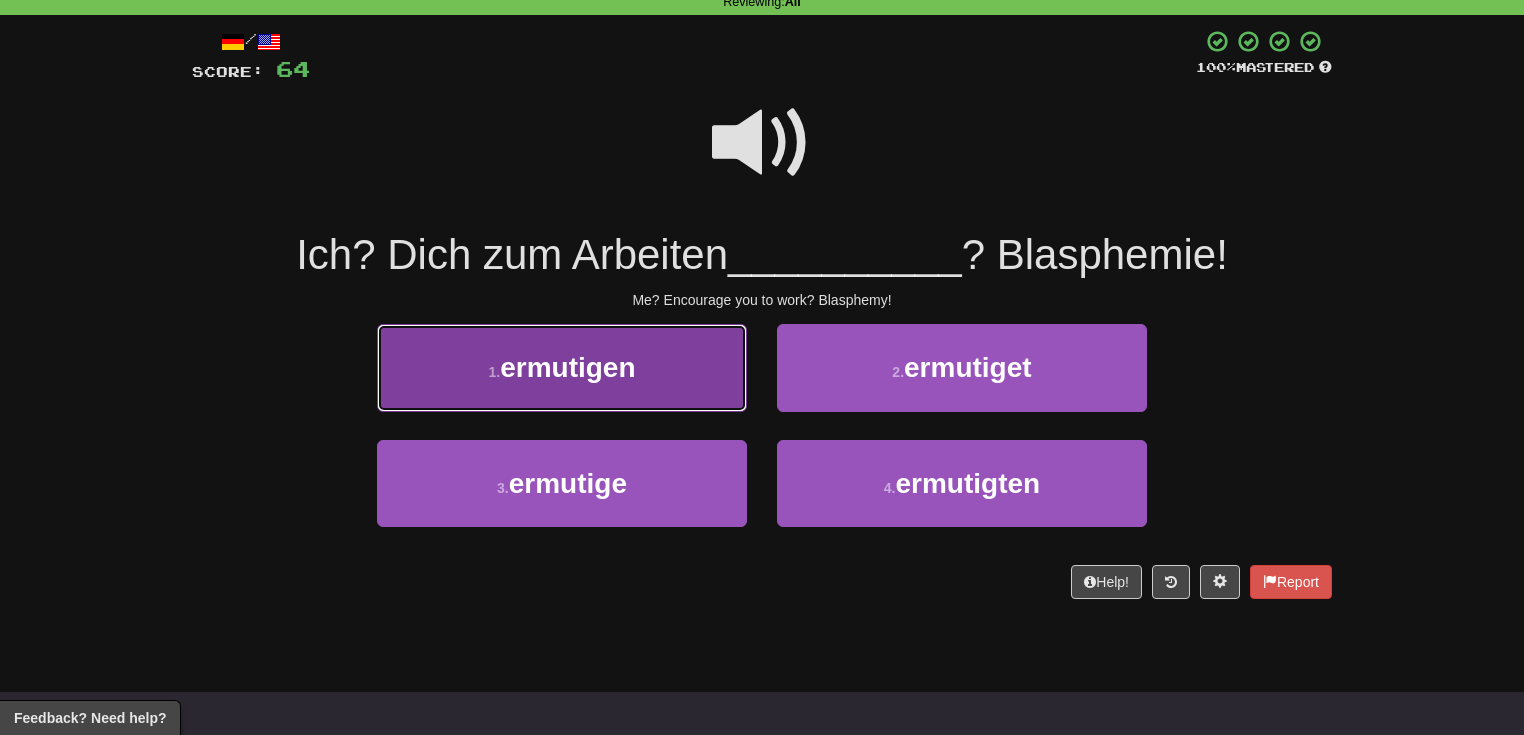 click on "1 .  ermutigen" at bounding box center [562, 367] 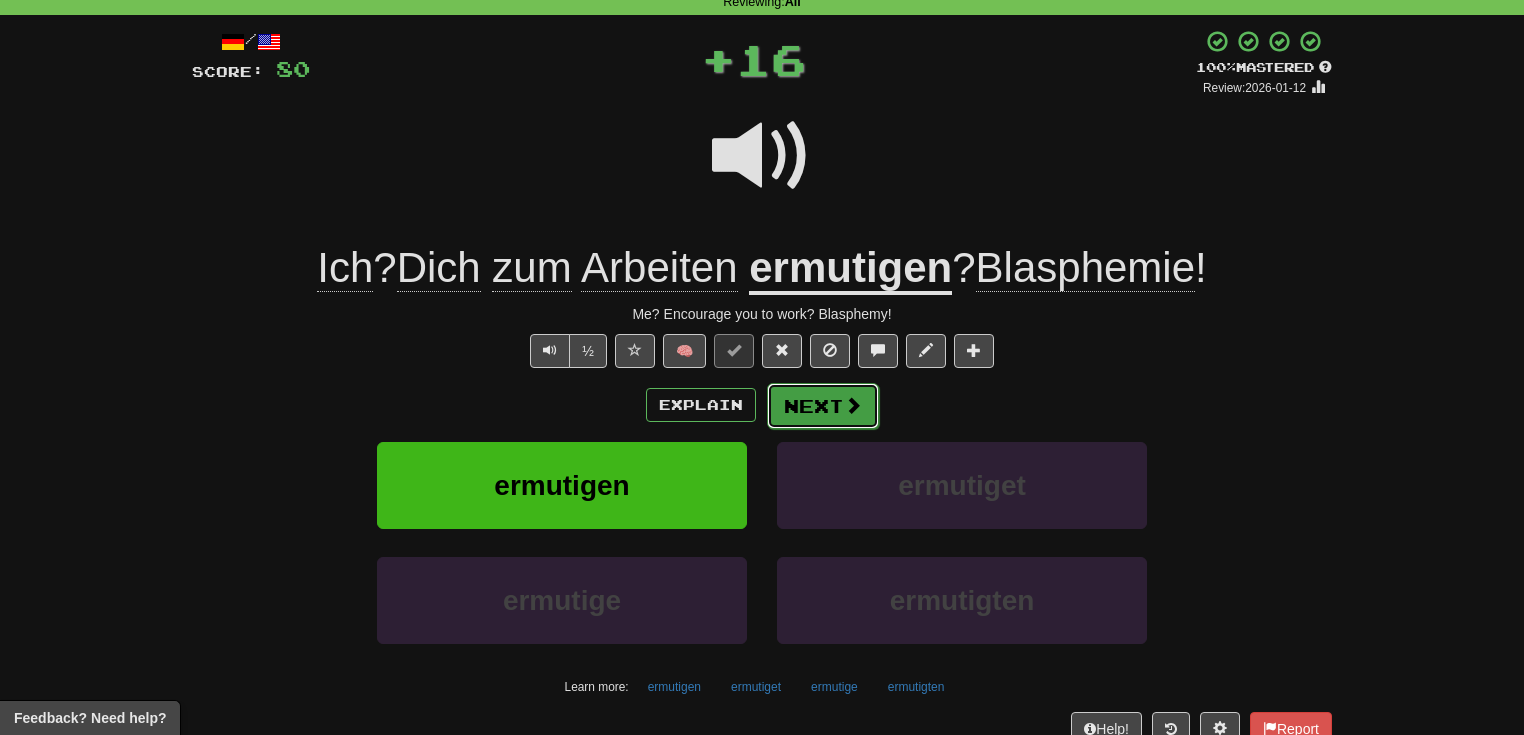 click on "Next" at bounding box center [823, 406] 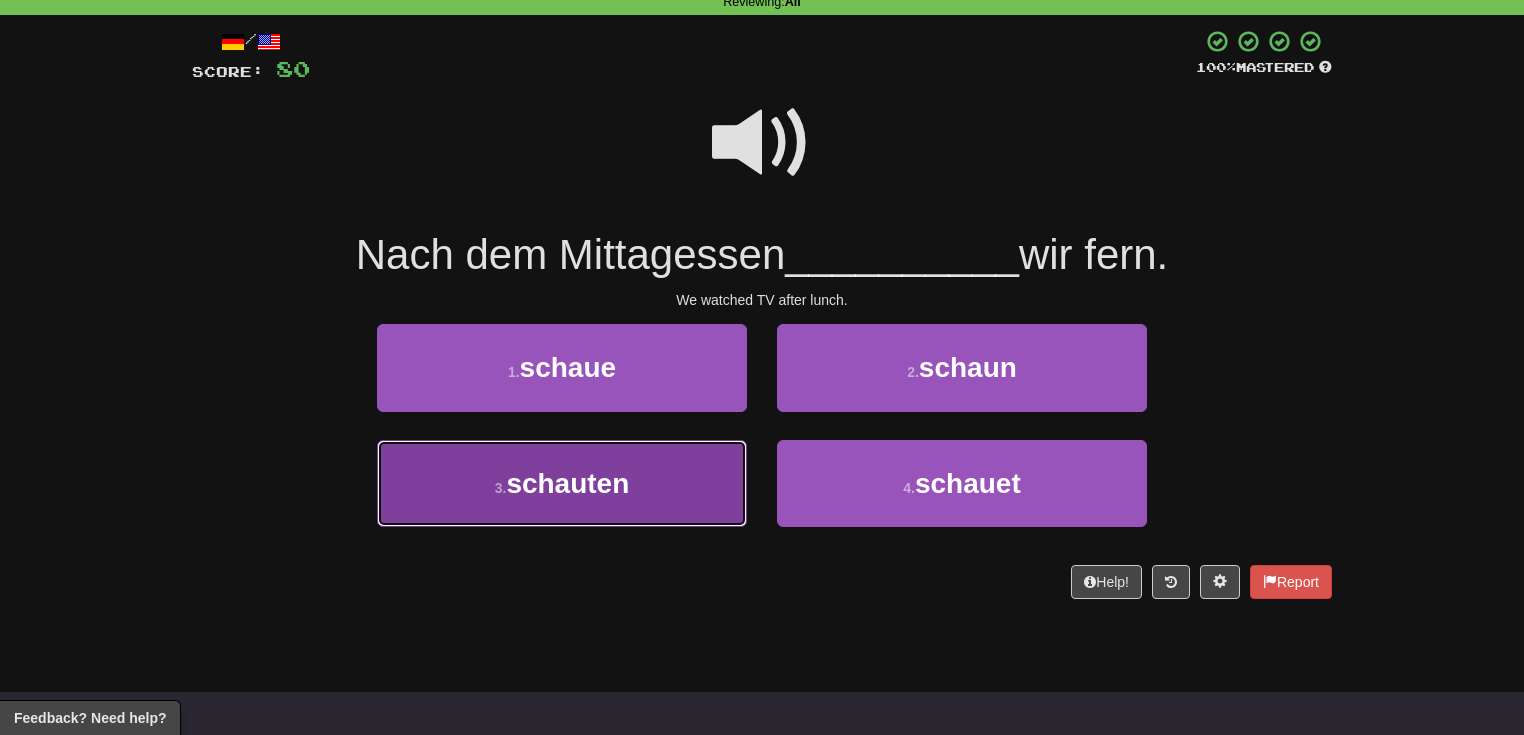 click on "schauten" at bounding box center (567, 483) 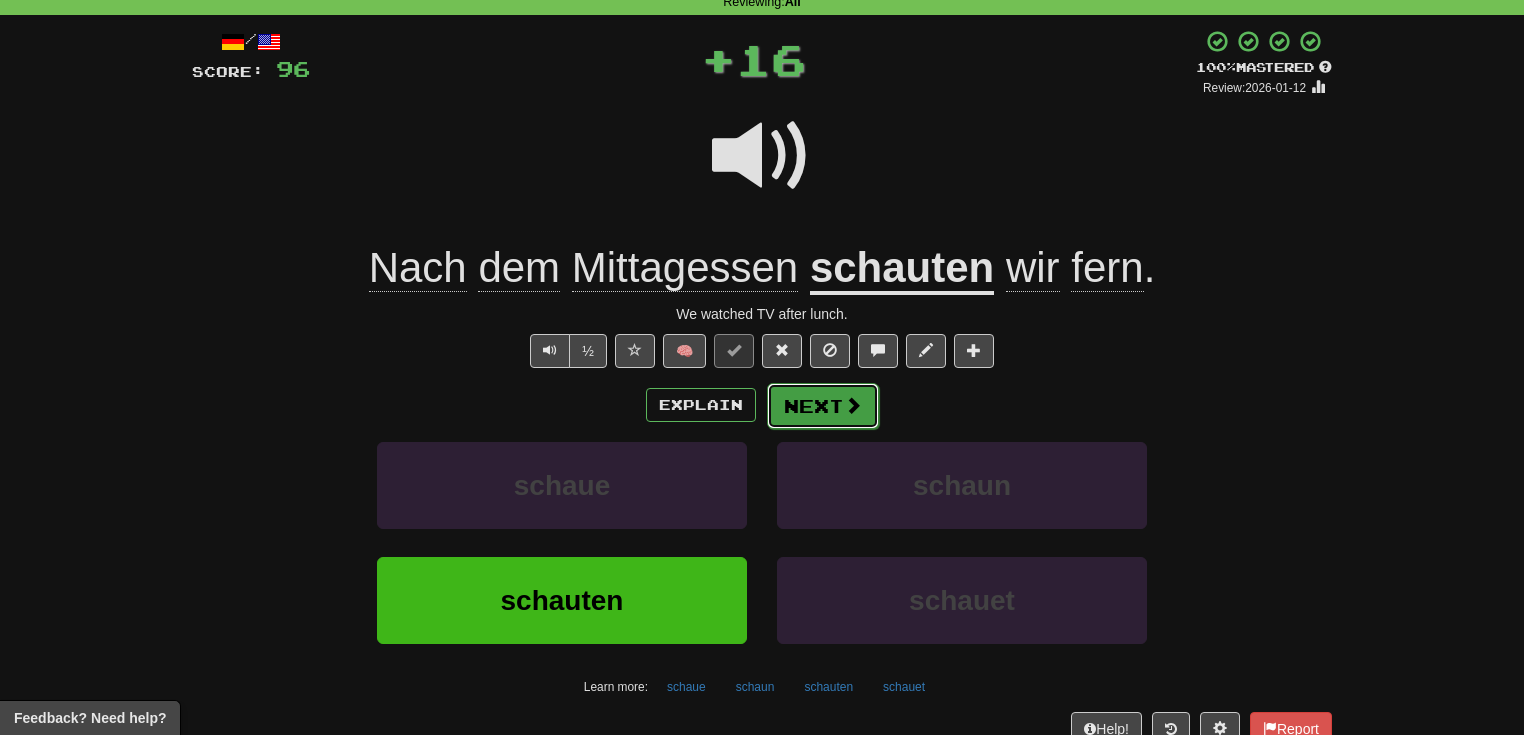 click at bounding box center (853, 405) 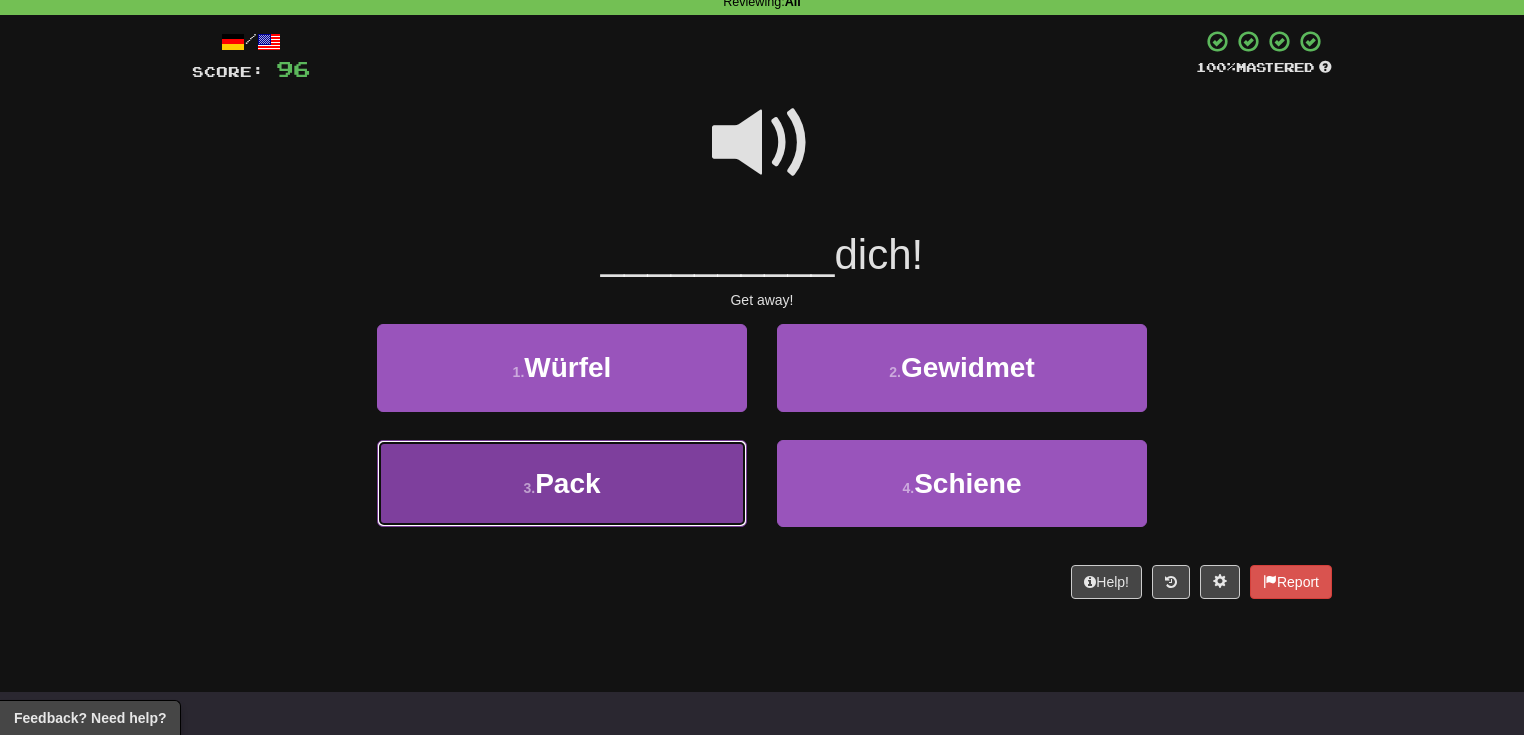 click on "3 .  Pack" at bounding box center (562, 483) 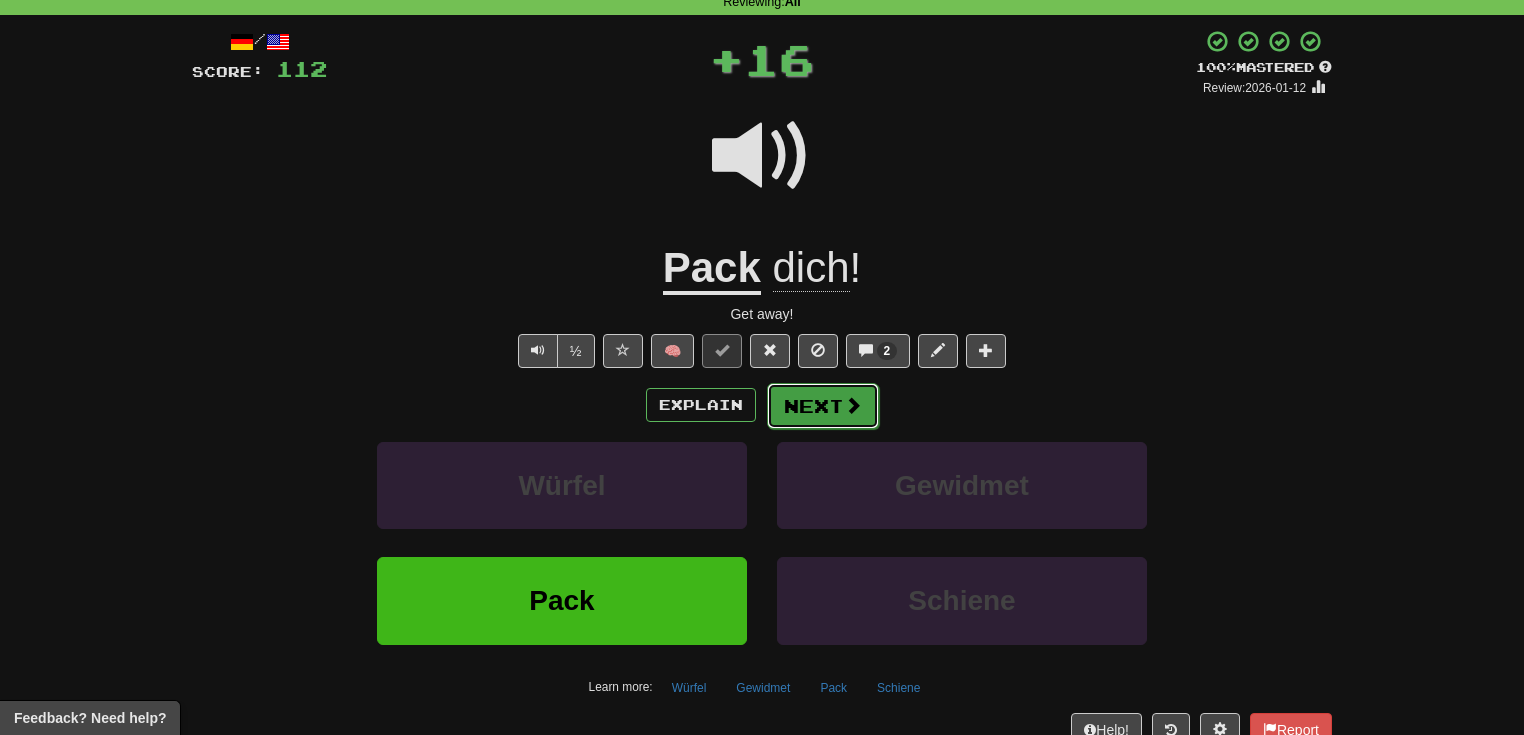 click at bounding box center [853, 405] 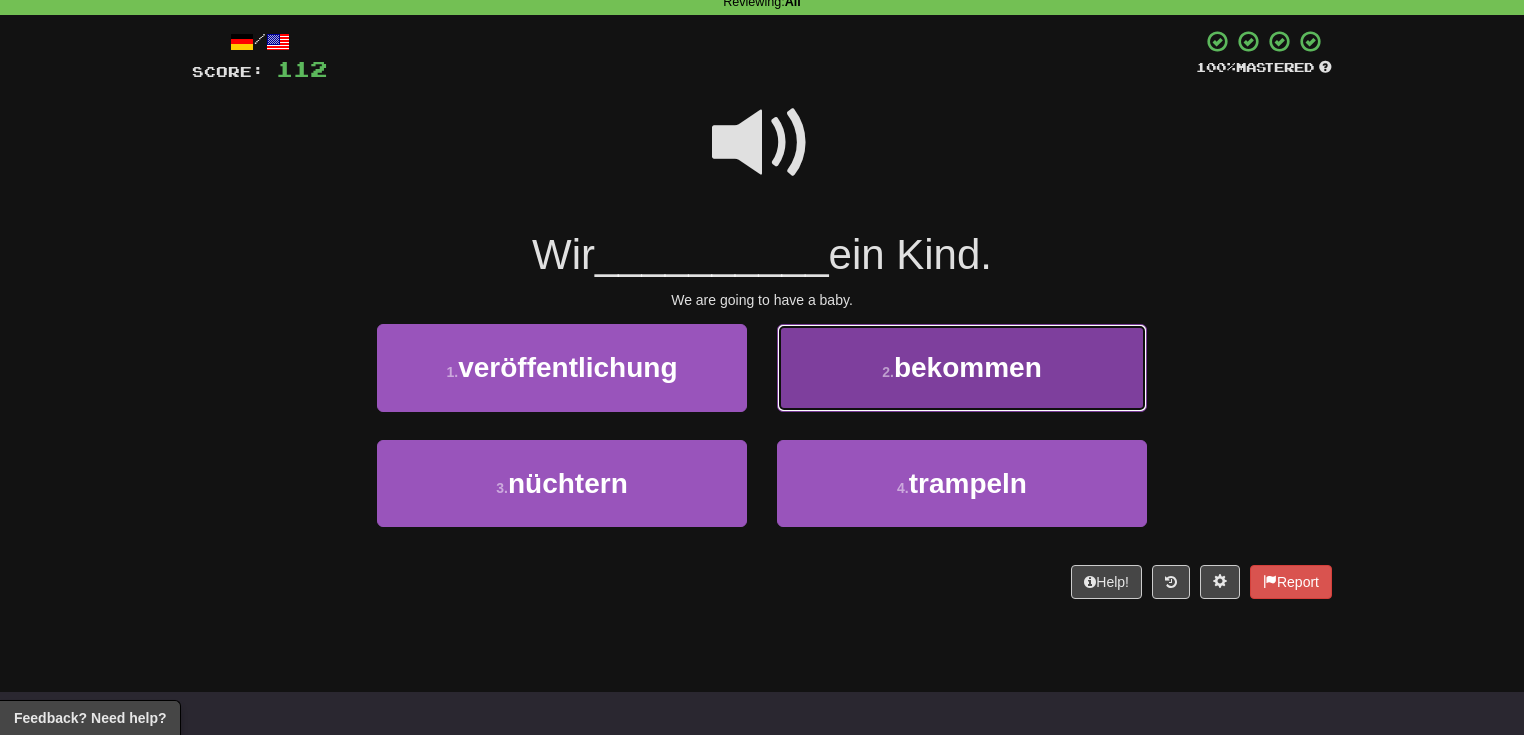 click on "2 .  bekommen" at bounding box center (962, 367) 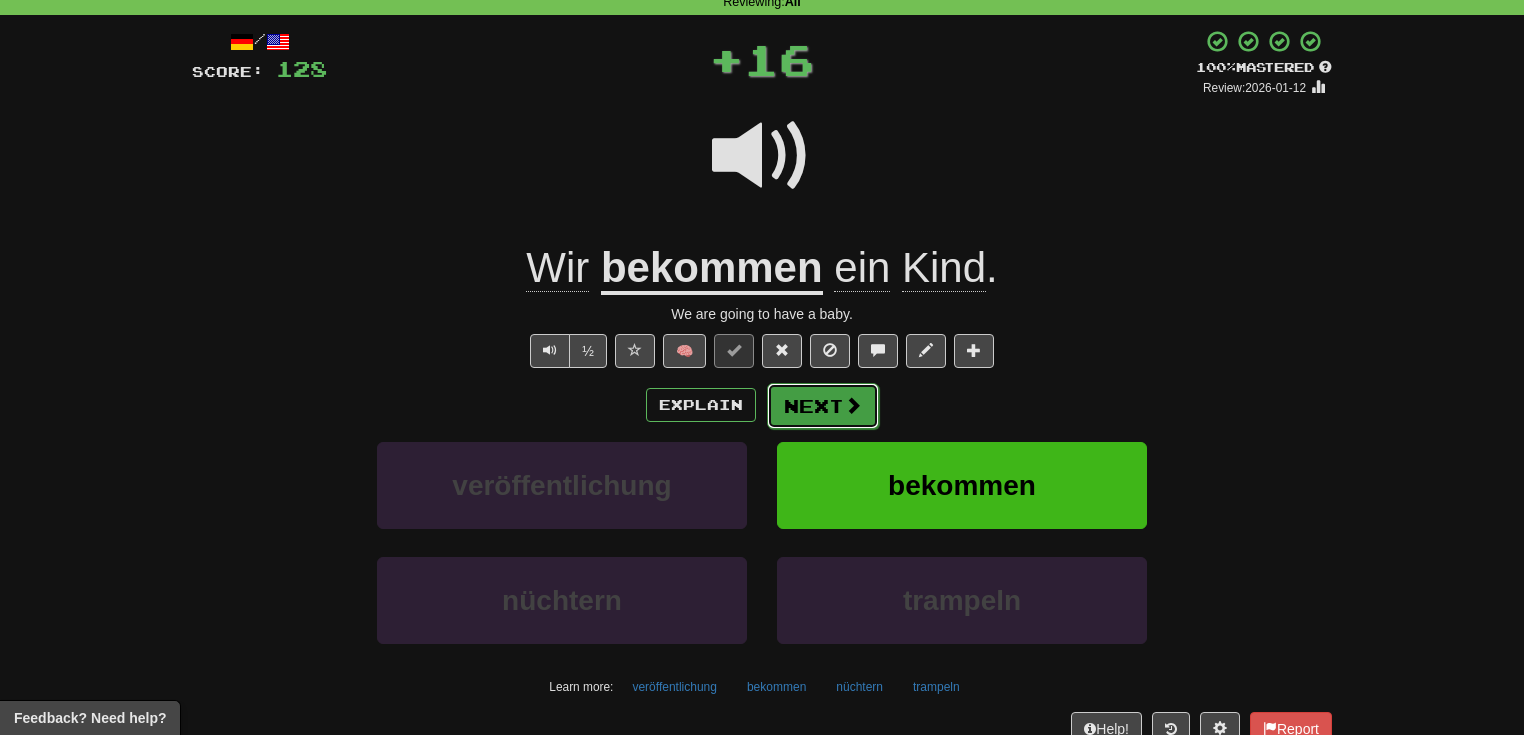 click at bounding box center [853, 405] 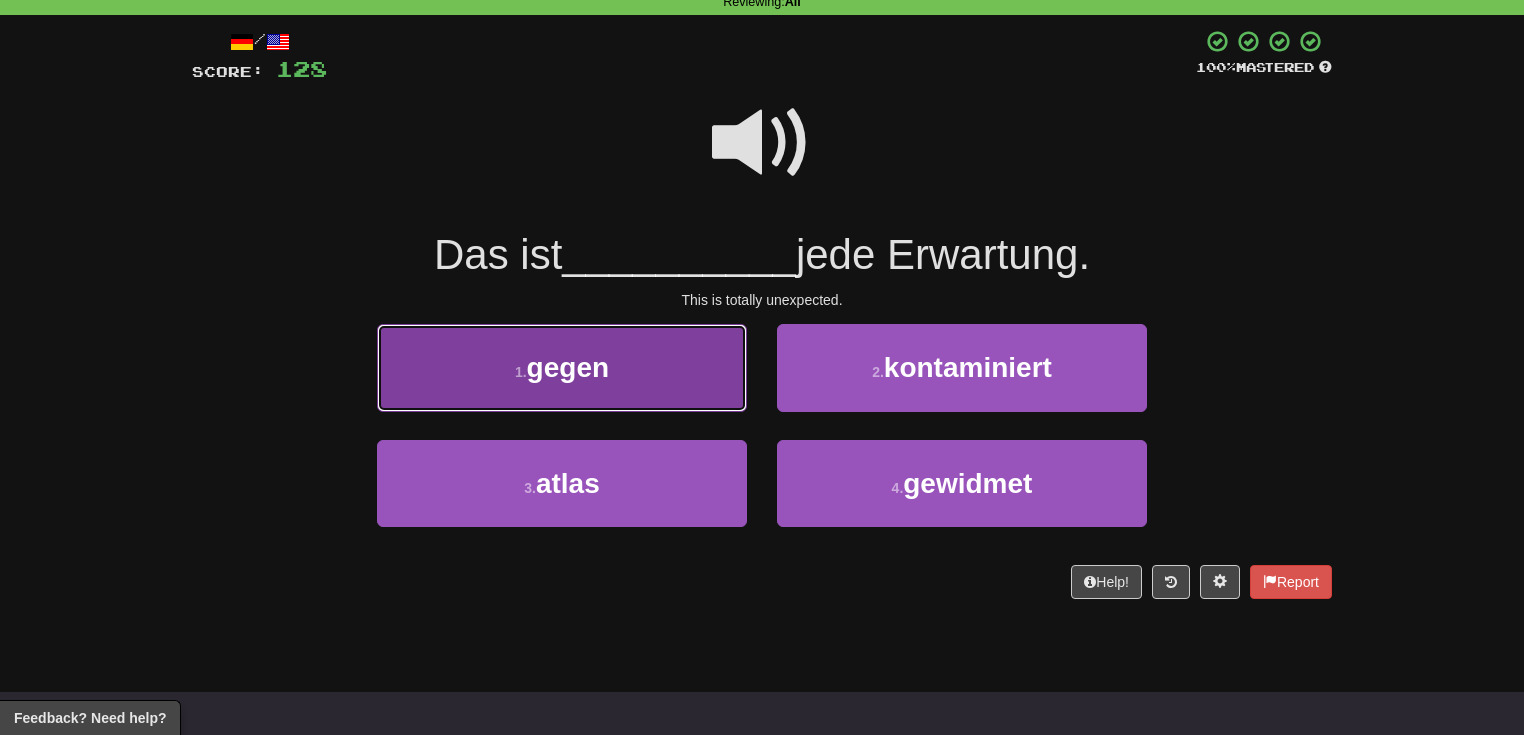 click on "1 .  gegen" at bounding box center (562, 367) 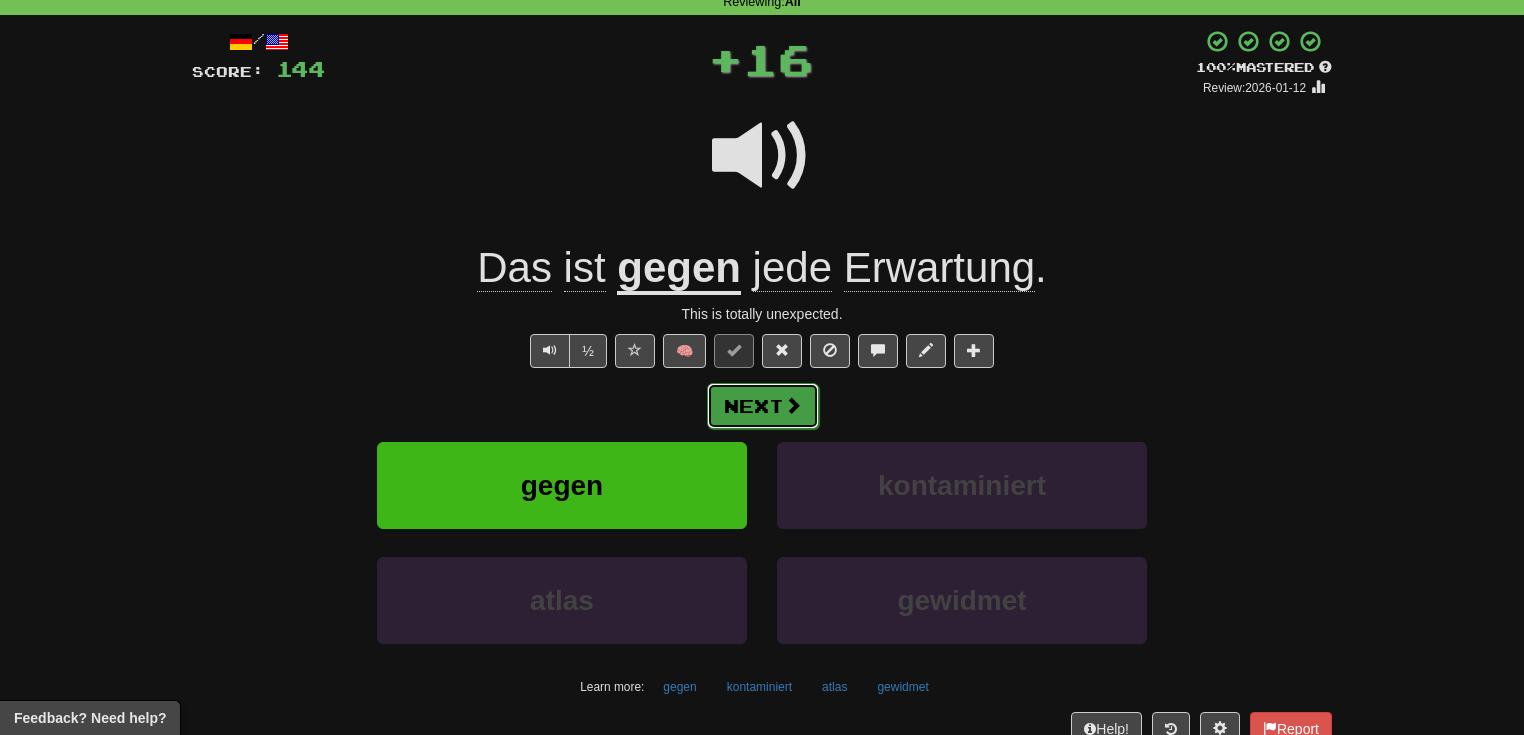 click on "Next" at bounding box center (763, 406) 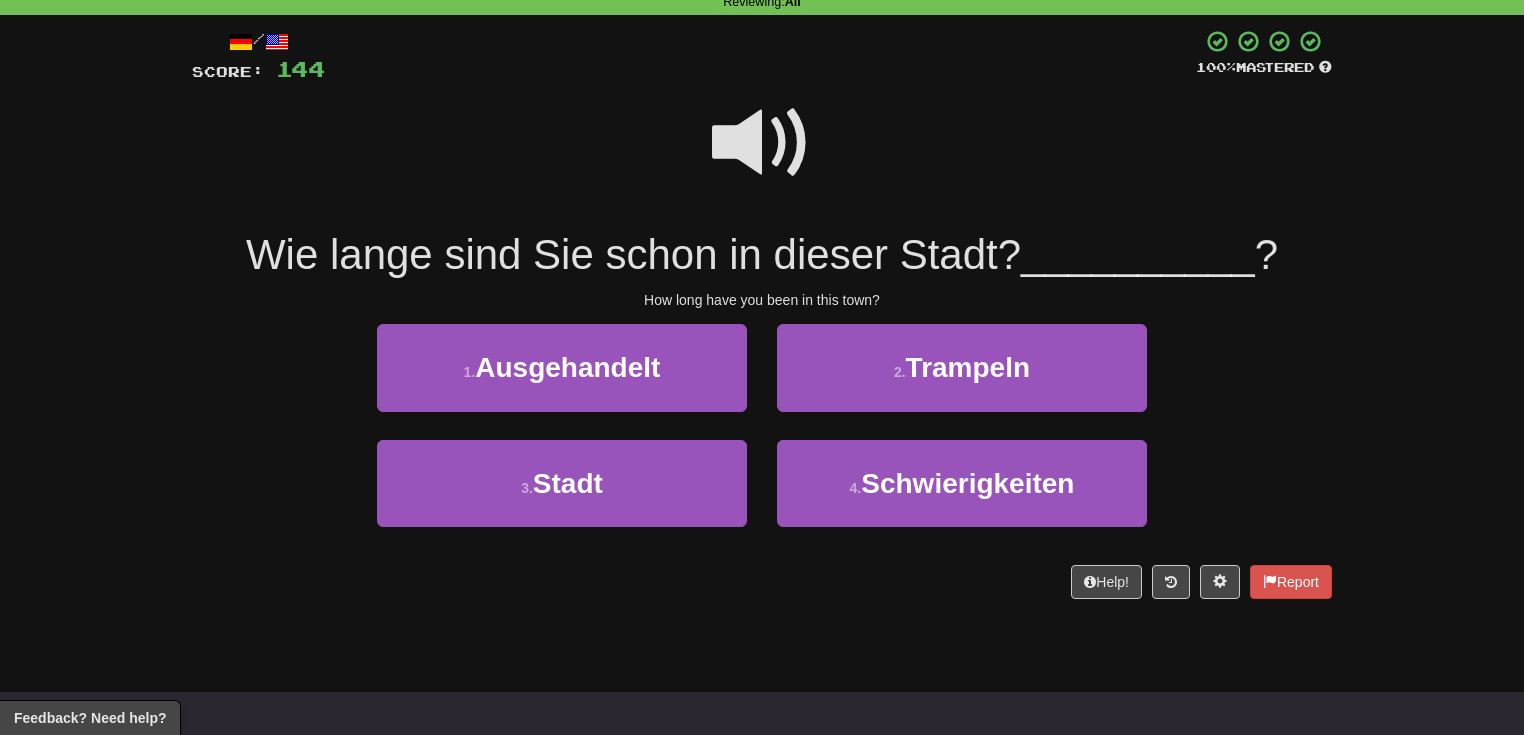 click at bounding box center [762, 143] 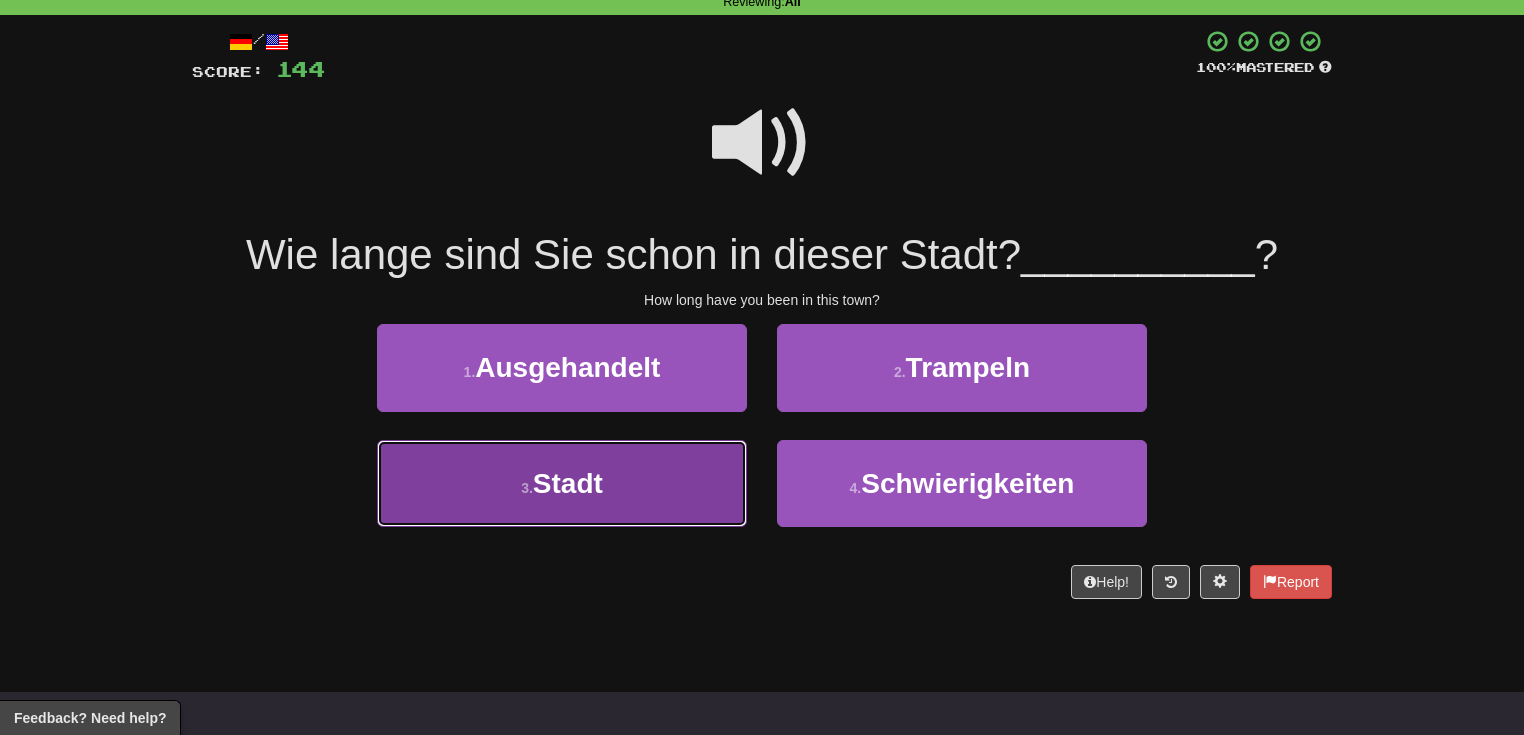 click on "3 .  Stadt" at bounding box center [562, 483] 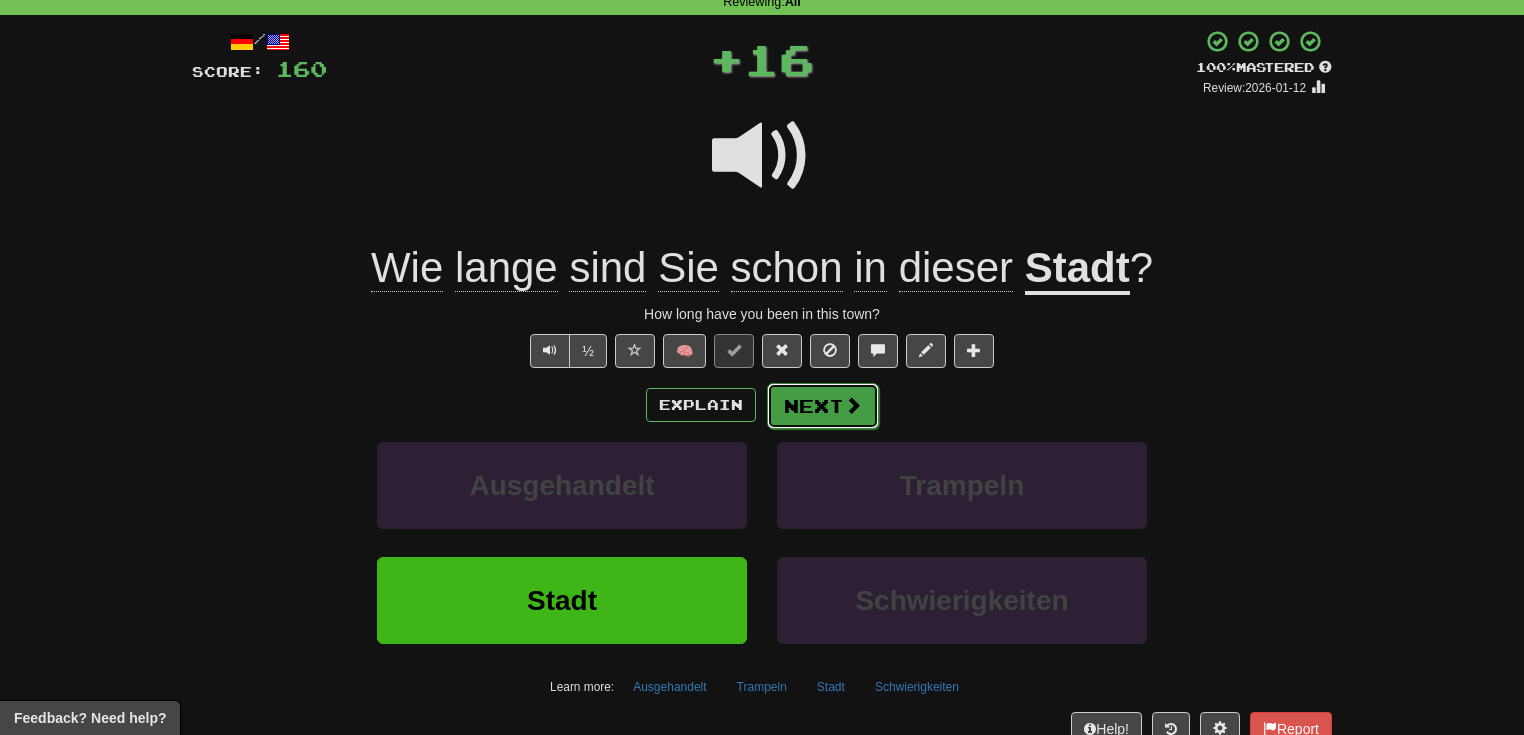 click on "Next" at bounding box center (823, 406) 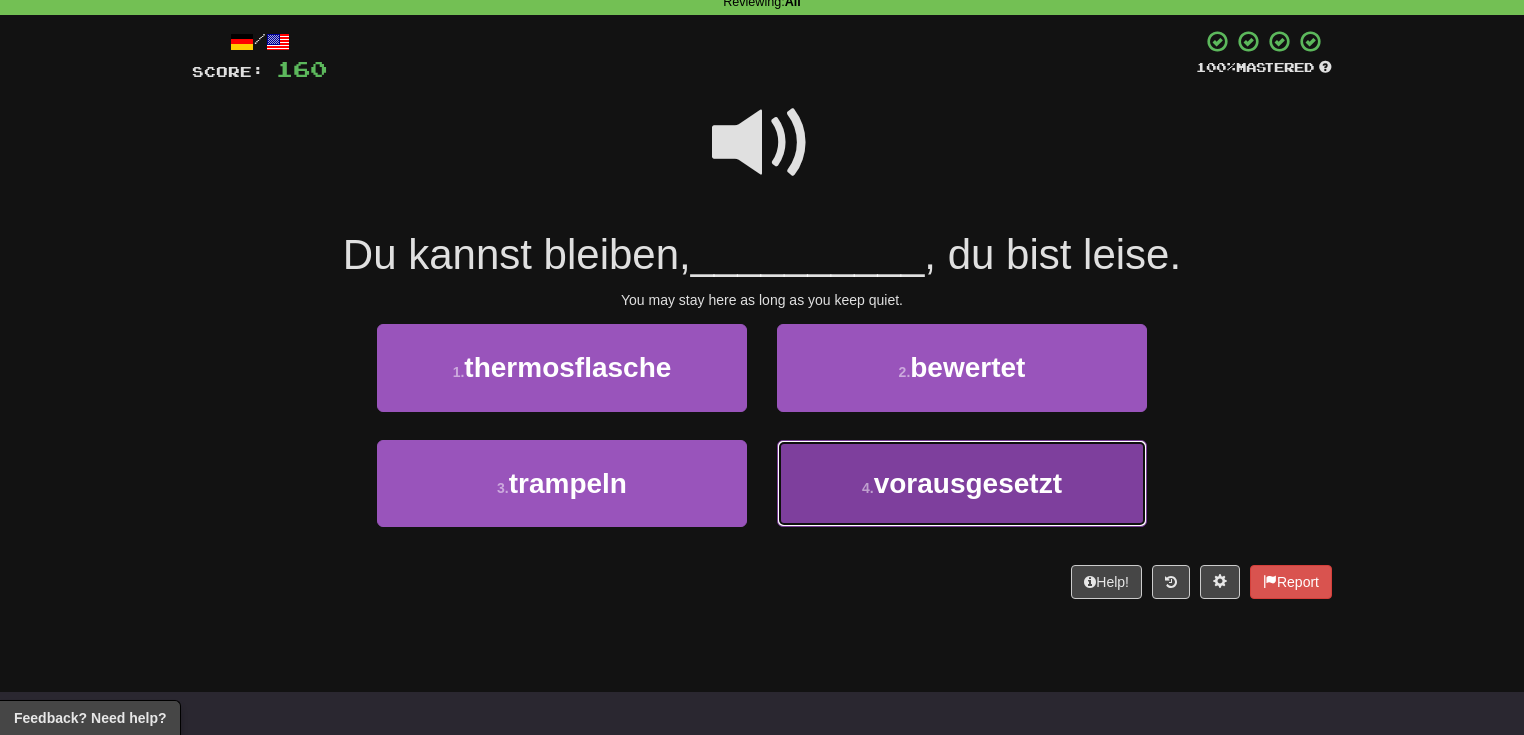 click on "4 ." at bounding box center [868, 488] 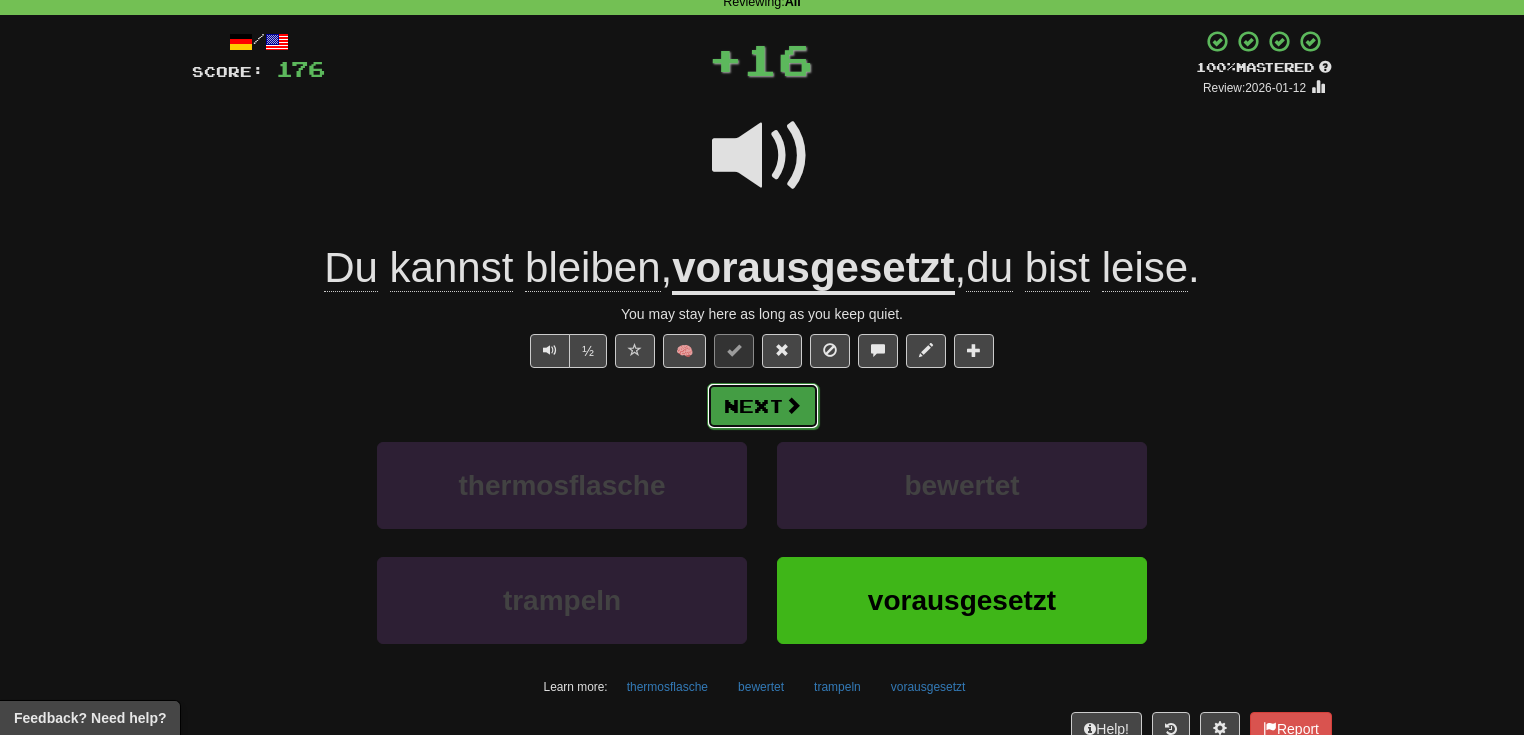 click at bounding box center [793, 405] 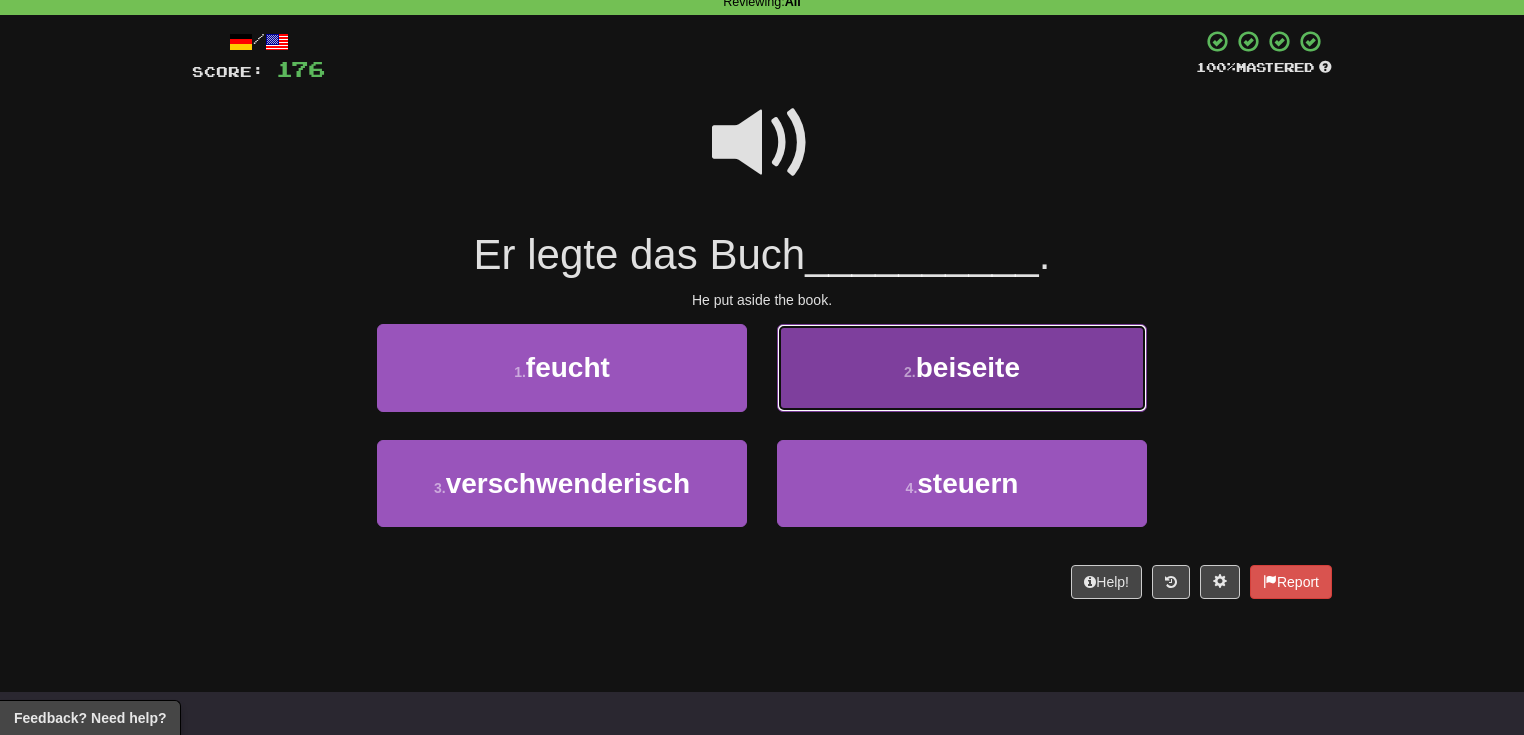 click on "2 .  beiseite" at bounding box center [962, 367] 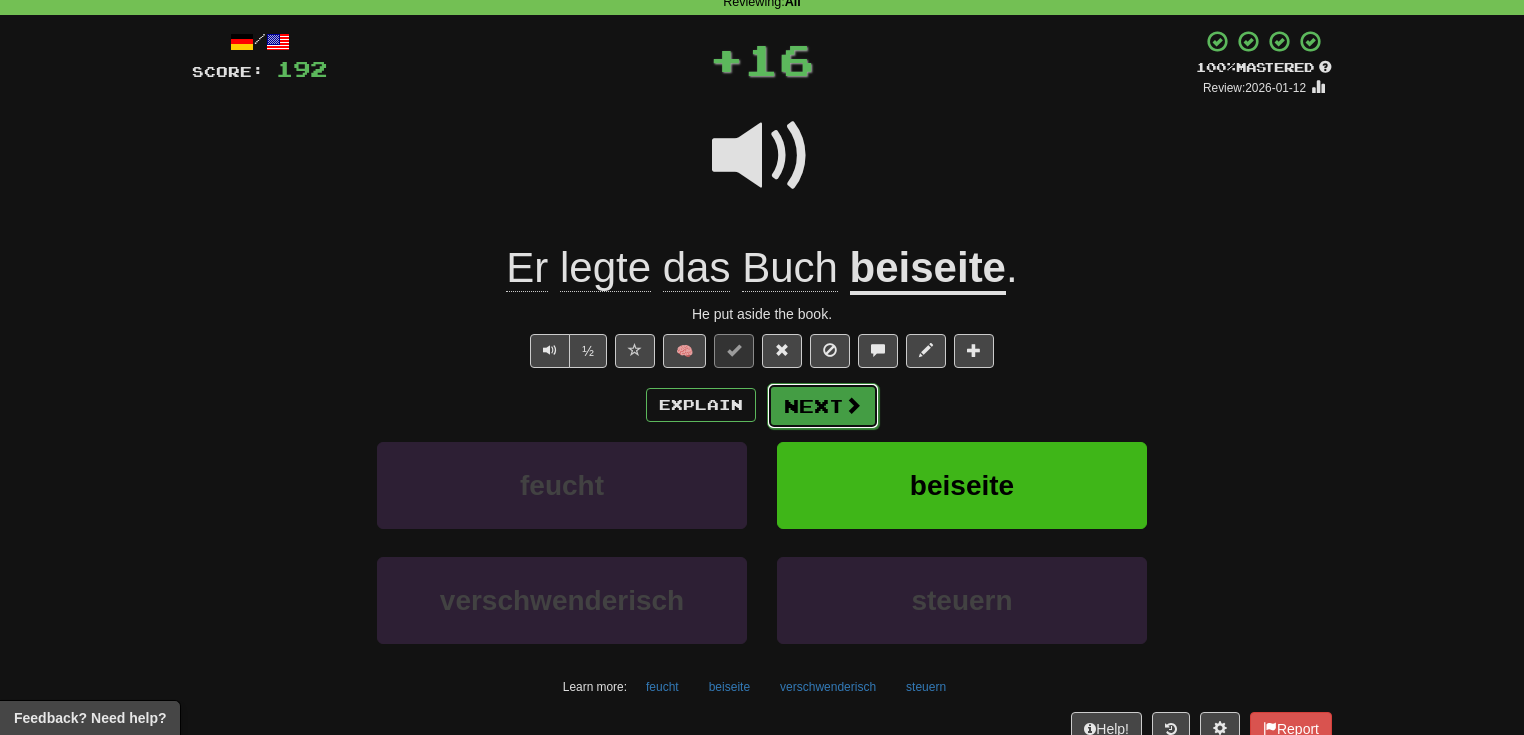 click on "Next" at bounding box center [823, 406] 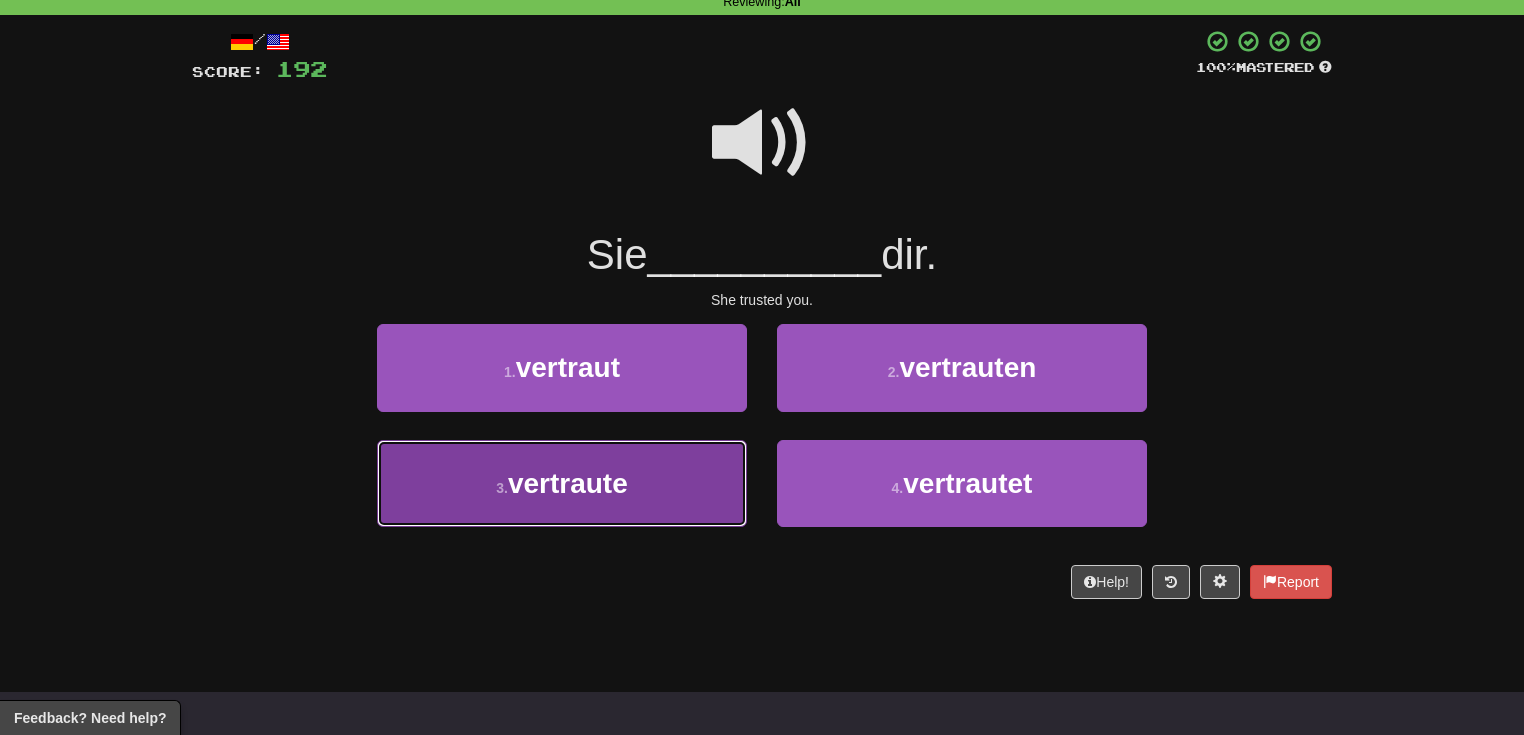 click on "3 .  vertraute" at bounding box center [562, 483] 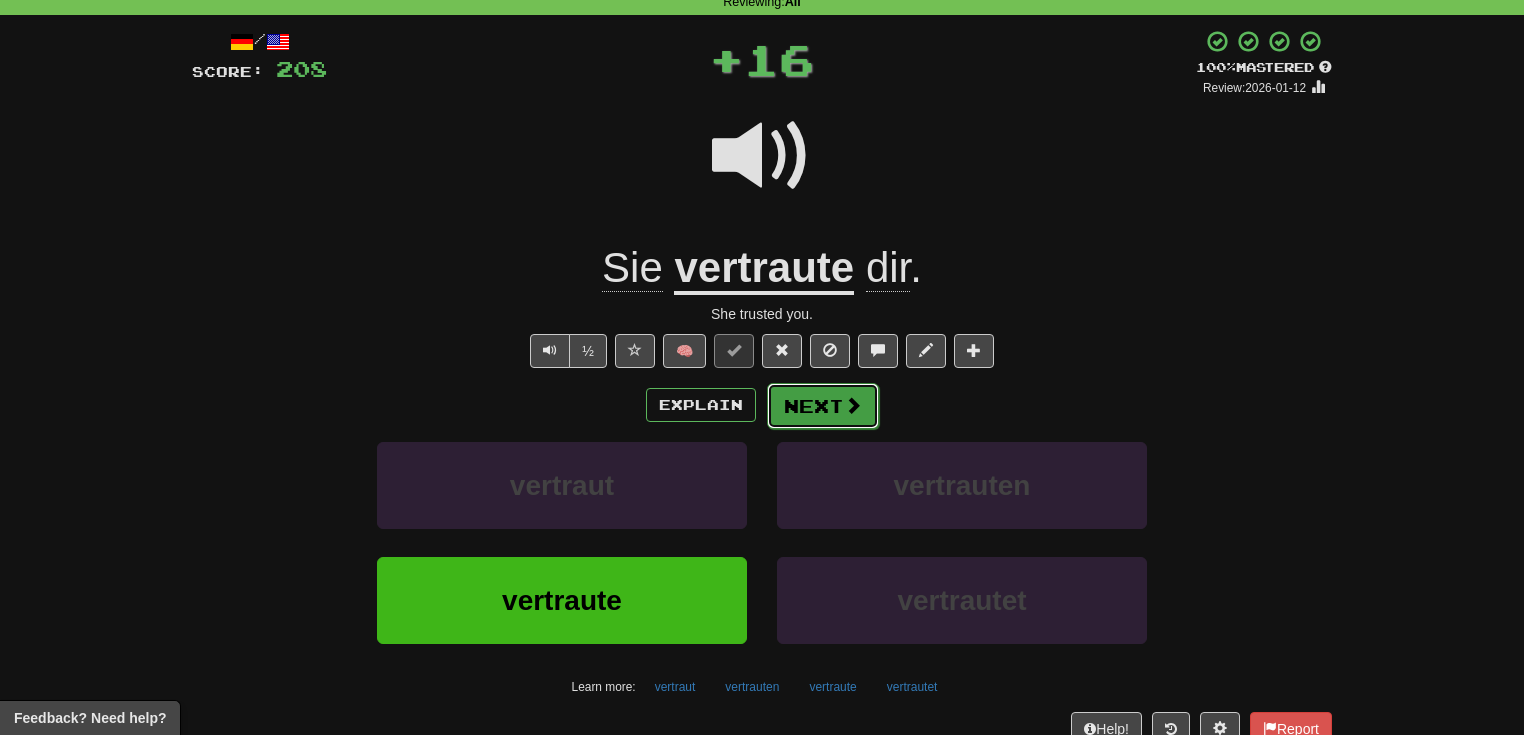 click on "Next" at bounding box center (823, 406) 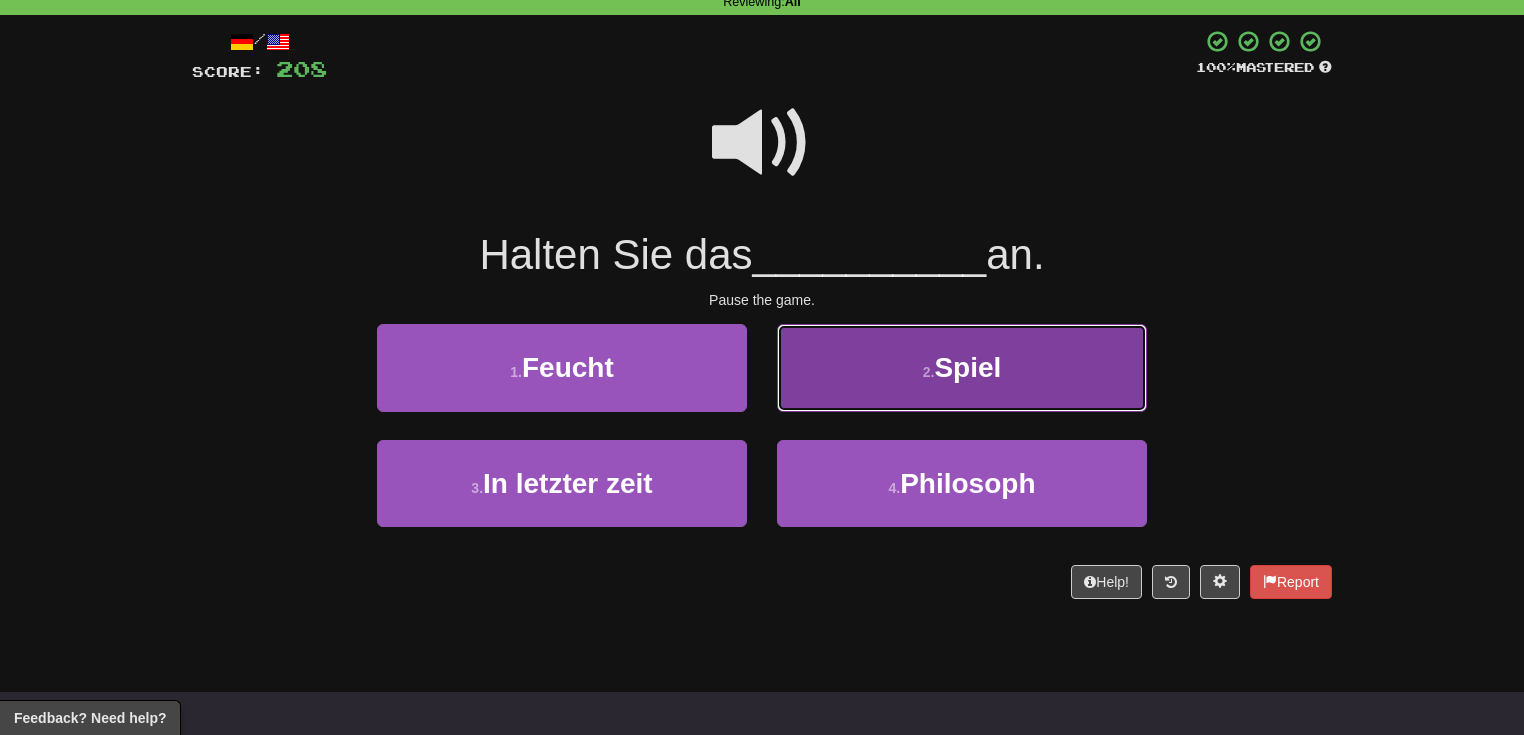 click on "2 .  Spiel" at bounding box center [962, 367] 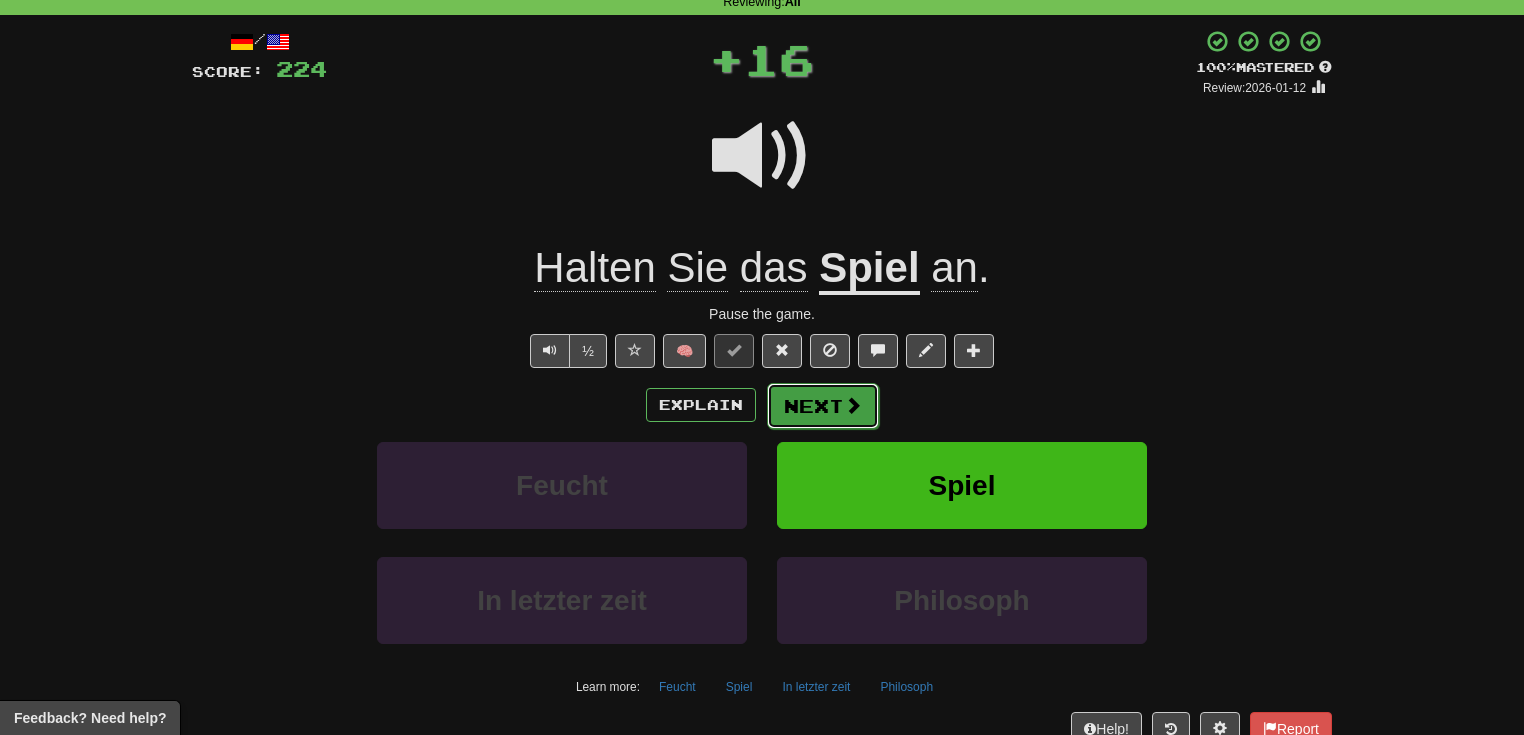click at bounding box center (853, 405) 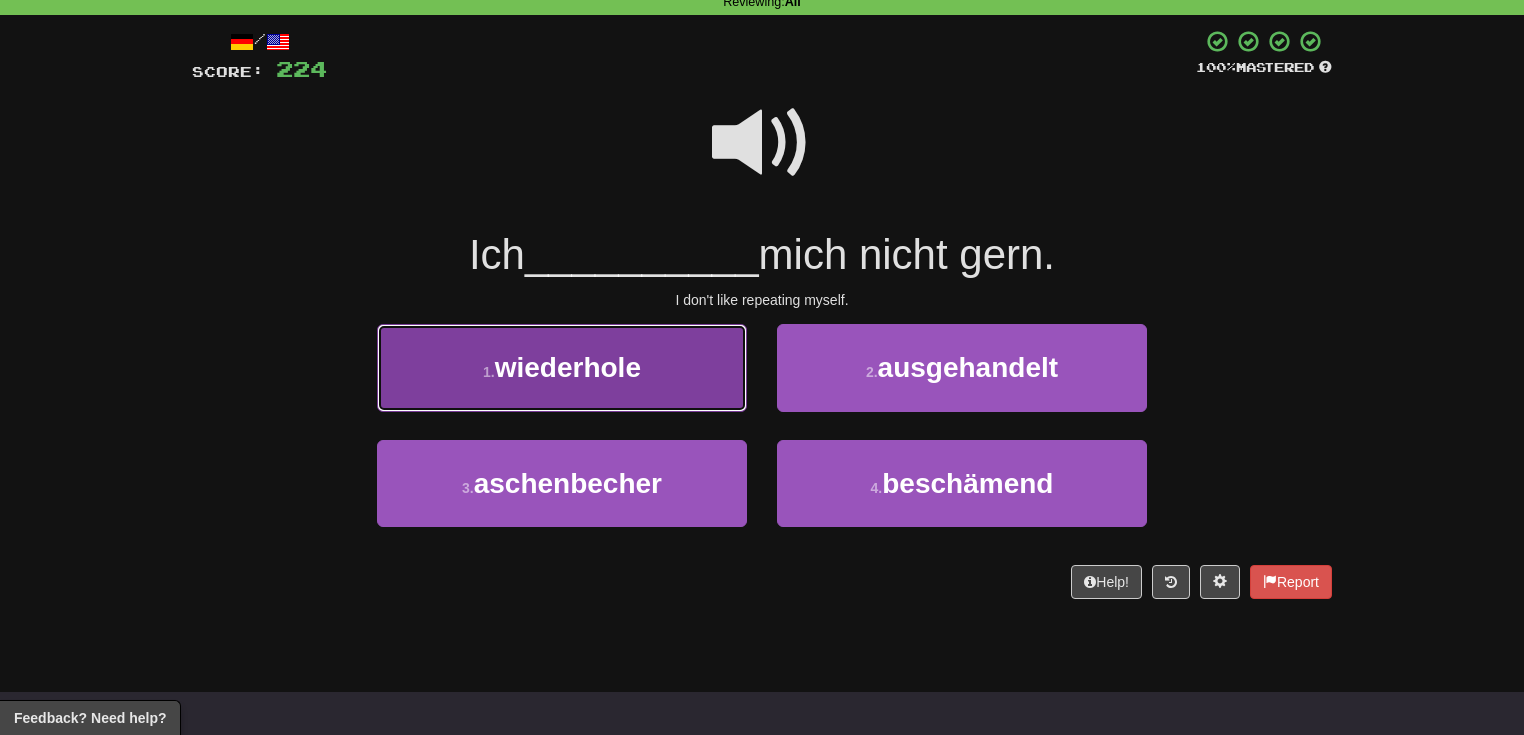 click on "1 .  wiederhole" at bounding box center [562, 367] 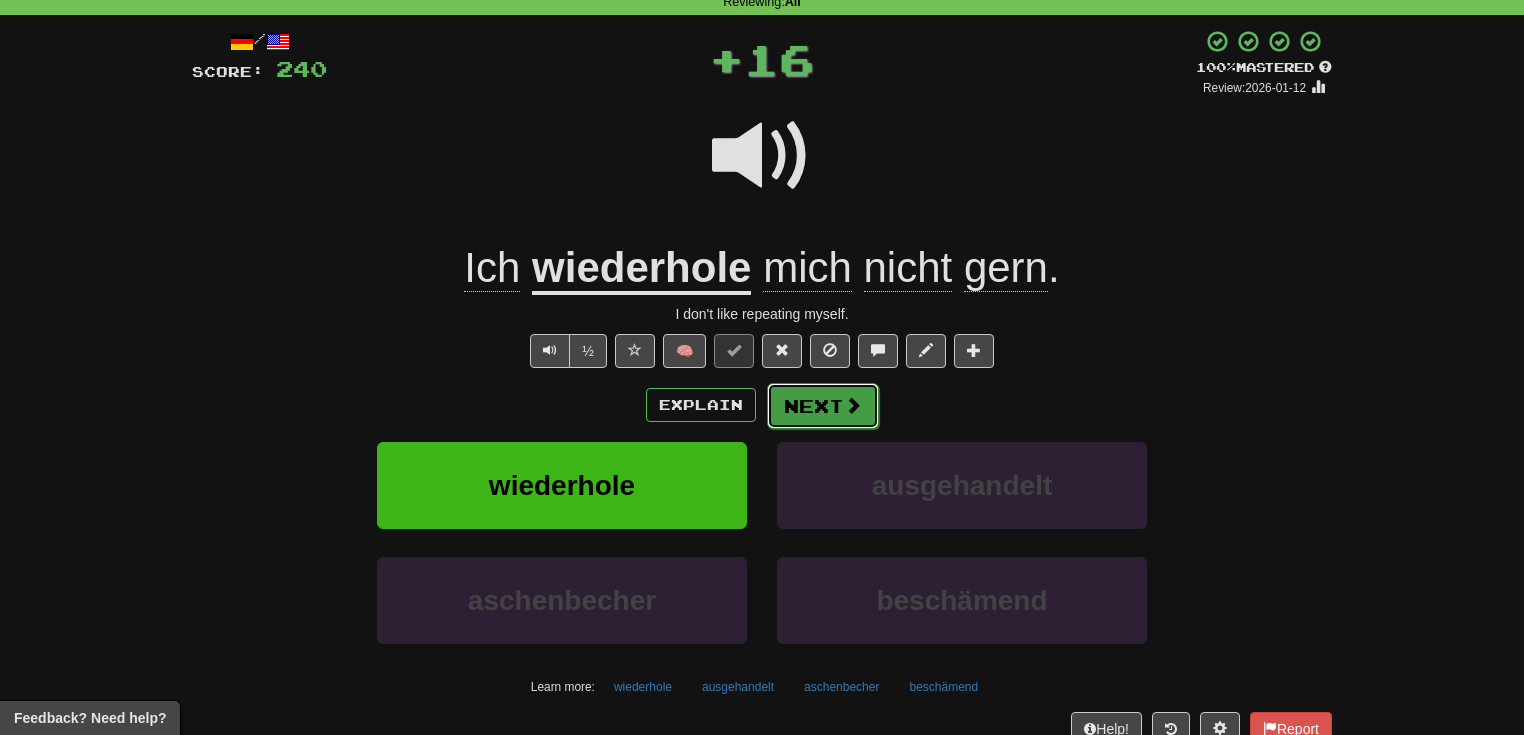click on "Next" at bounding box center [823, 406] 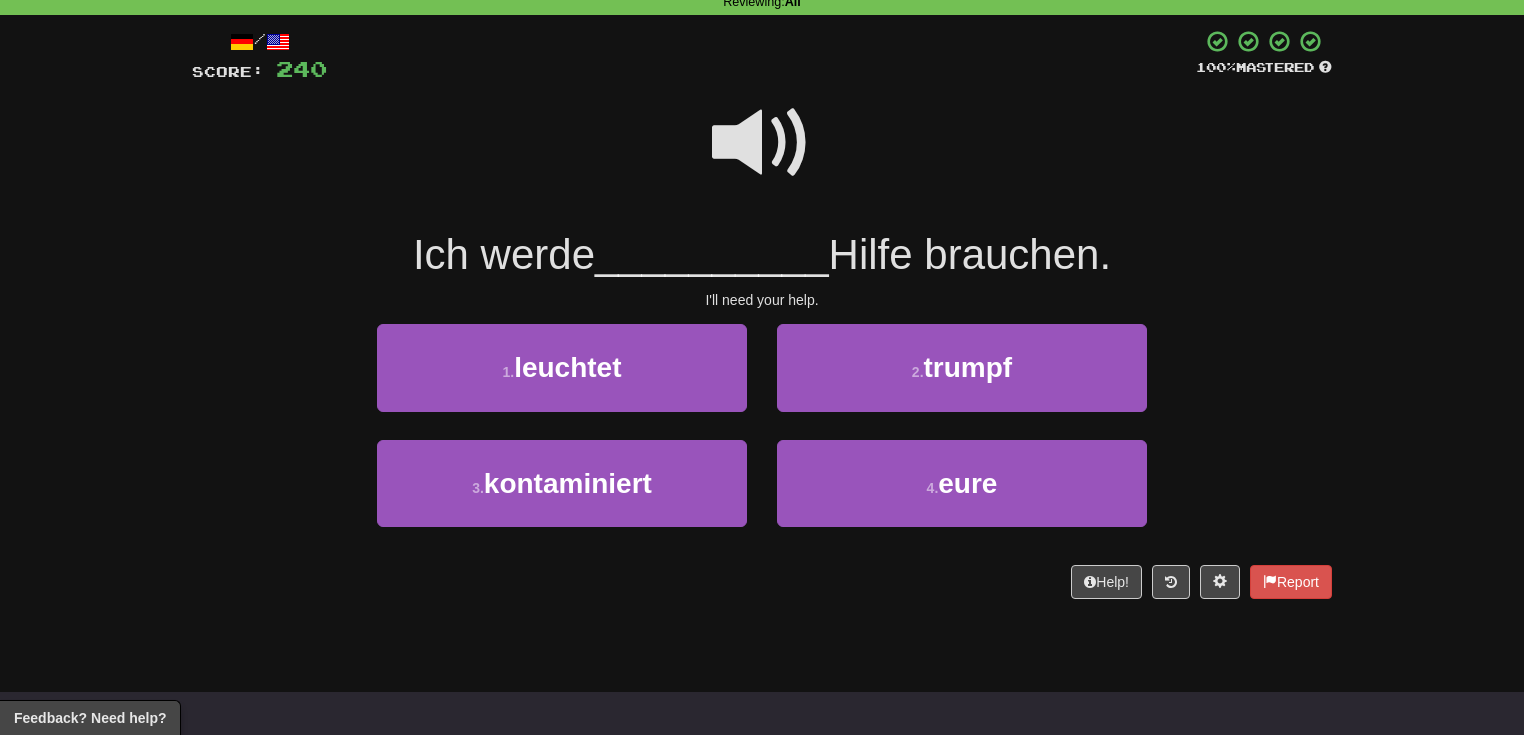 click at bounding box center [762, 143] 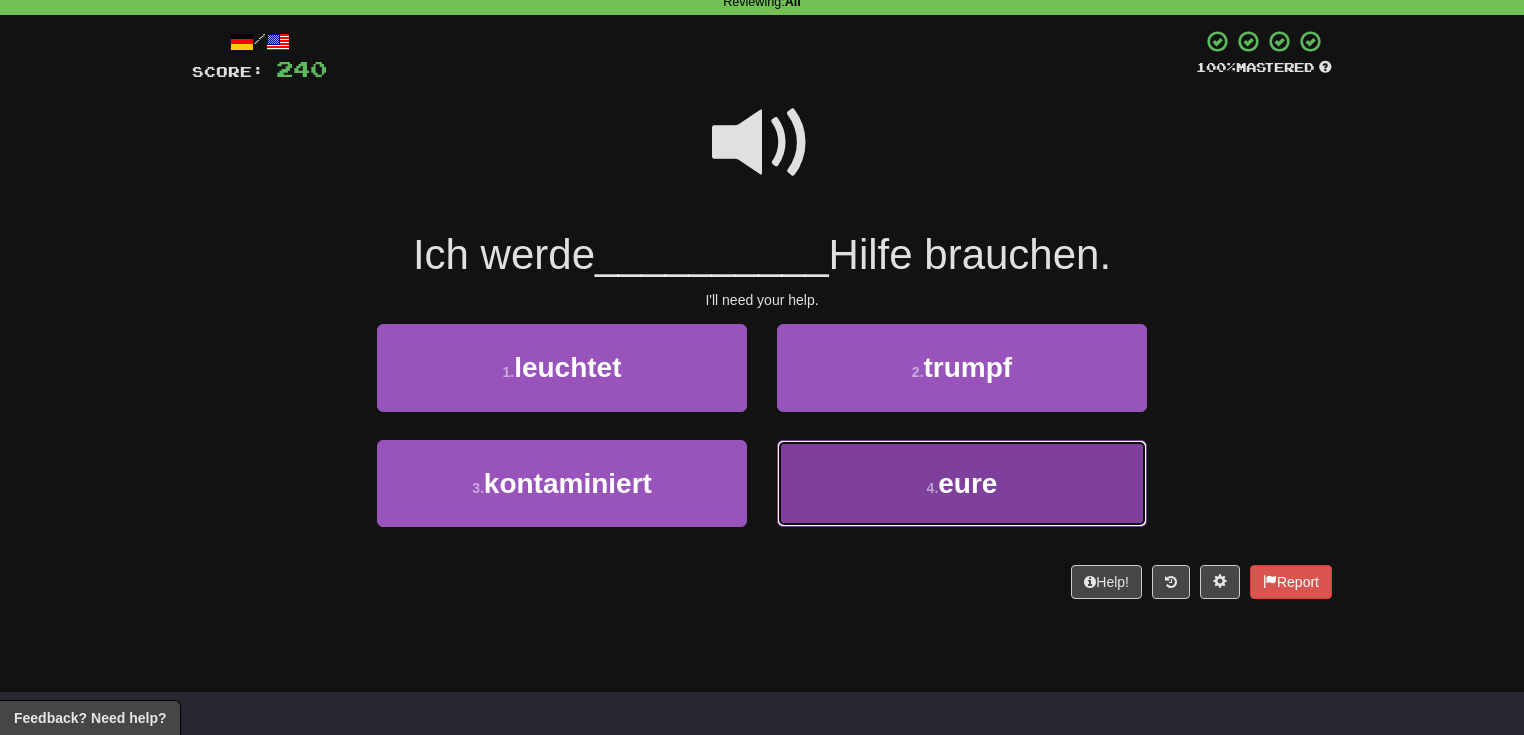 click on "4 .  eure" at bounding box center (962, 483) 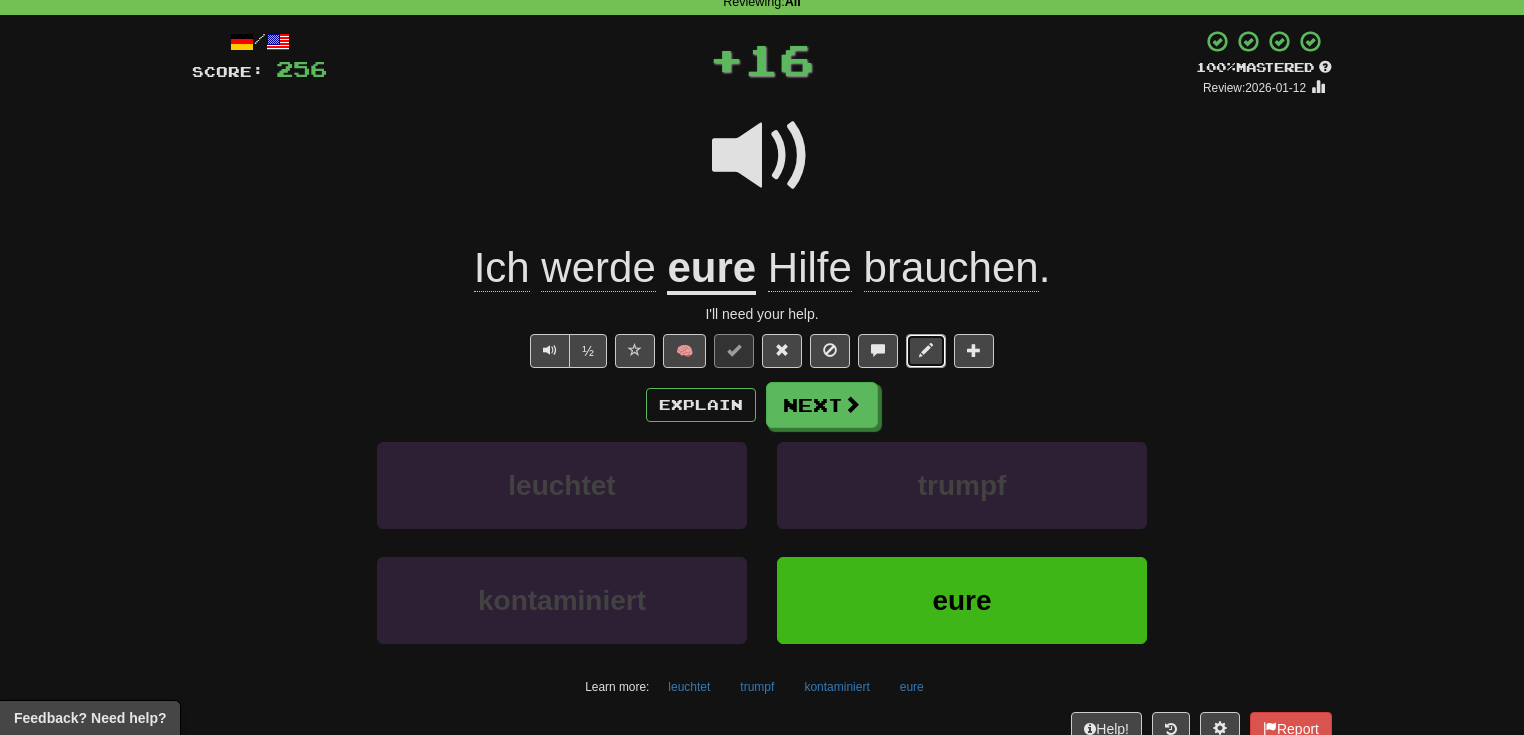 click at bounding box center (926, 350) 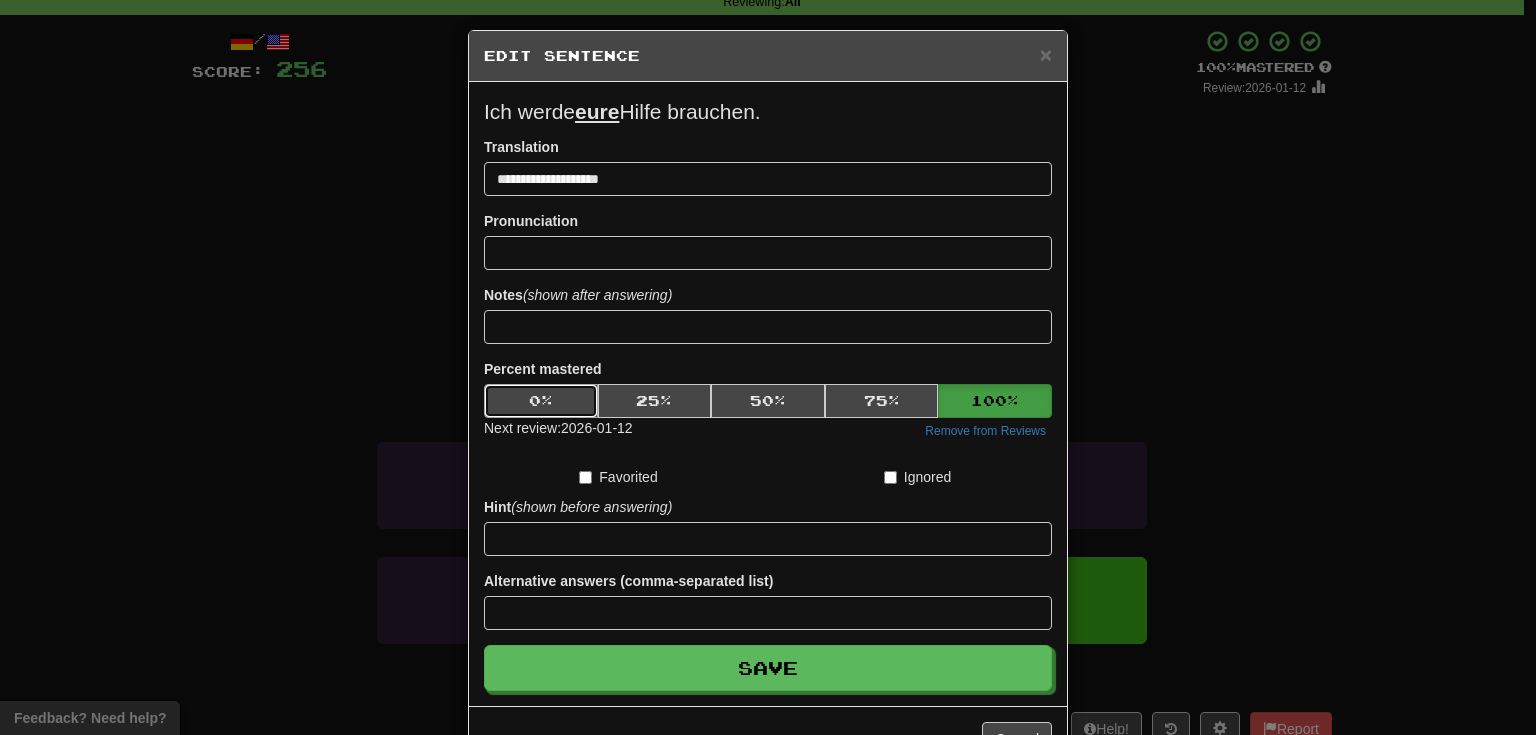 click on "0 %" at bounding box center (541, 401) 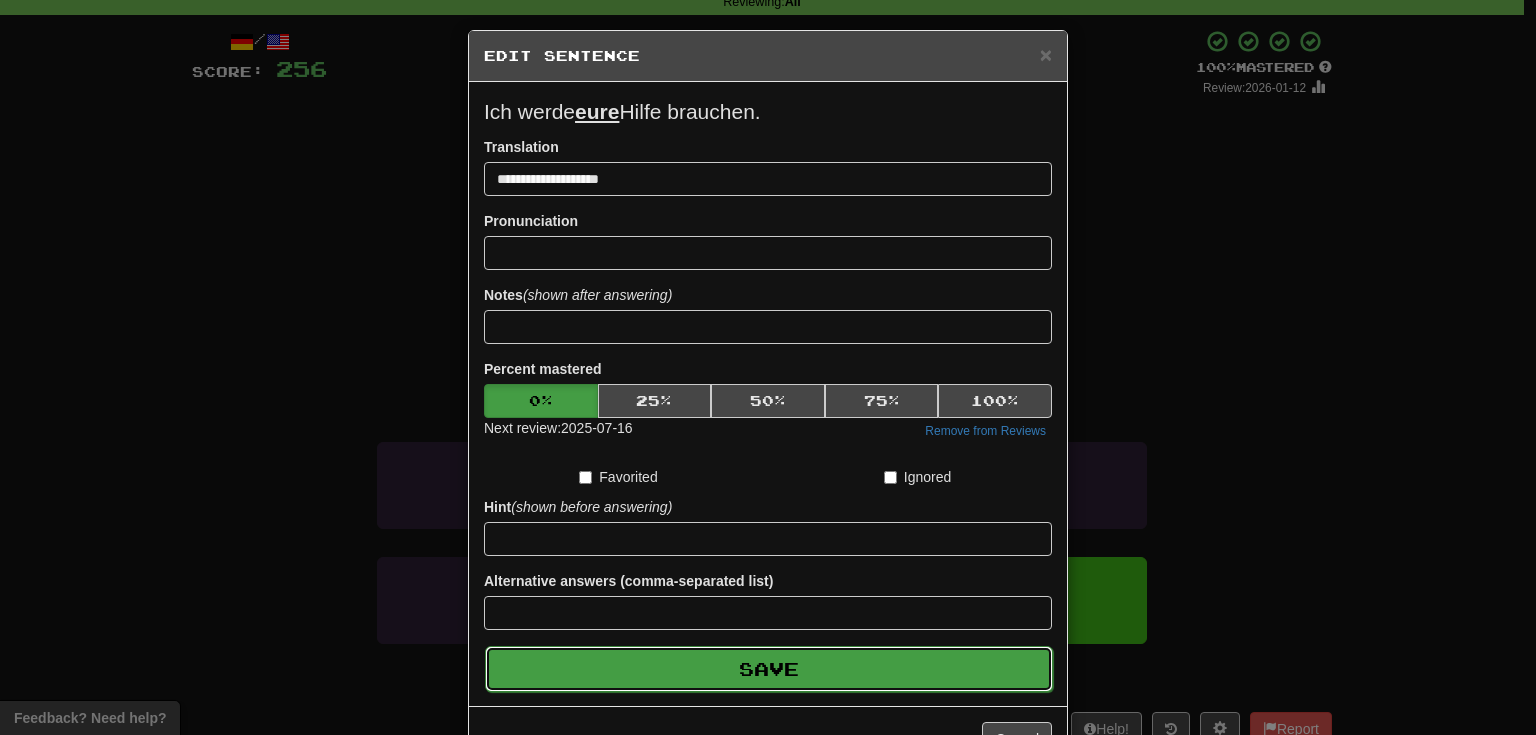 click on "Save" at bounding box center [769, 669] 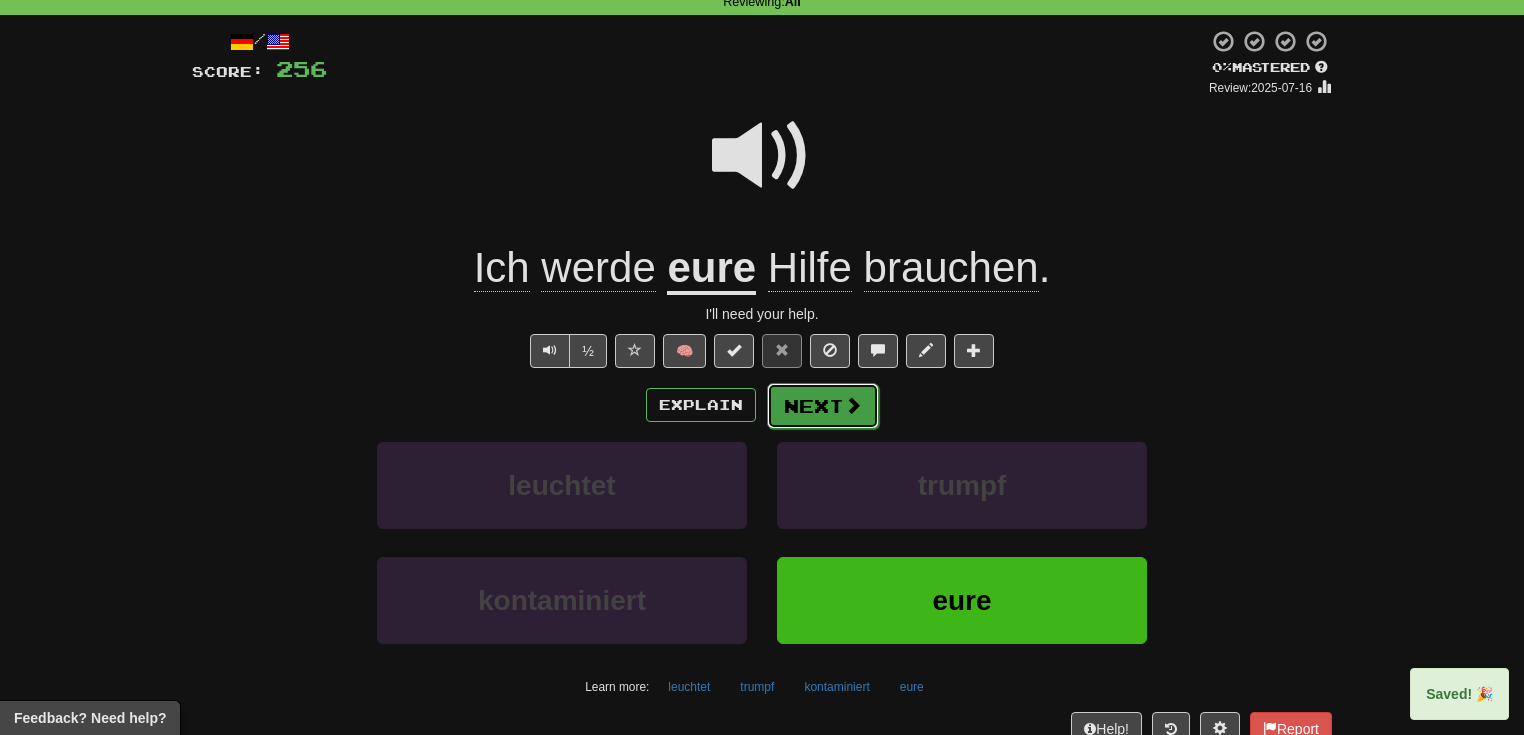 click on "Next" at bounding box center (823, 406) 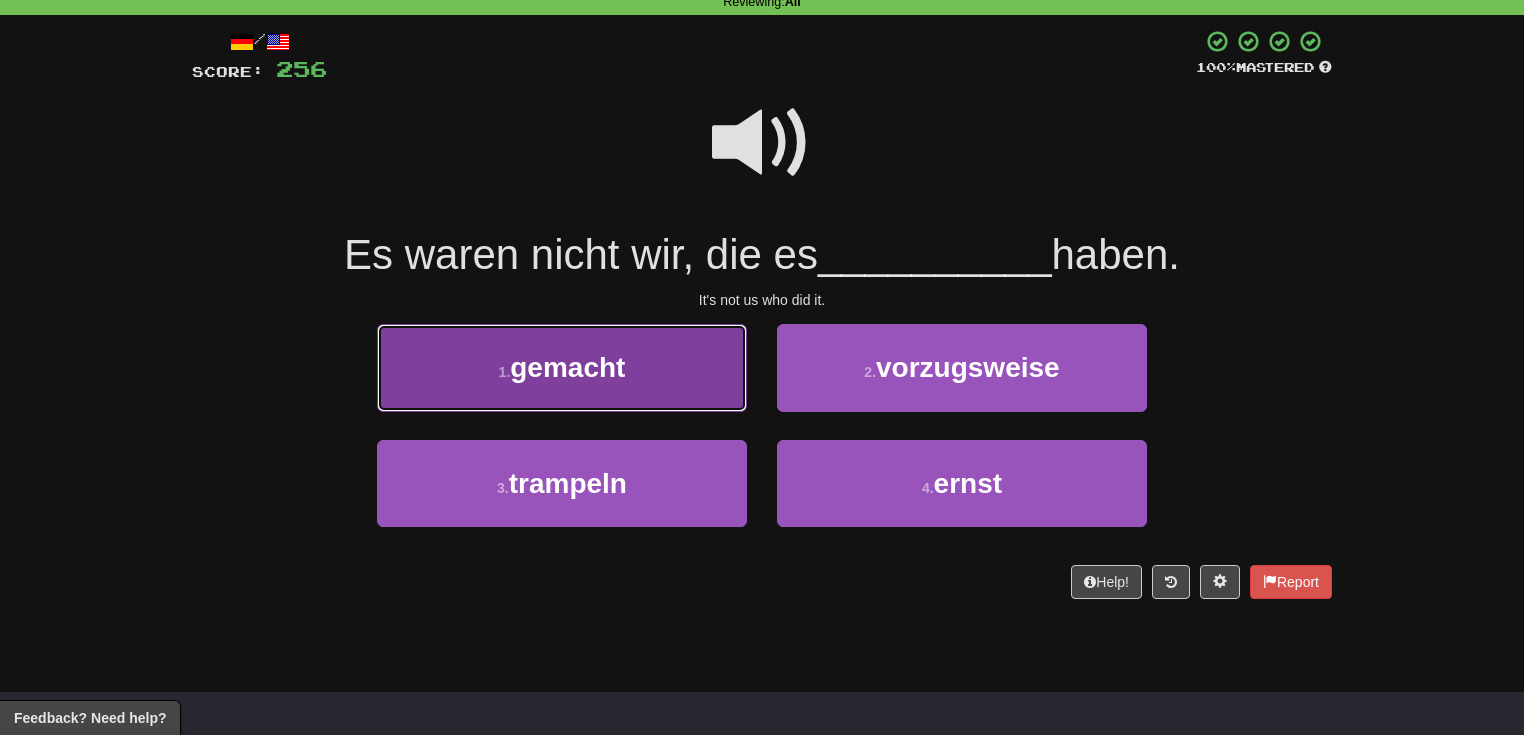 click on "1 .  gemacht" at bounding box center [562, 367] 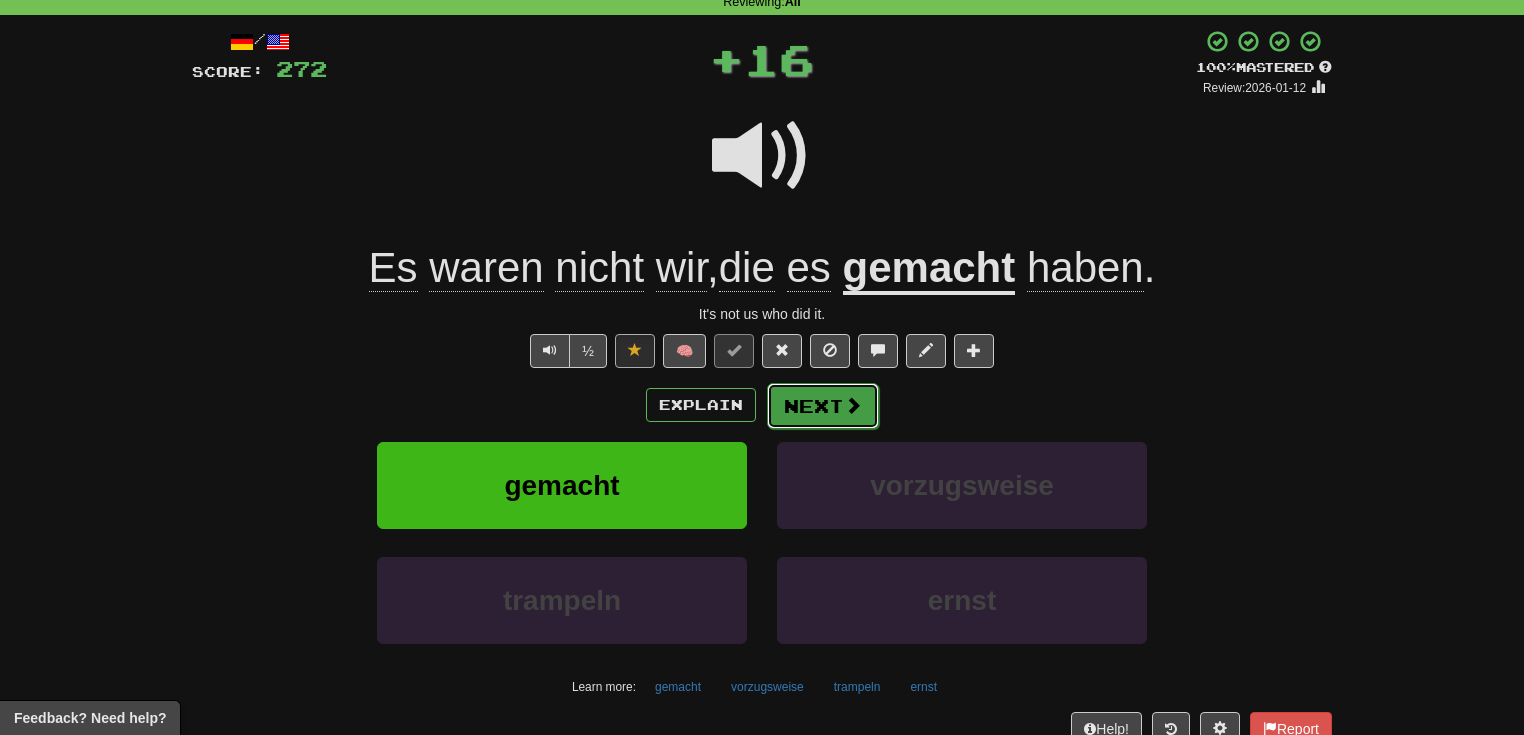 click on "Next" at bounding box center (823, 406) 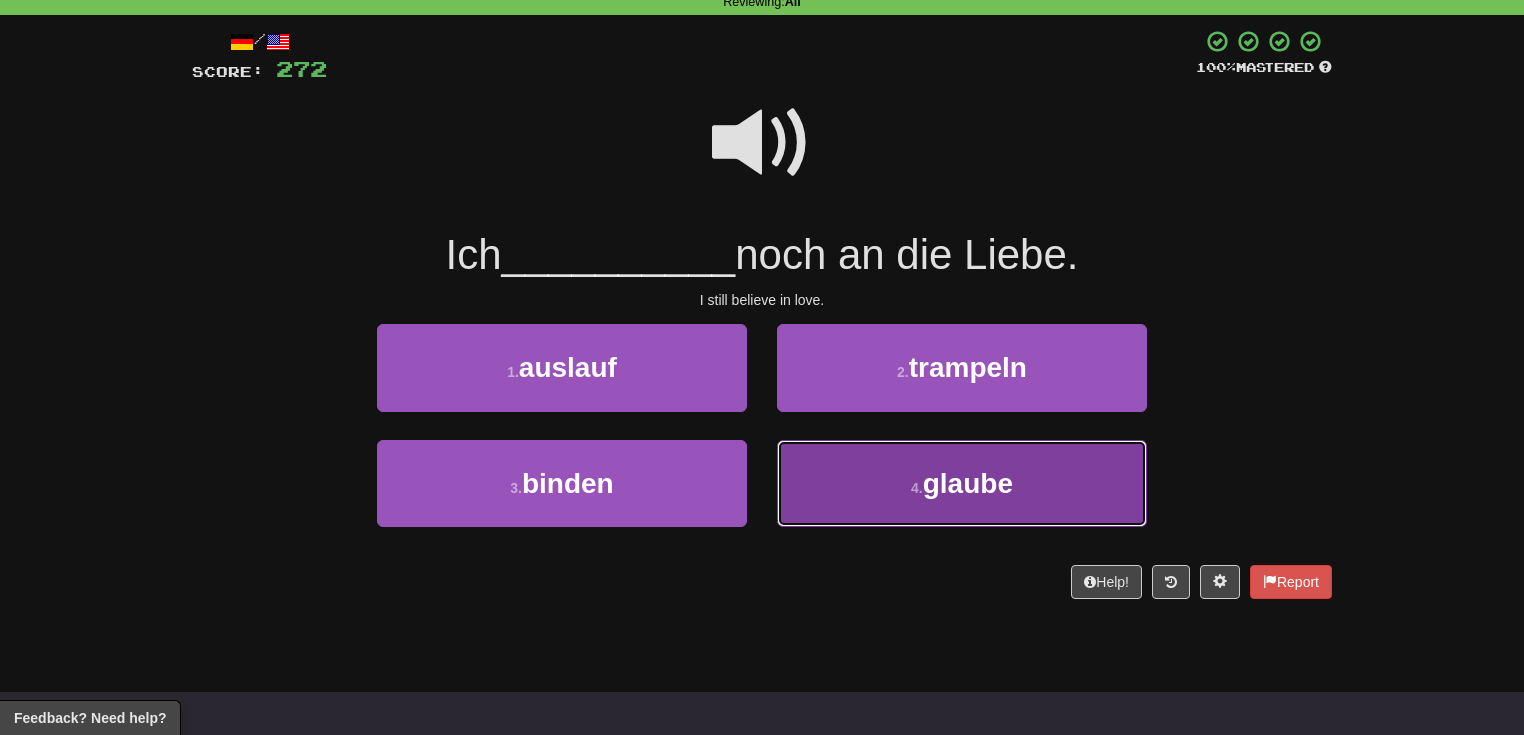 click on "4 .  glaube" at bounding box center (962, 483) 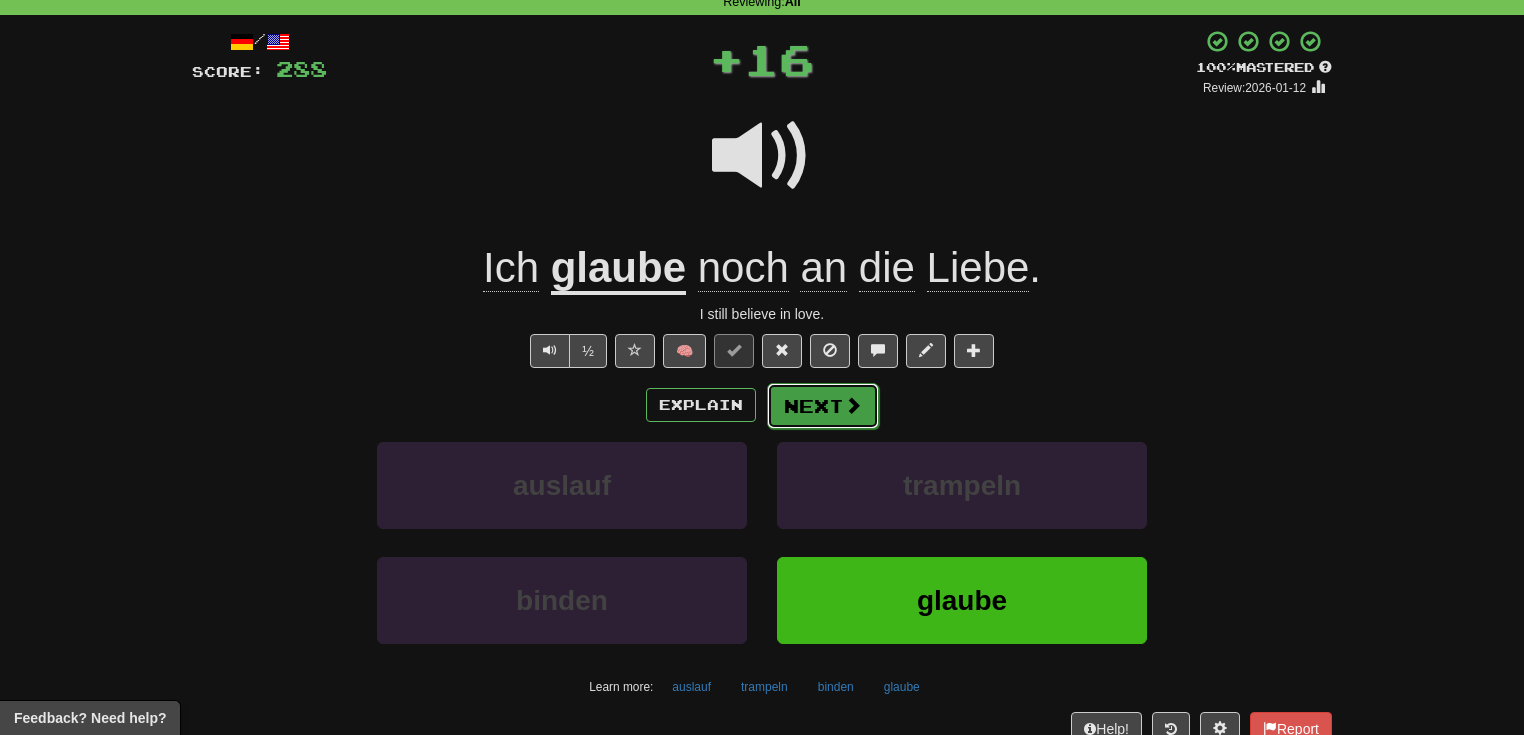 click on "Next" at bounding box center [823, 406] 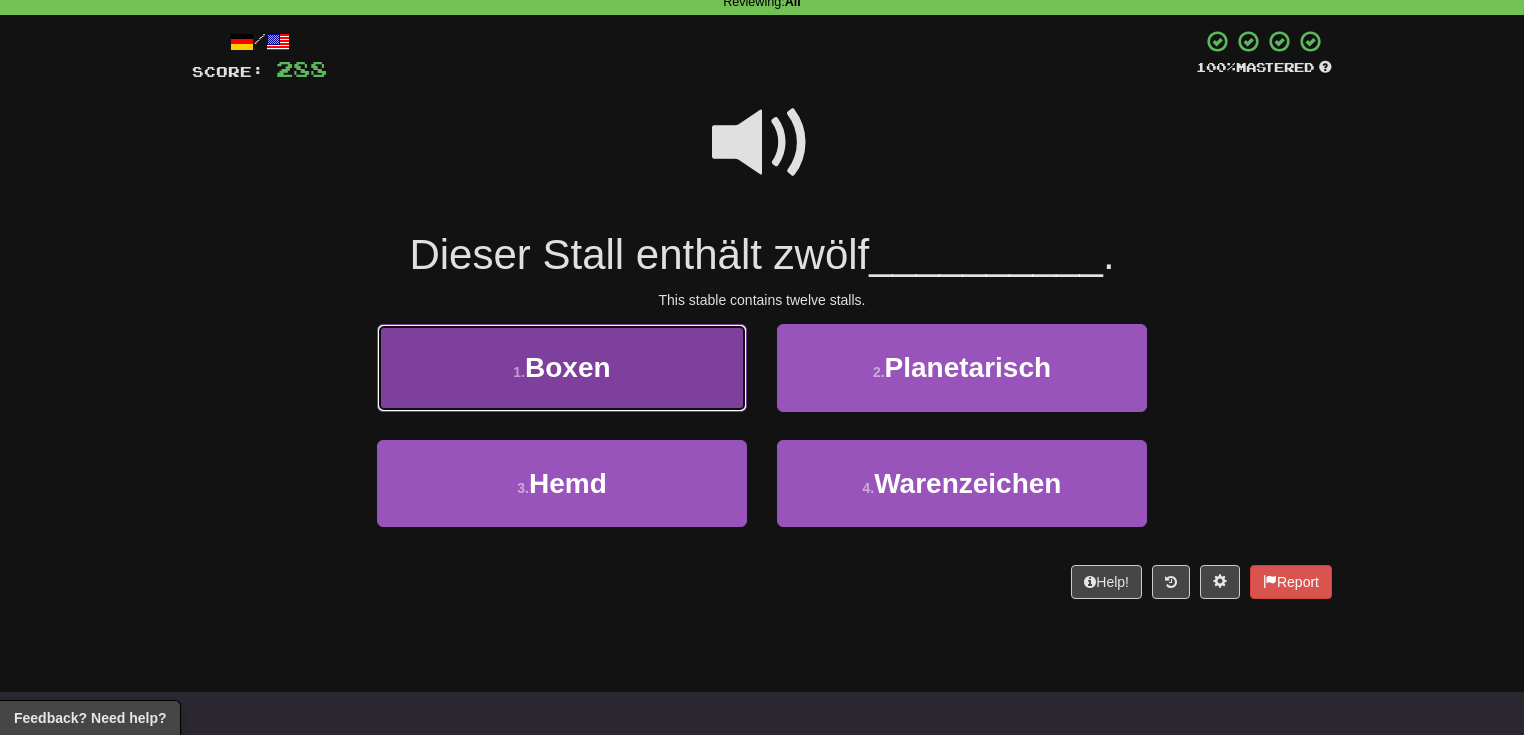 click on "1 .  Boxen" at bounding box center (562, 367) 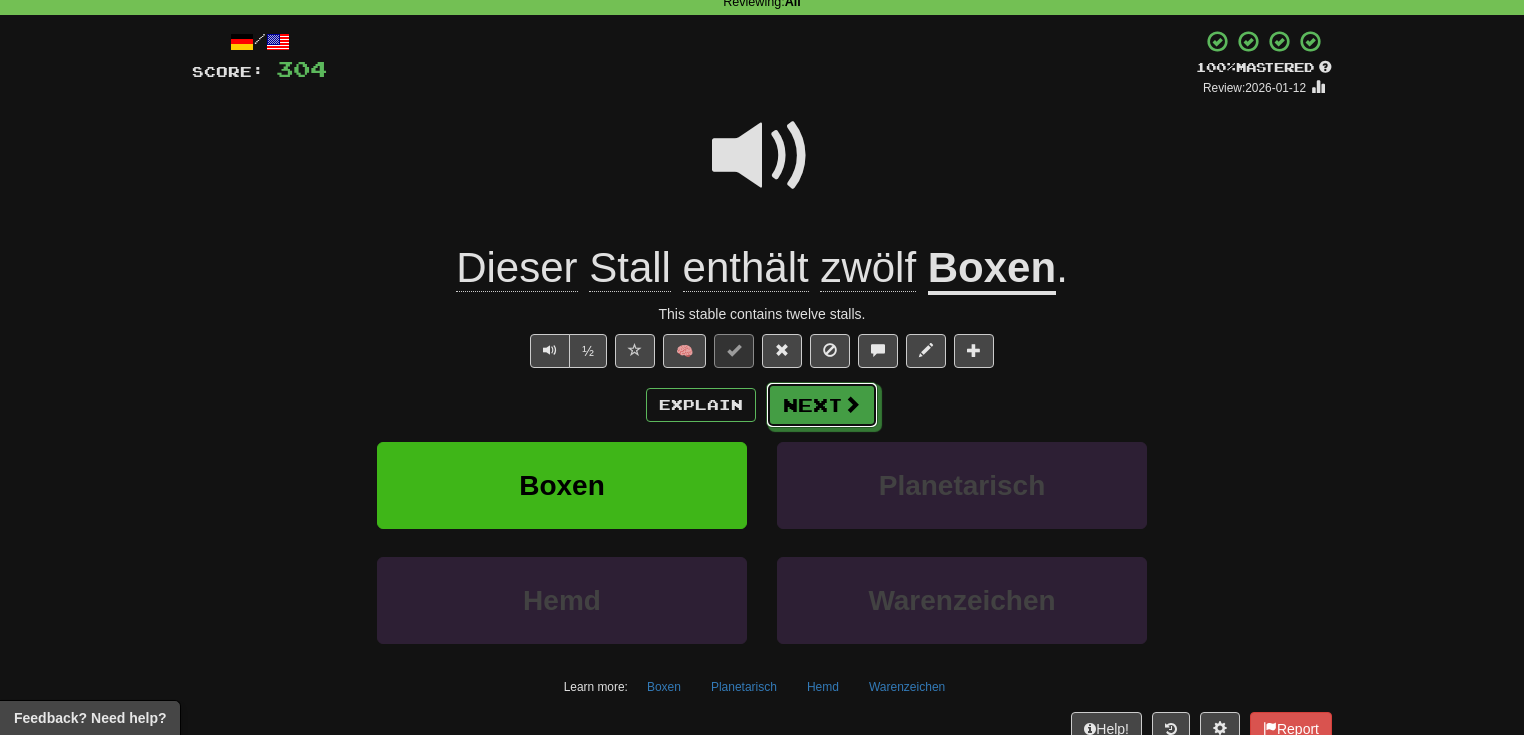 click on "Next" at bounding box center (822, 405) 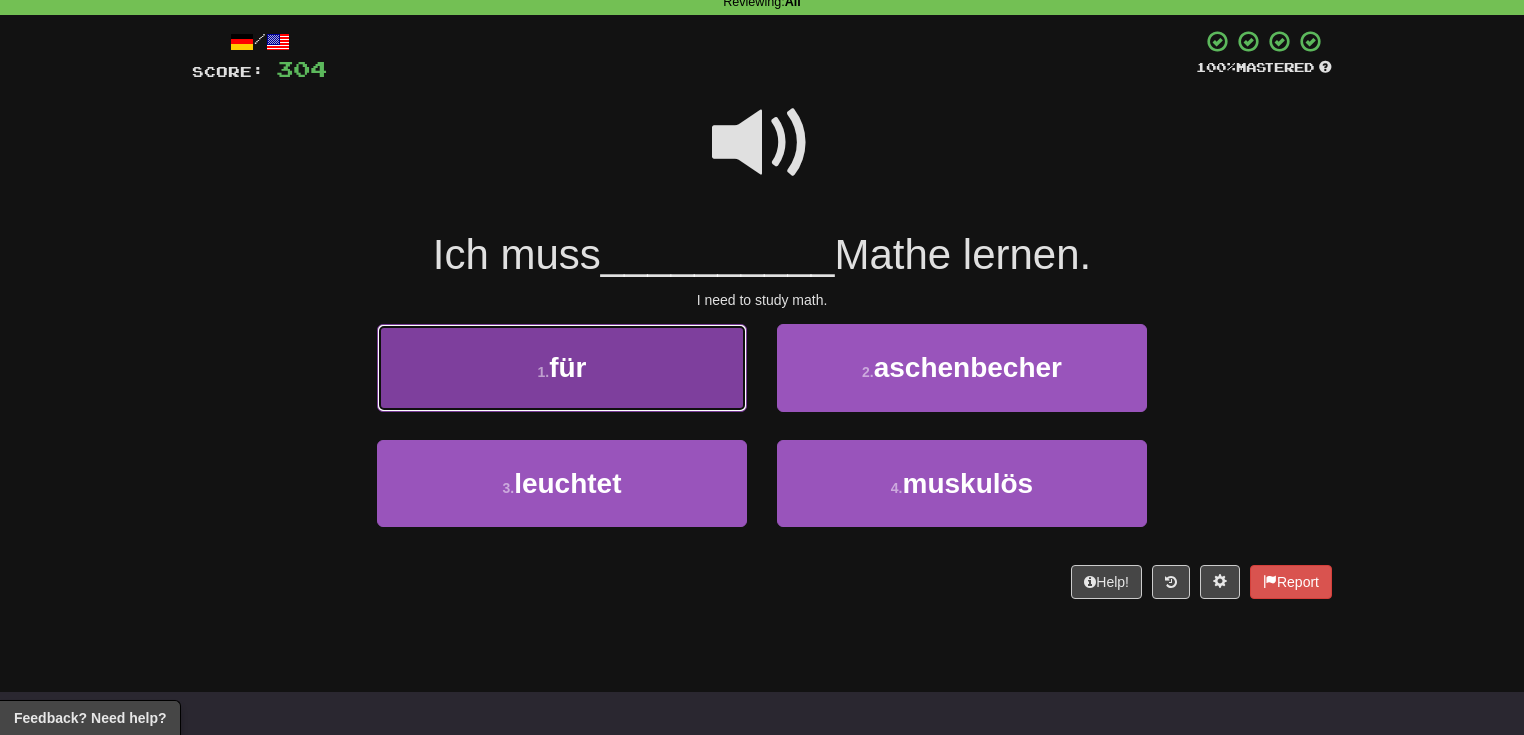 drag, startPoint x: 842, startPoint y: 418, endPoint x: 627, endPoint y: 382, distance: 217.99312 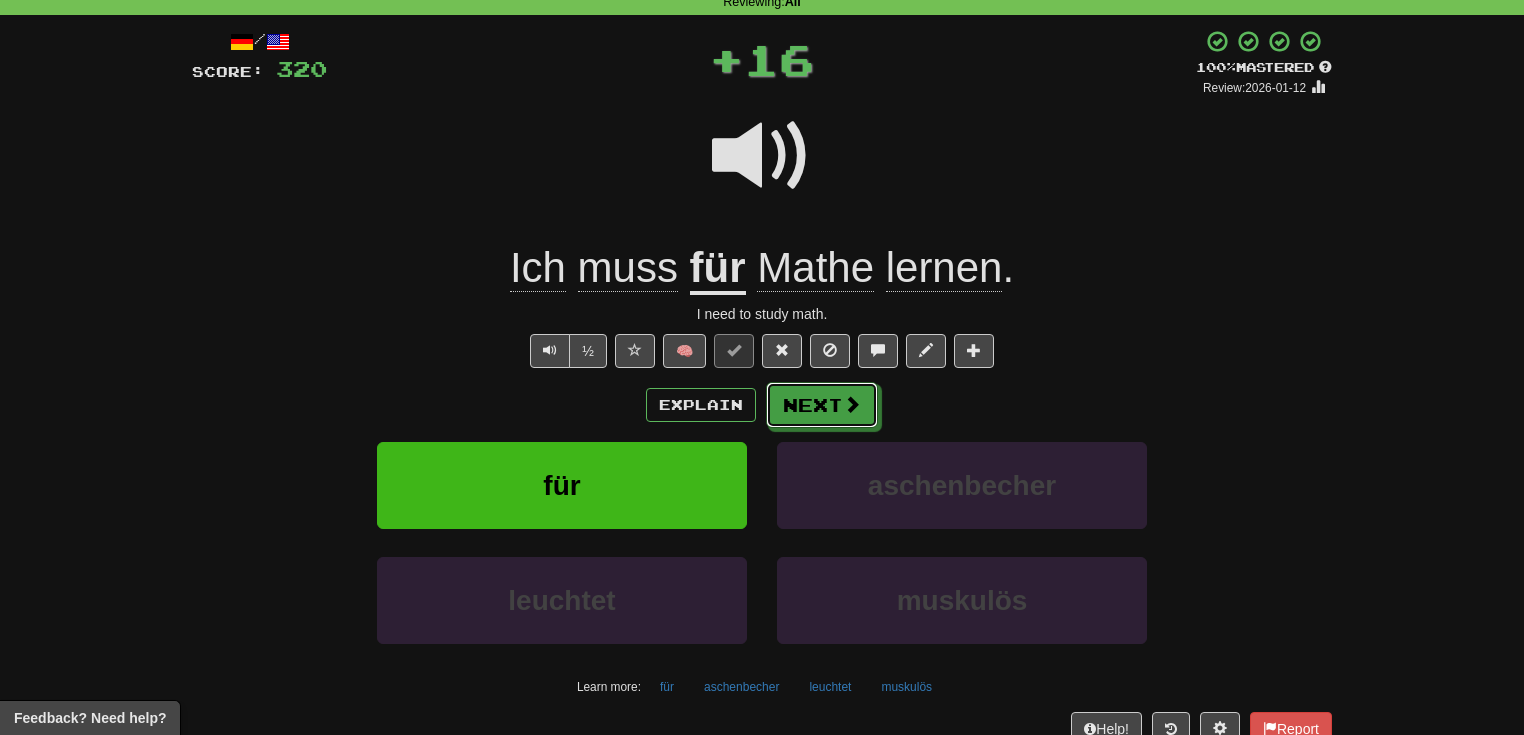 click on "Next" at bounding box center (822, 405) 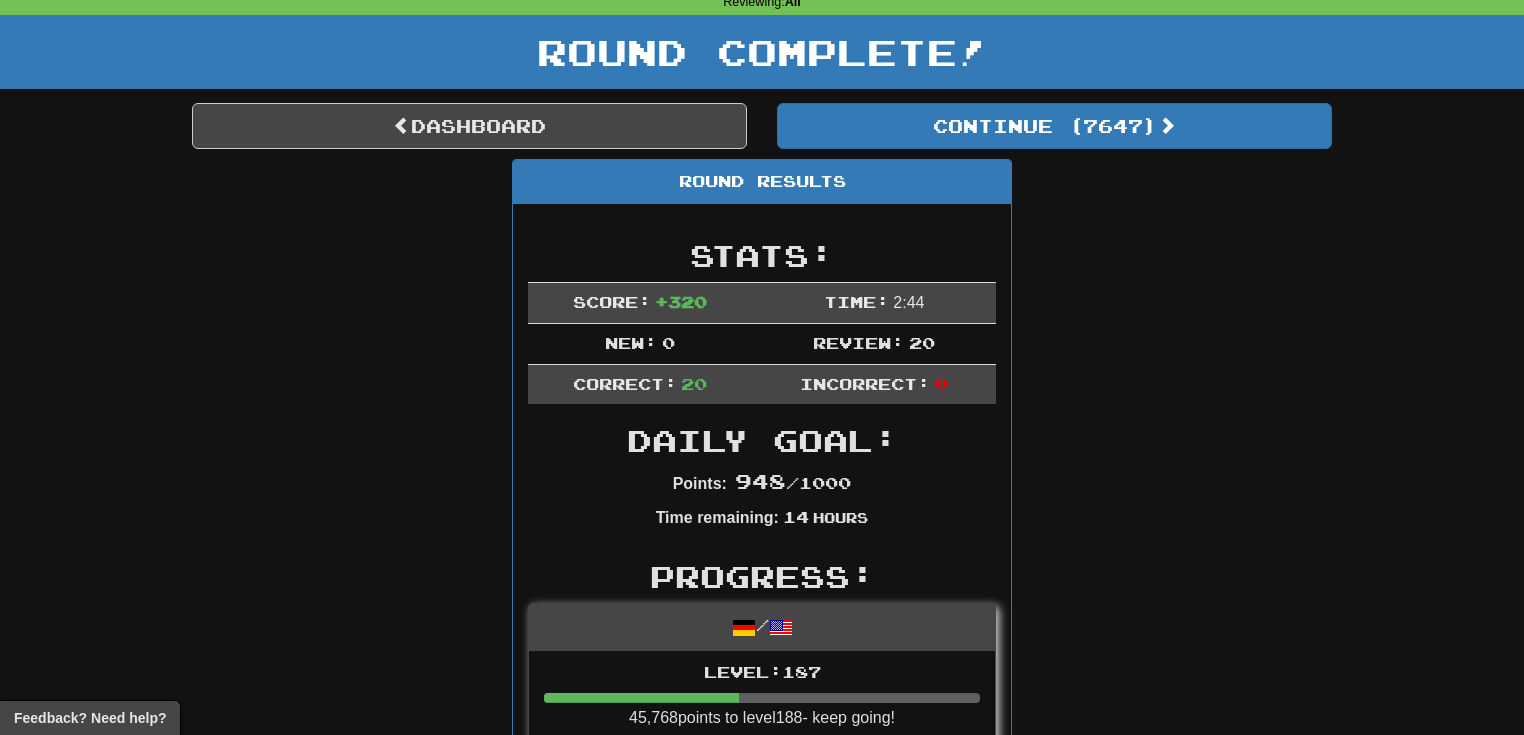 scroll, scrollTop: 118, scrollLeft: 0, axis: vertical 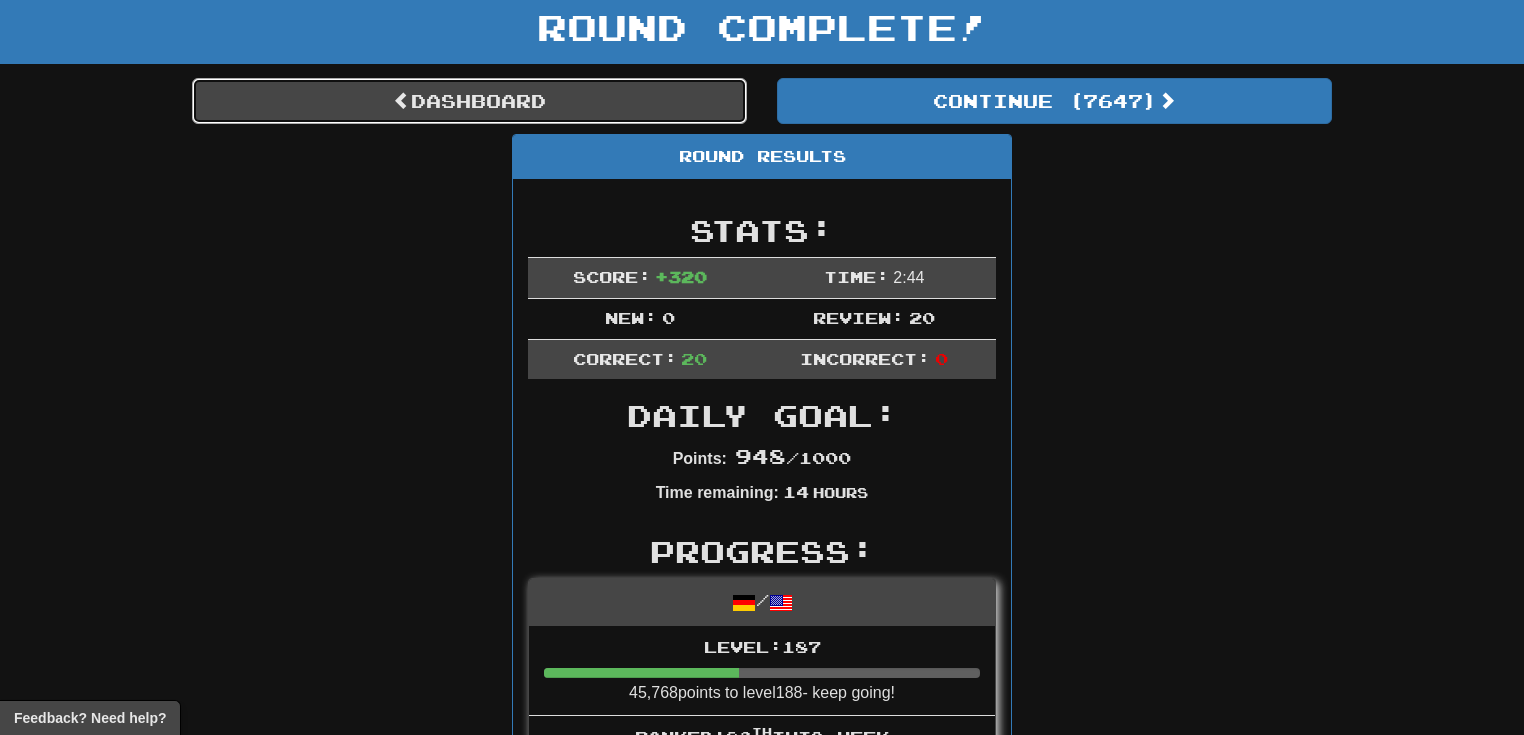 click on "Dashboard" at bounding box center (469, 101) 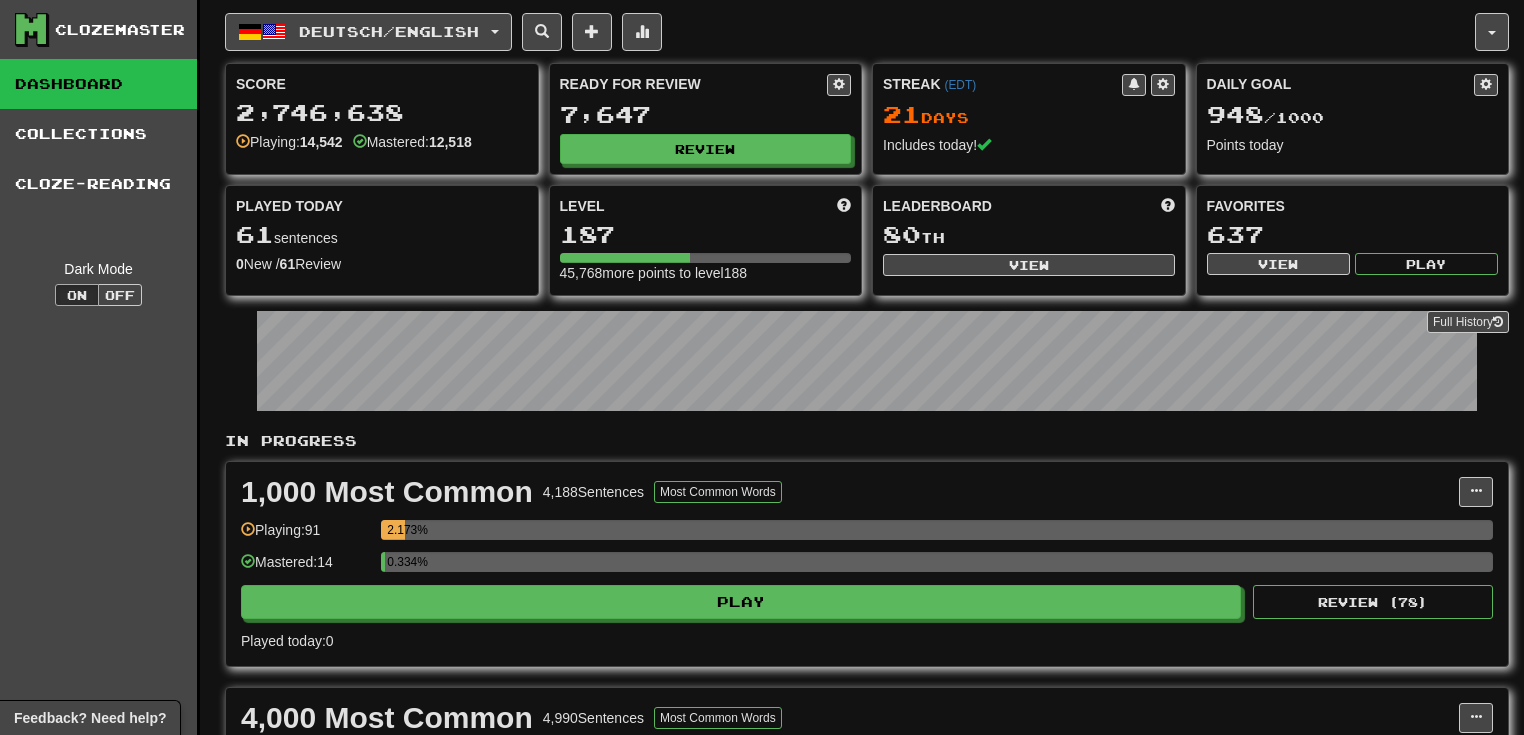 scroll, scrollTop: 0, scrollLeft: 0, axis: both 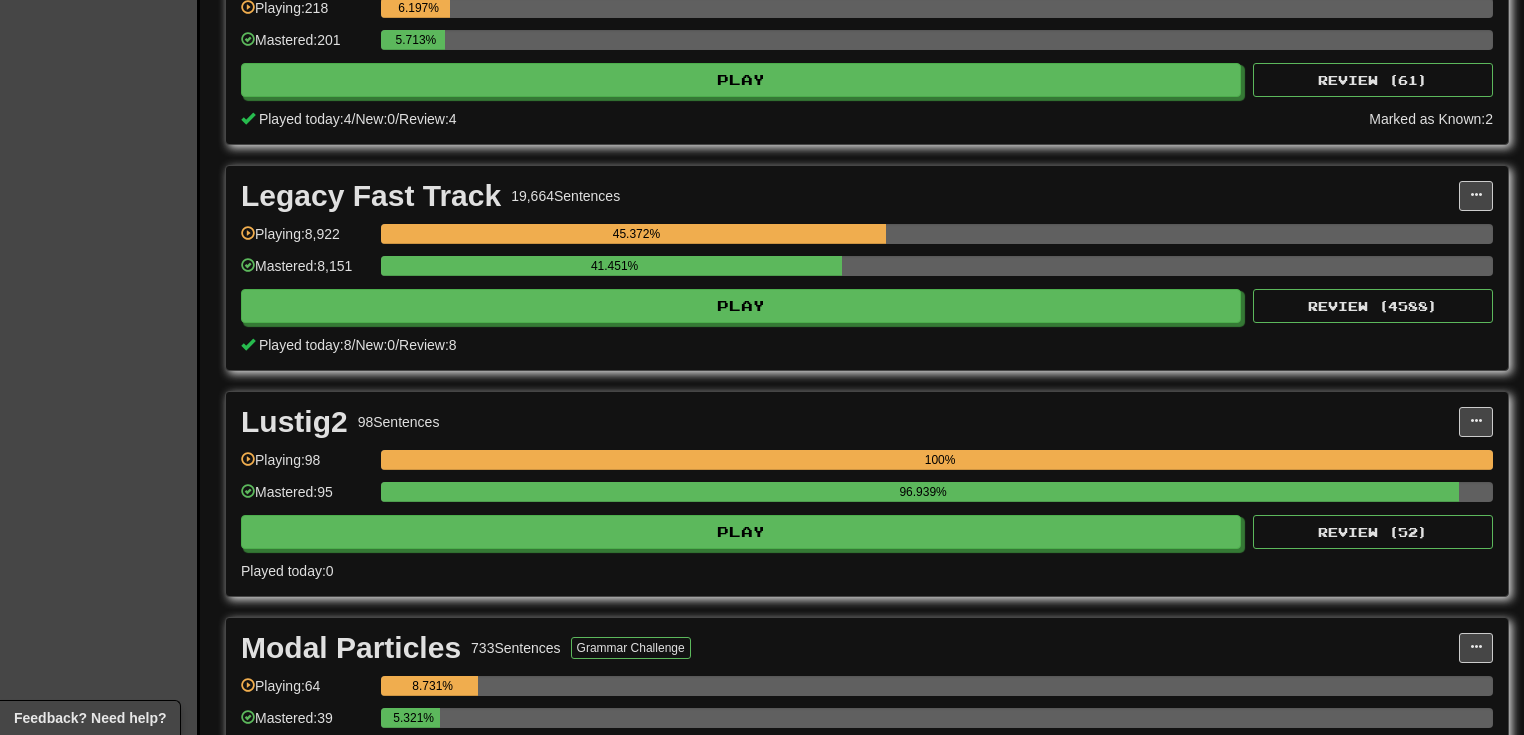 click on "41.451%" at bounding box center (614, 266) 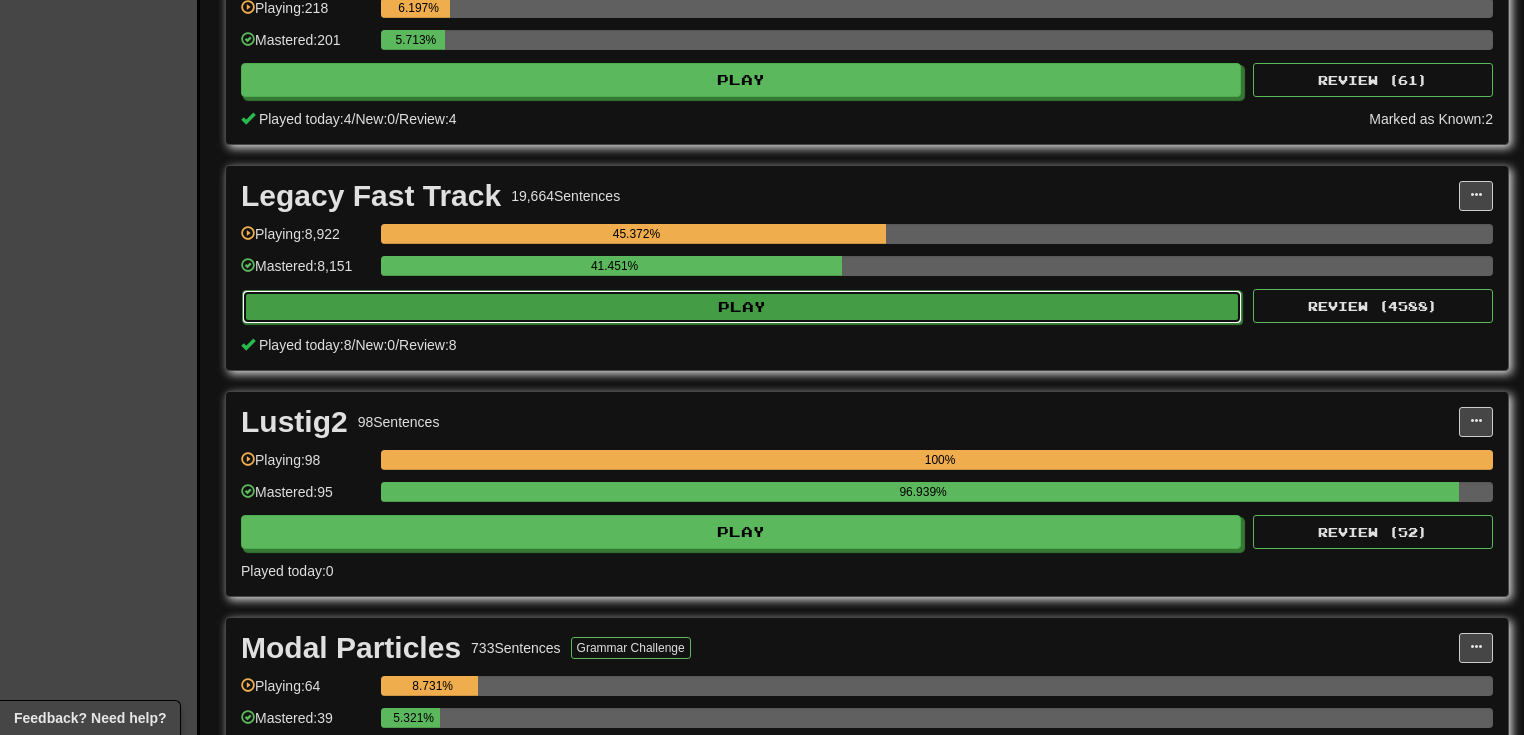 click on "Play" at bounding box center [742, 307] 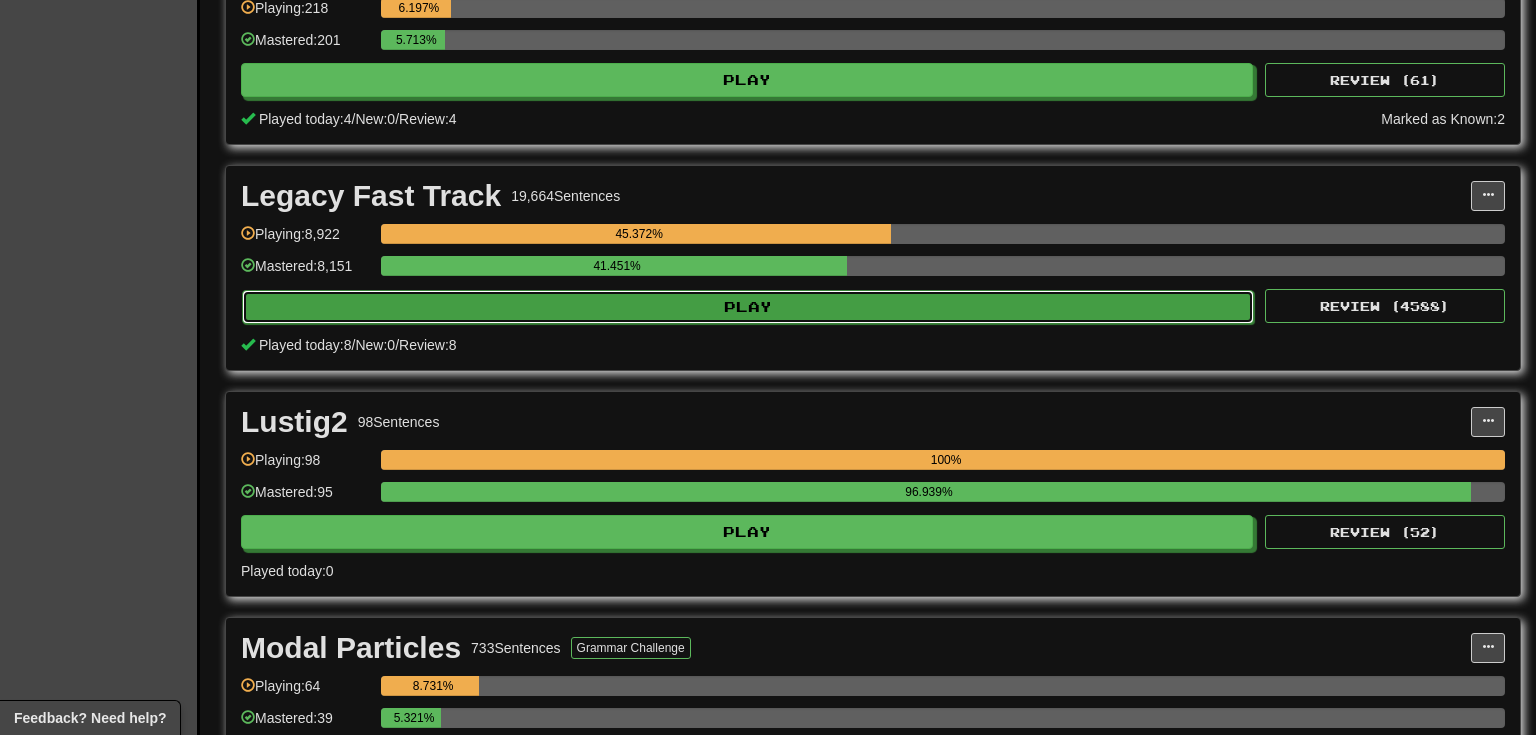 select on "**" 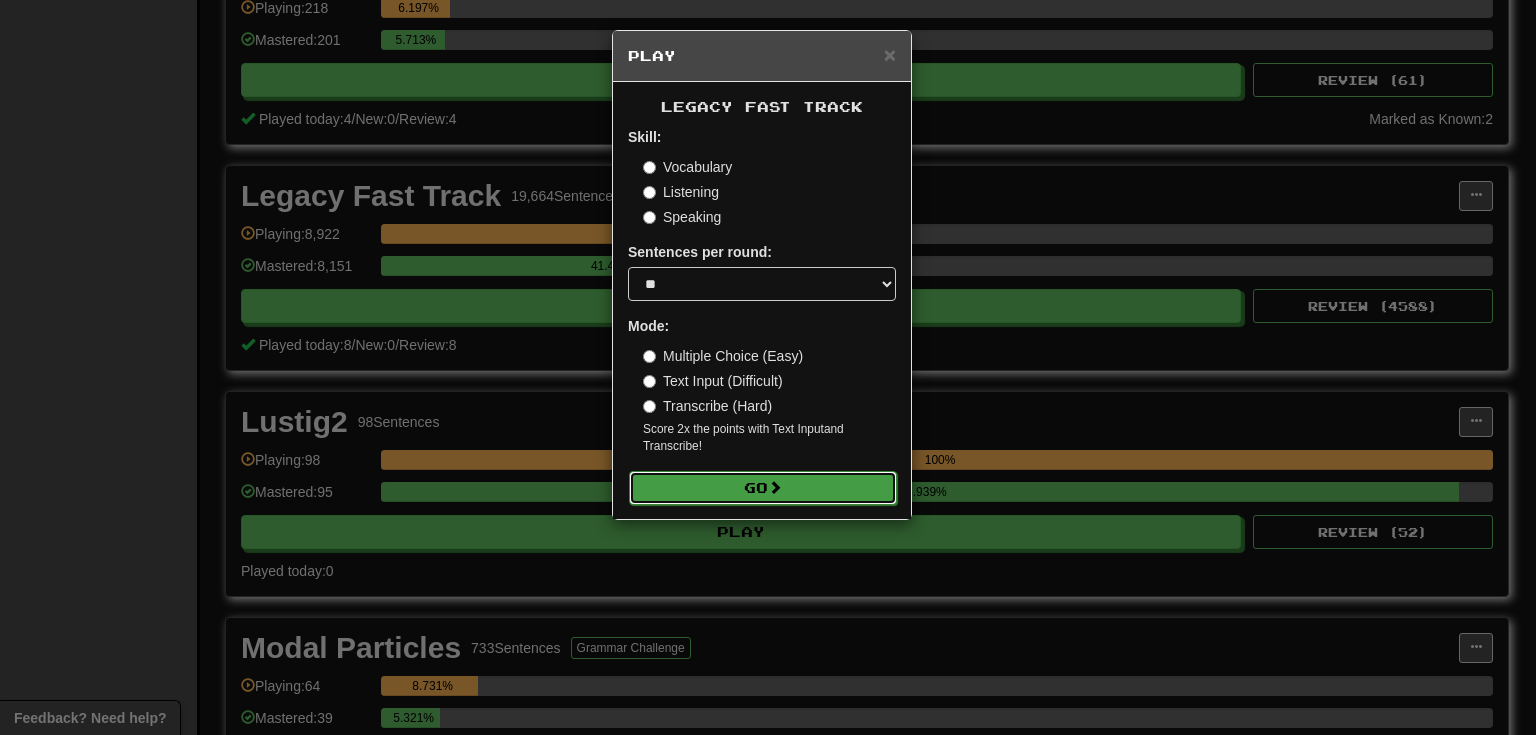 click on "Go" at bounding box center (763, 488) 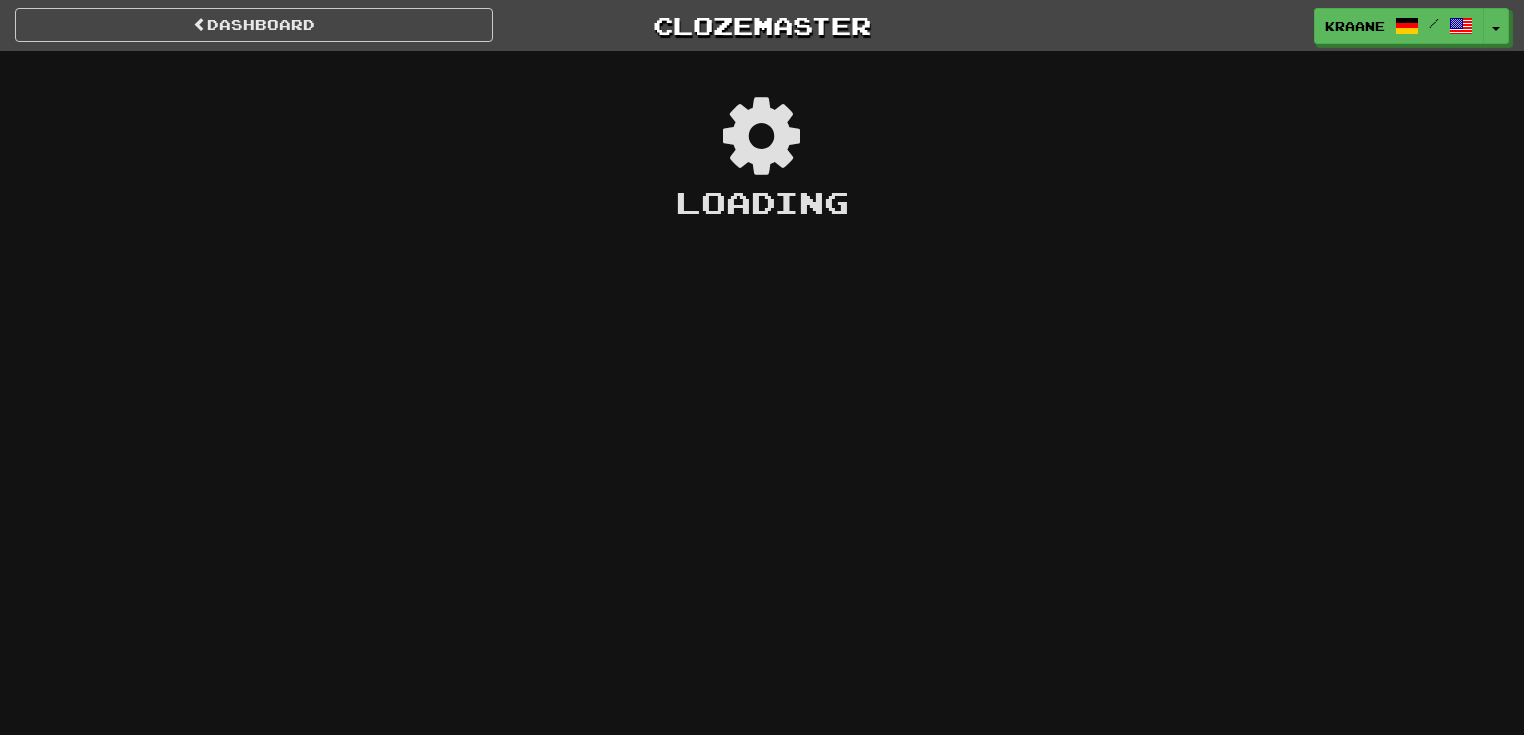 scroll, scrollTop: 0, scrollLeft: 0, axis: both 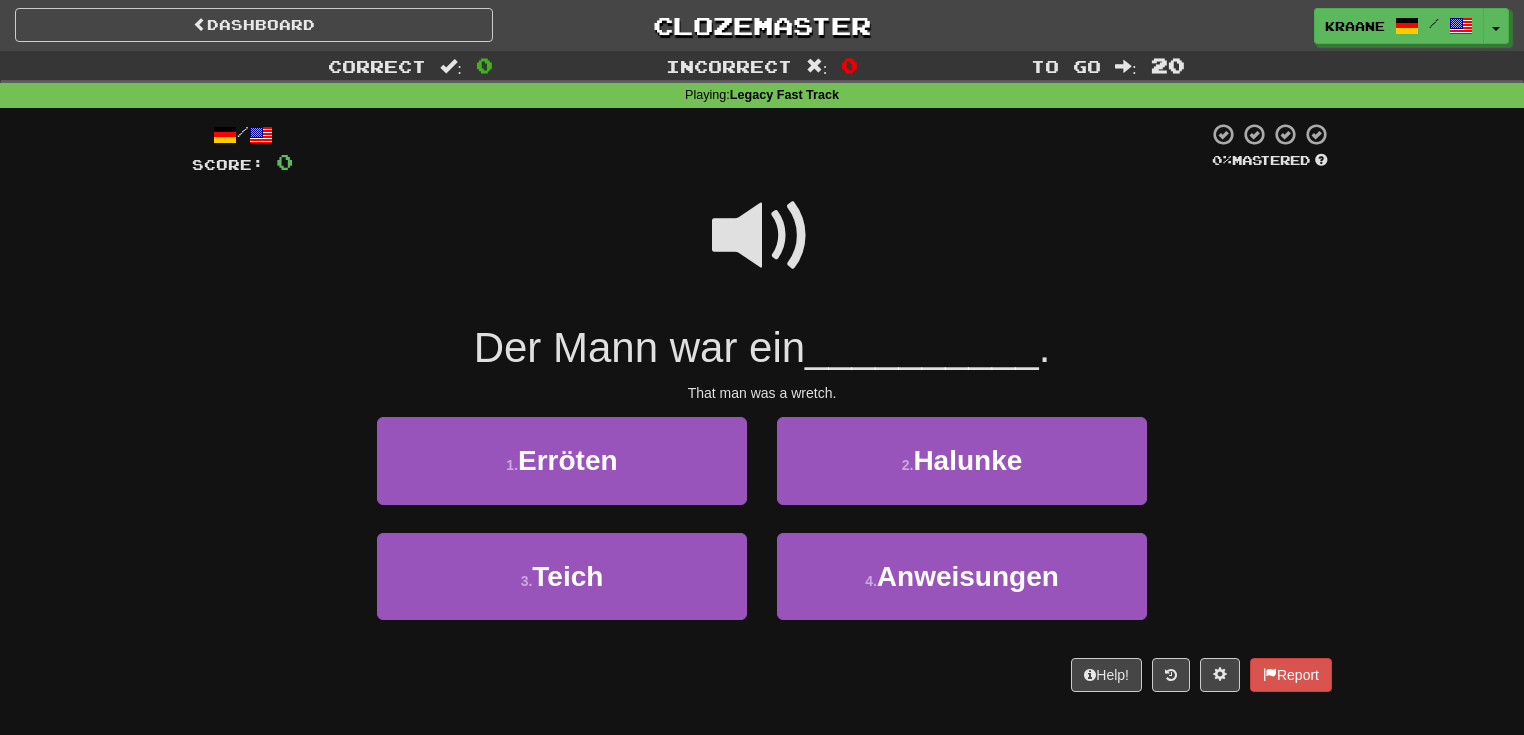 click at bounding box center (762, 236) 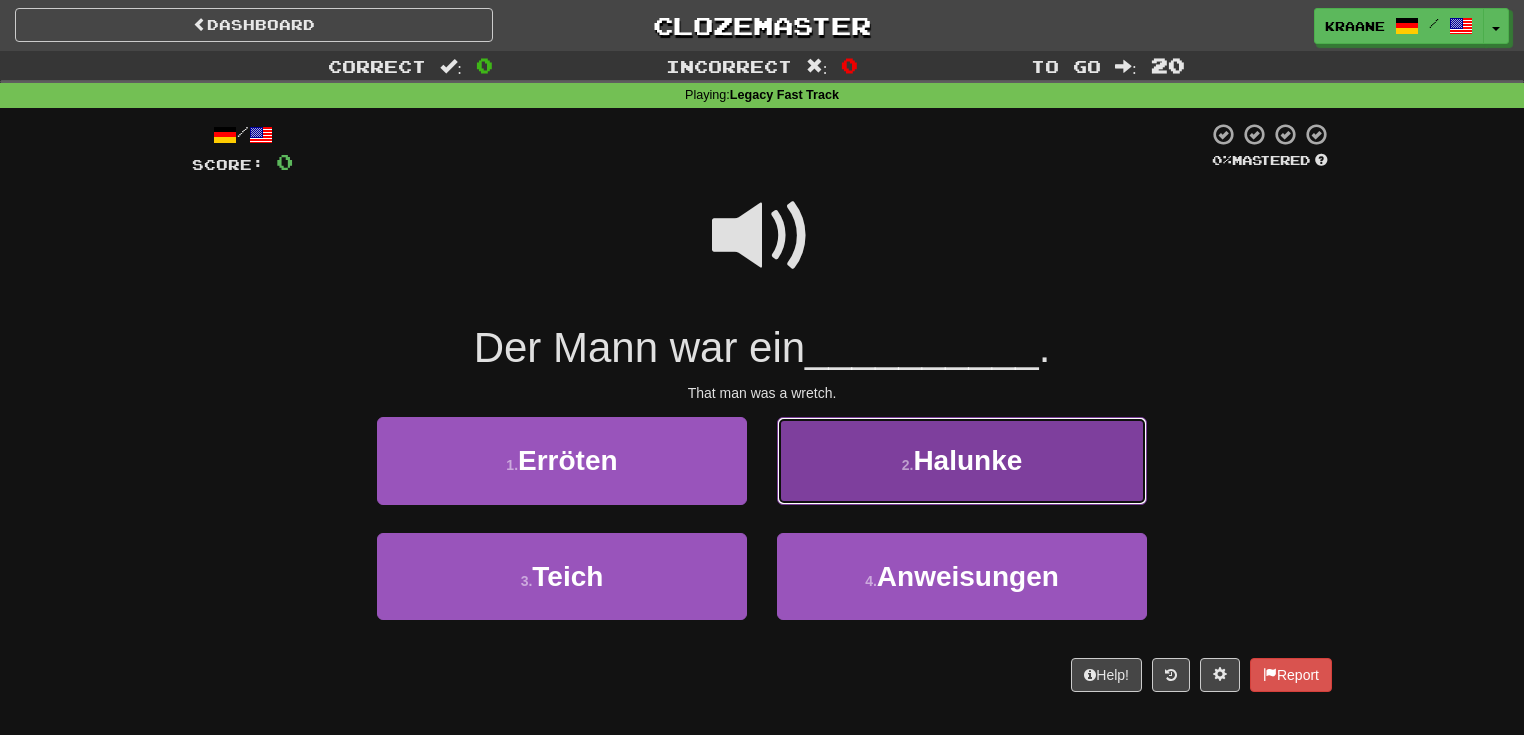 click on "Halunke" at bounding box center [967, 460] 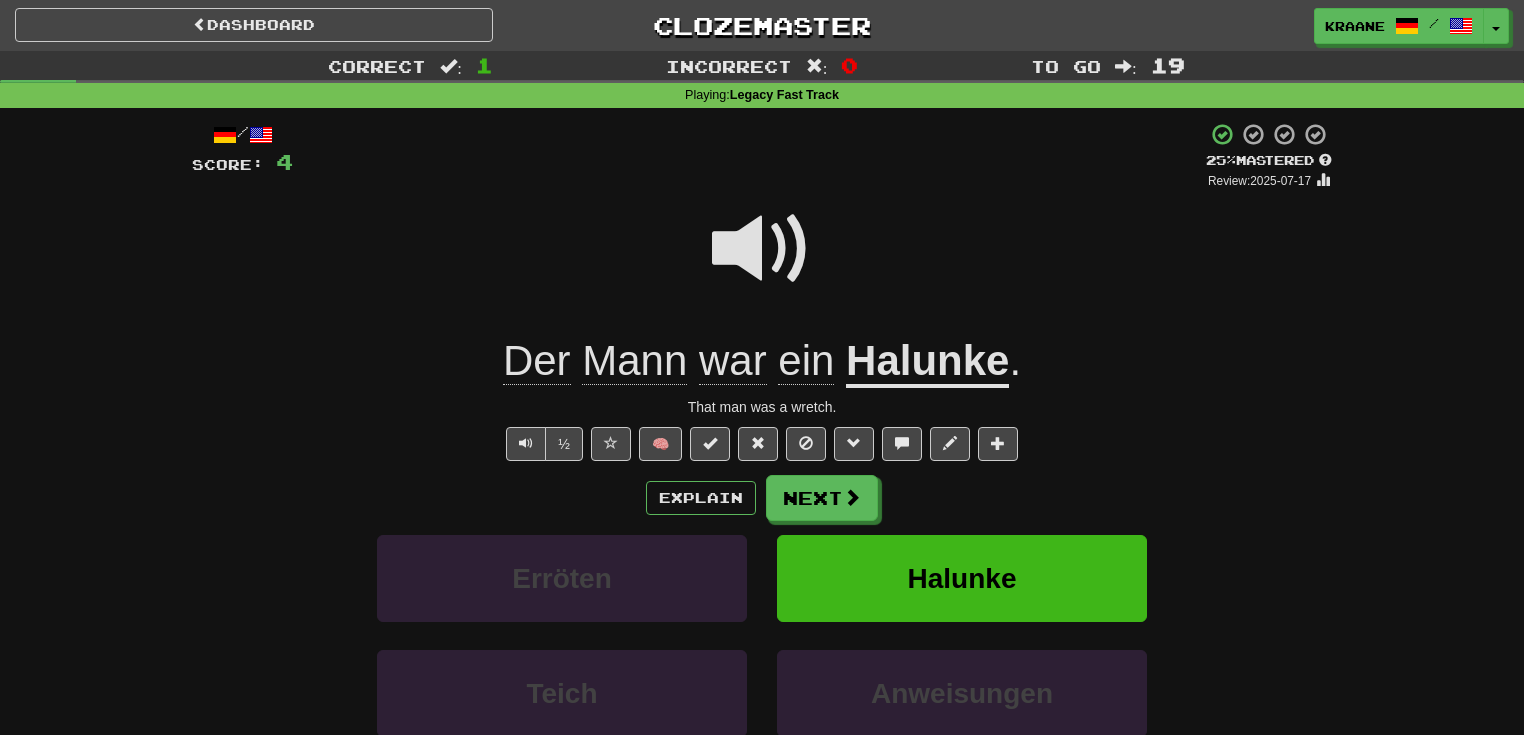 click on "Halunke" at bounding box center (927, 362) 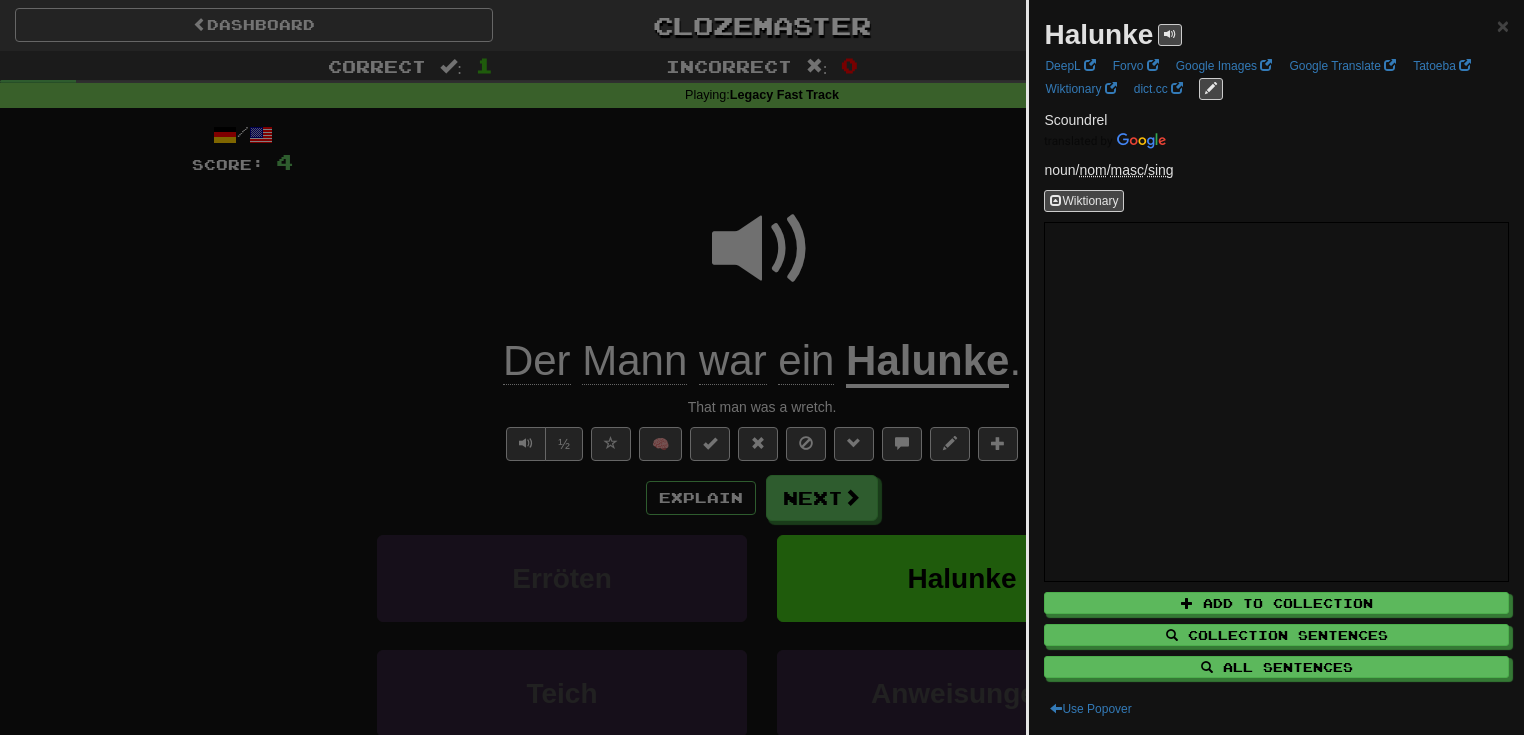 click at bounding box center (762, 367) 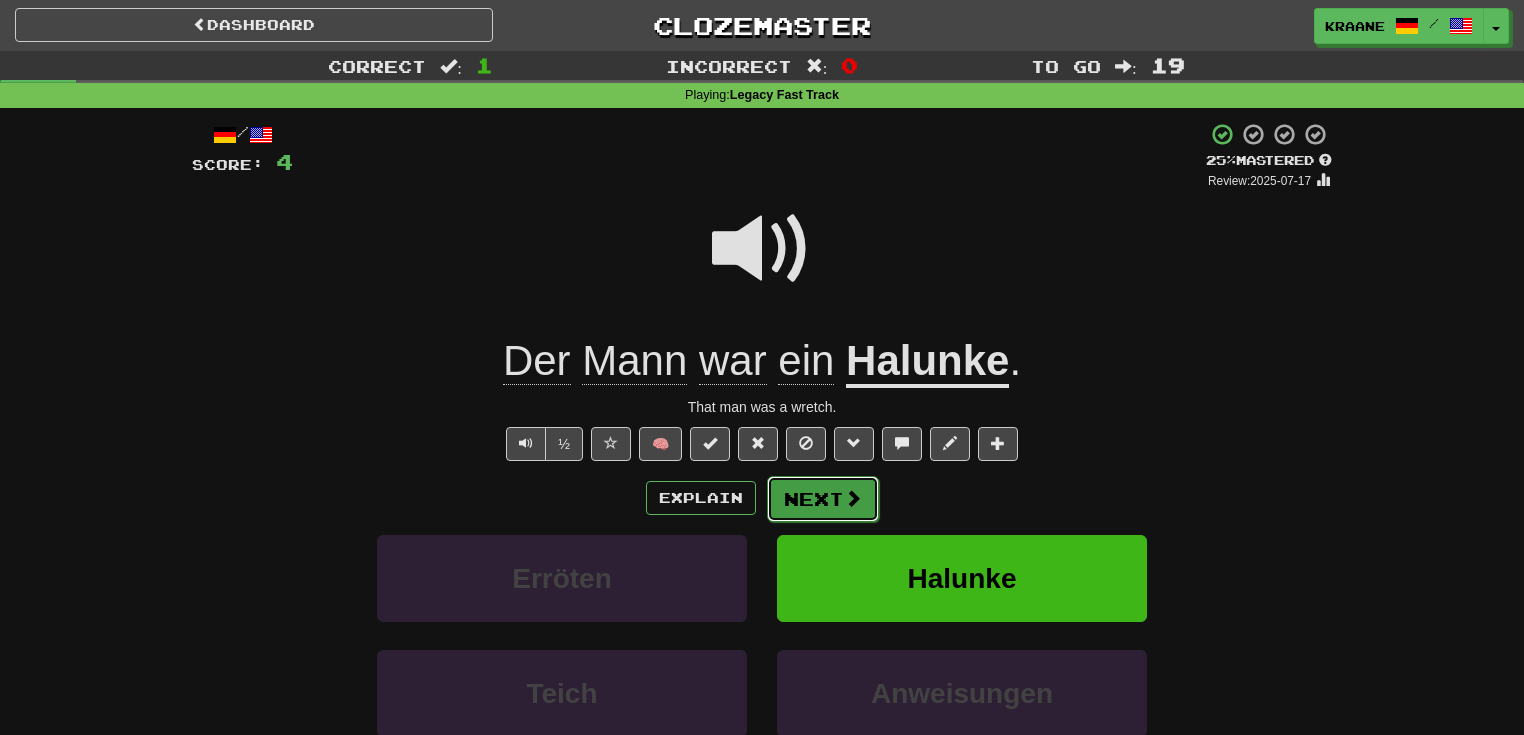 click at bounding box center [853, 498] 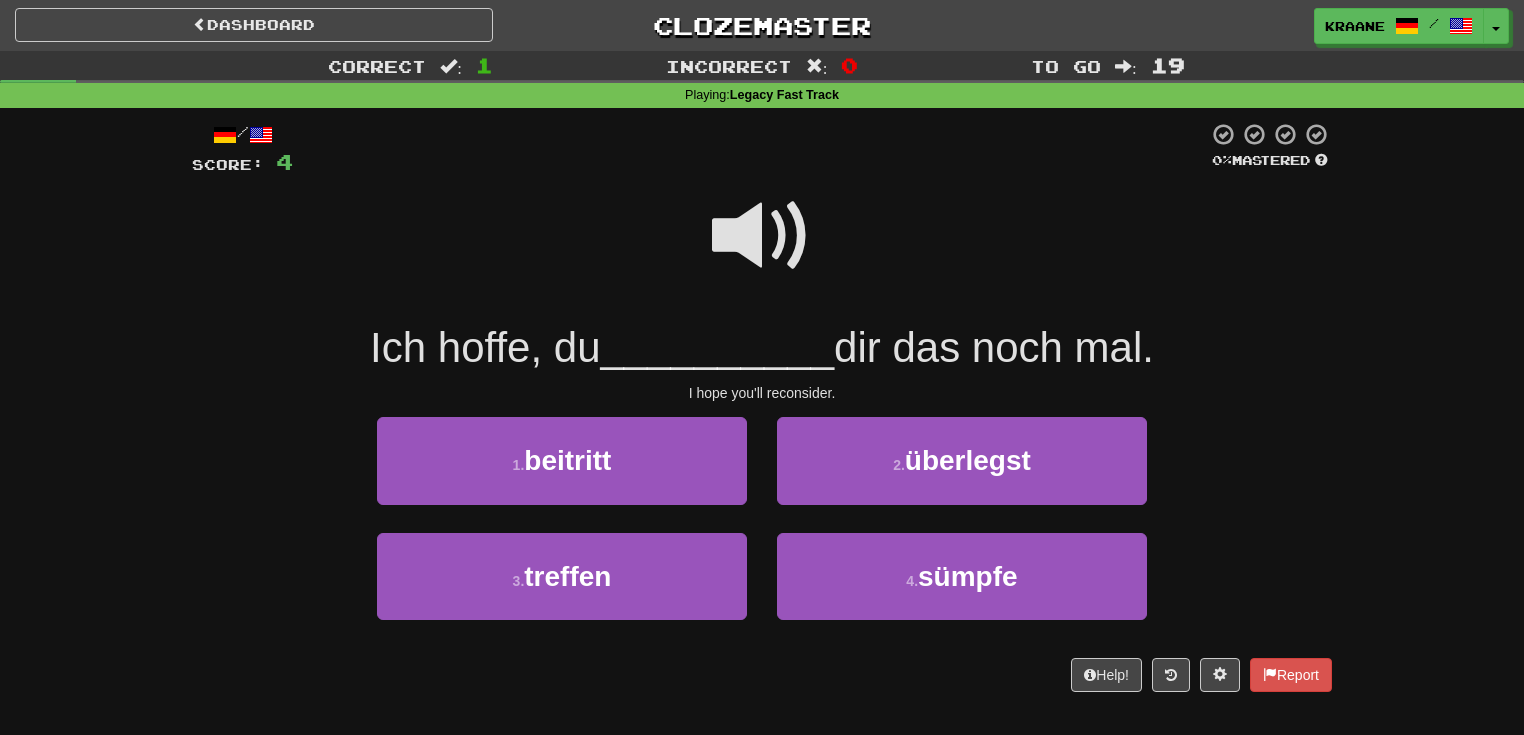 click at bounding box center [762, 236] 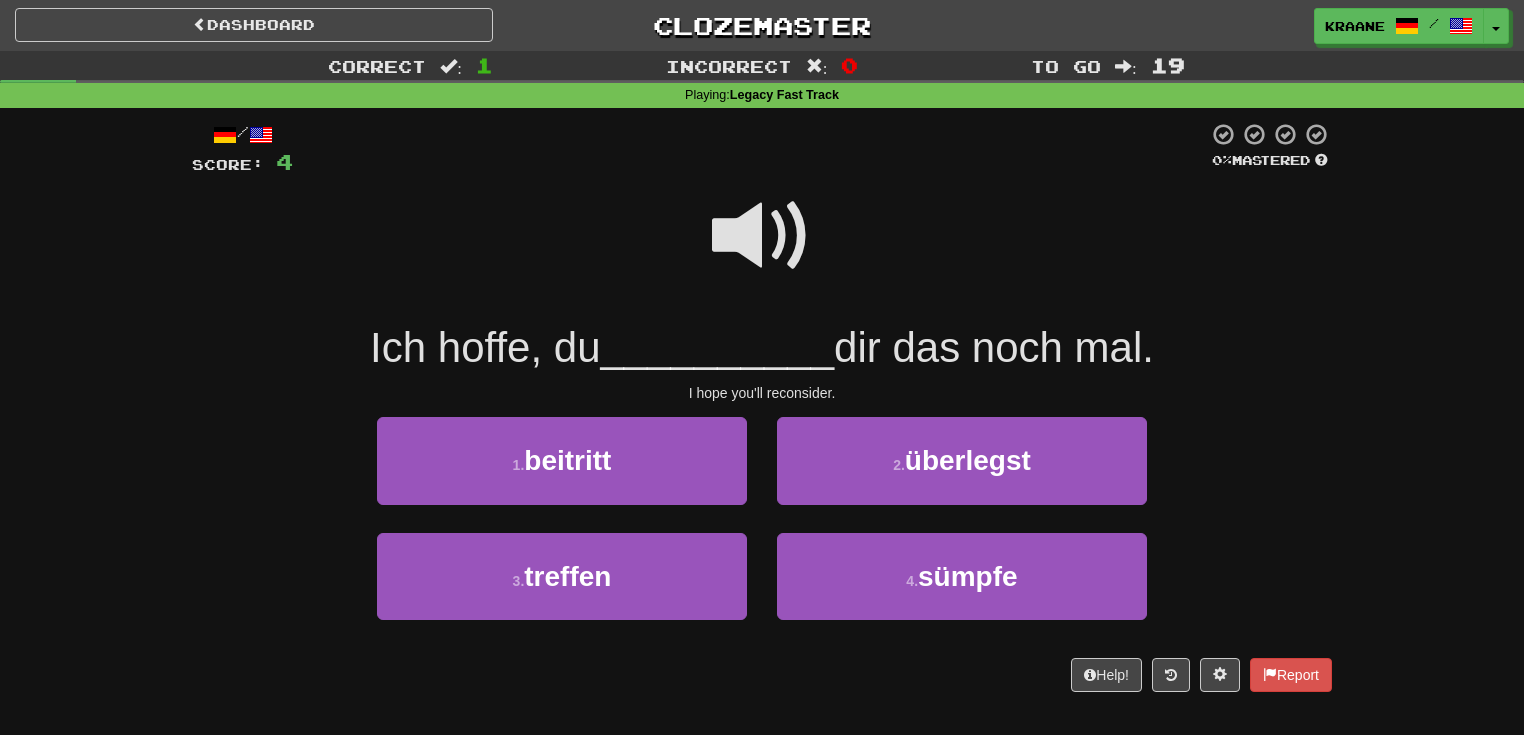 click at bounding box center [762, 236] 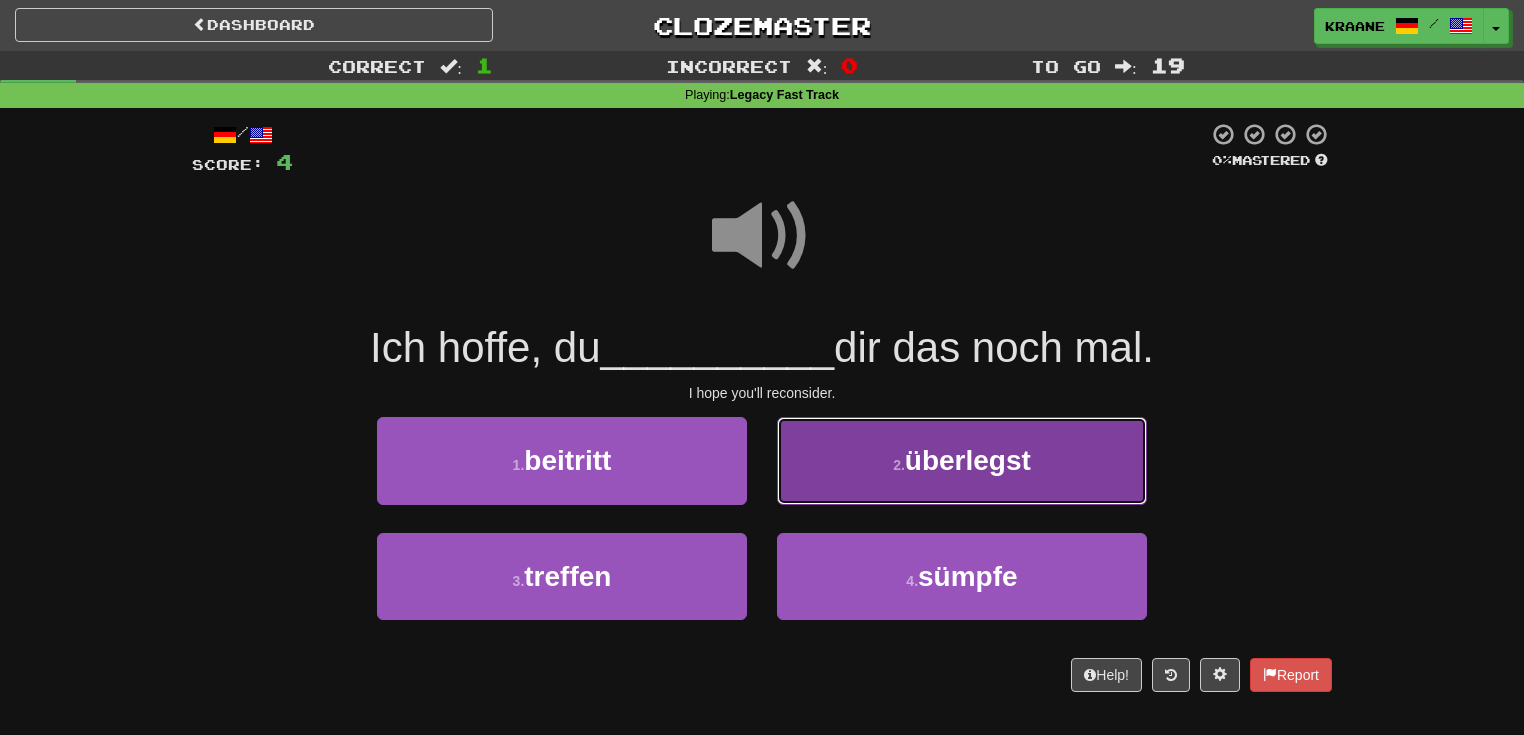 click on "2 . überlegst" at bounding box center (962, 460) 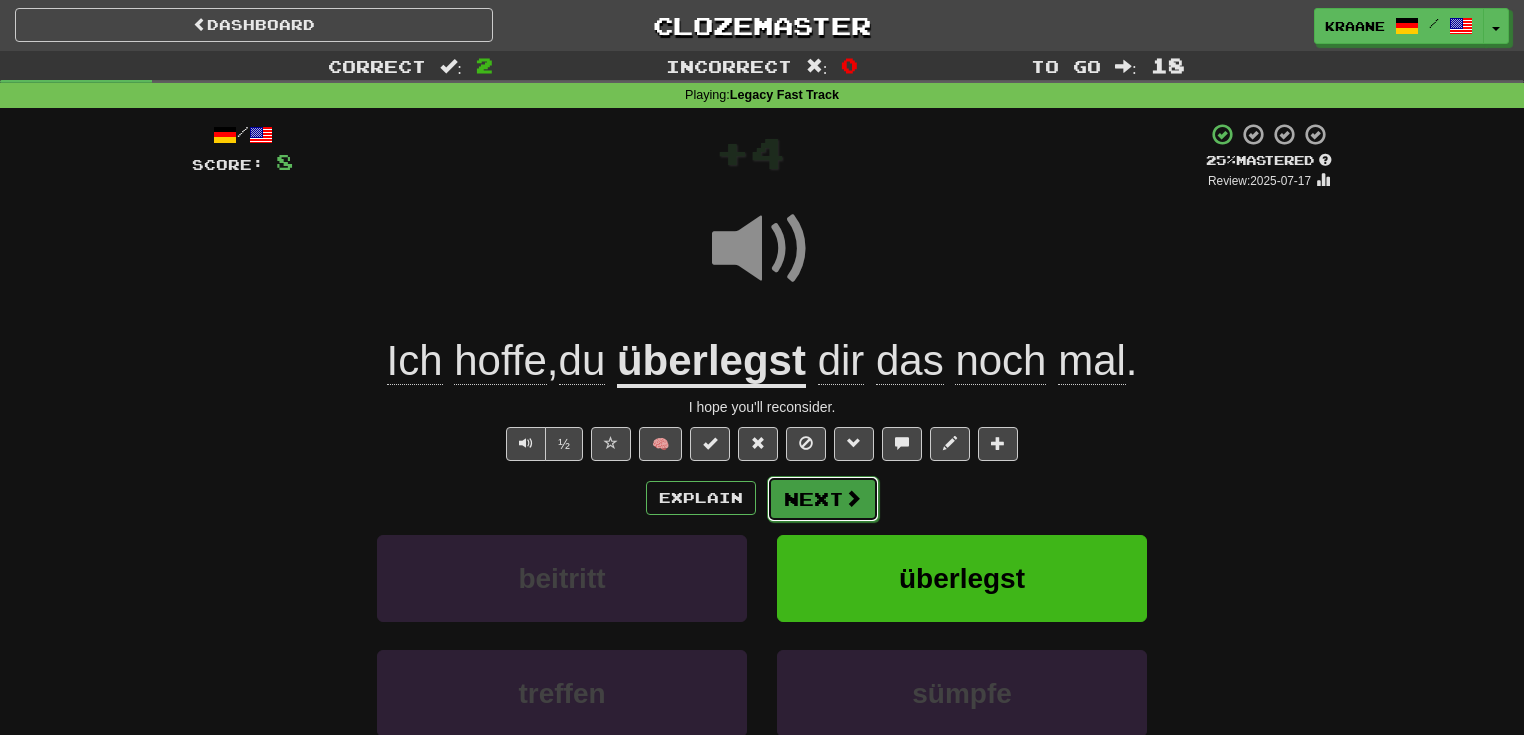 click on "Next" at bounding box center (823, 499) 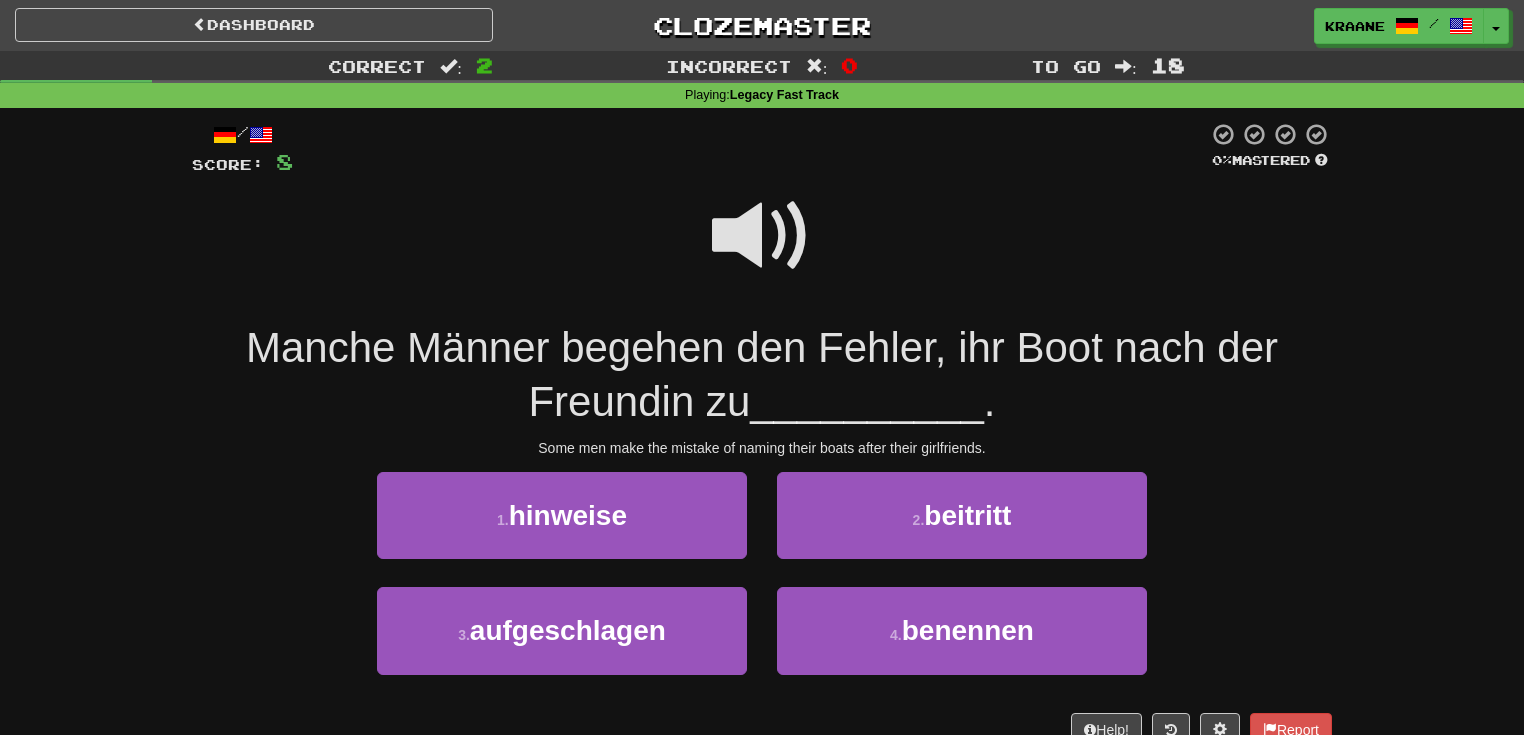 click at bounding box center (762, 236) 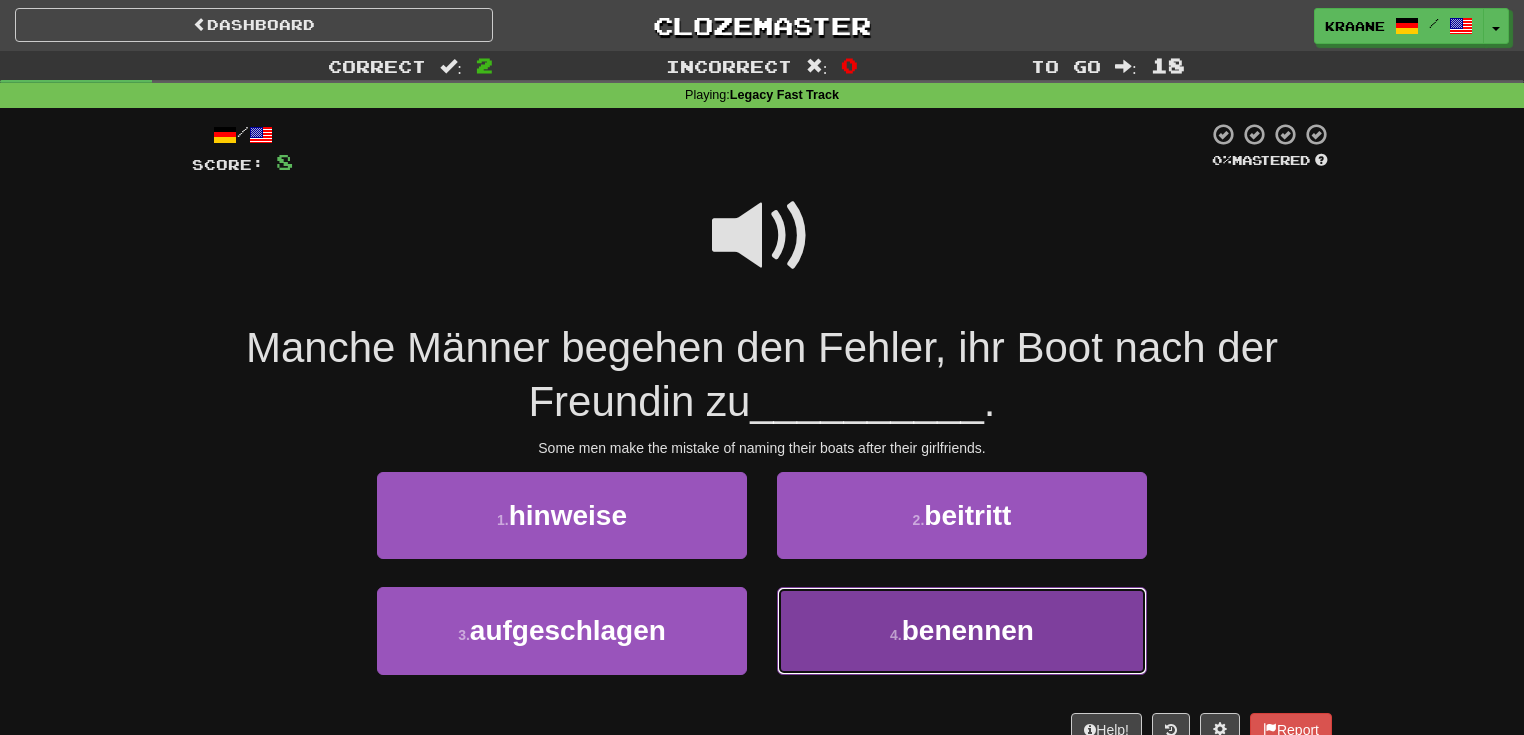 click on "benennen" at bounding box center (968, 630) 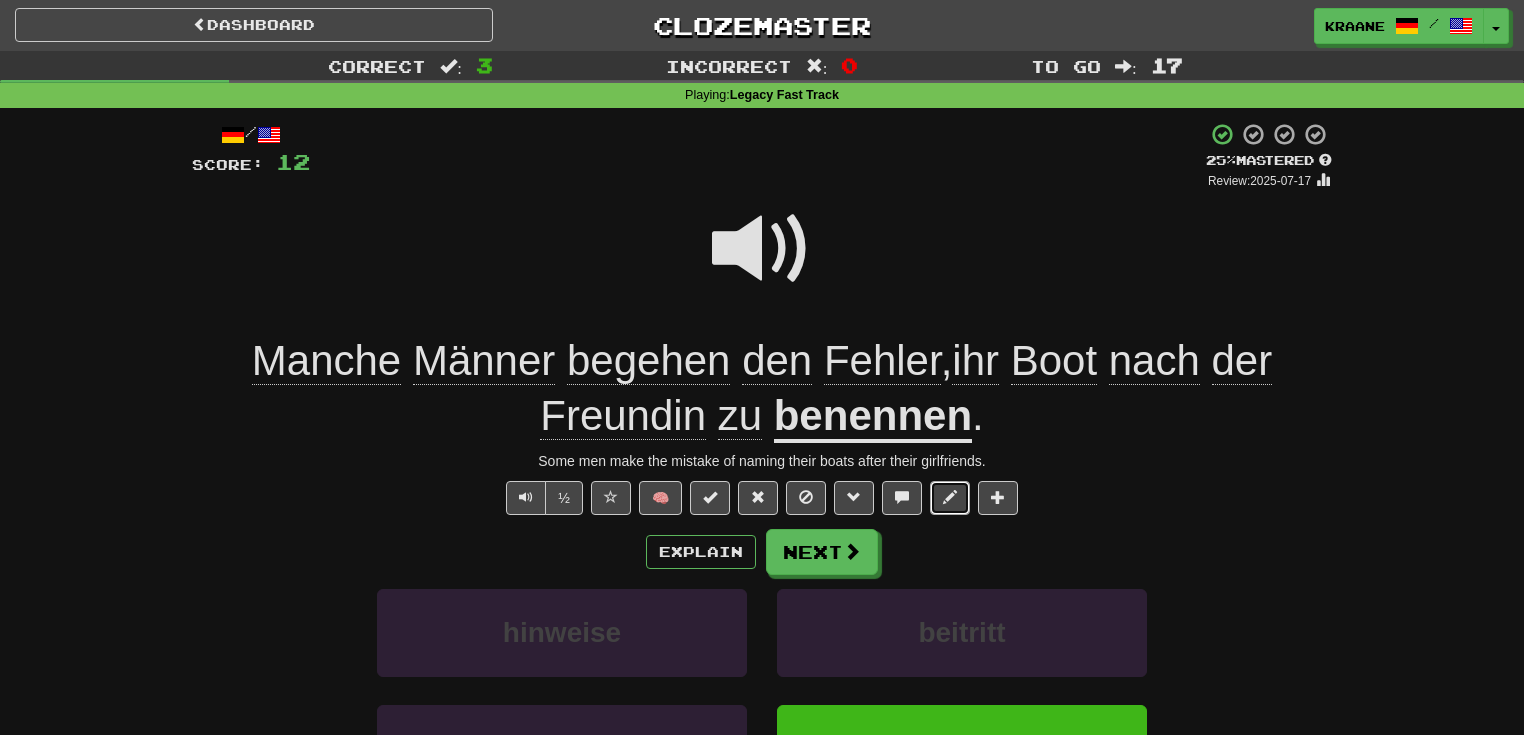 click at bounding box center (950, 497) 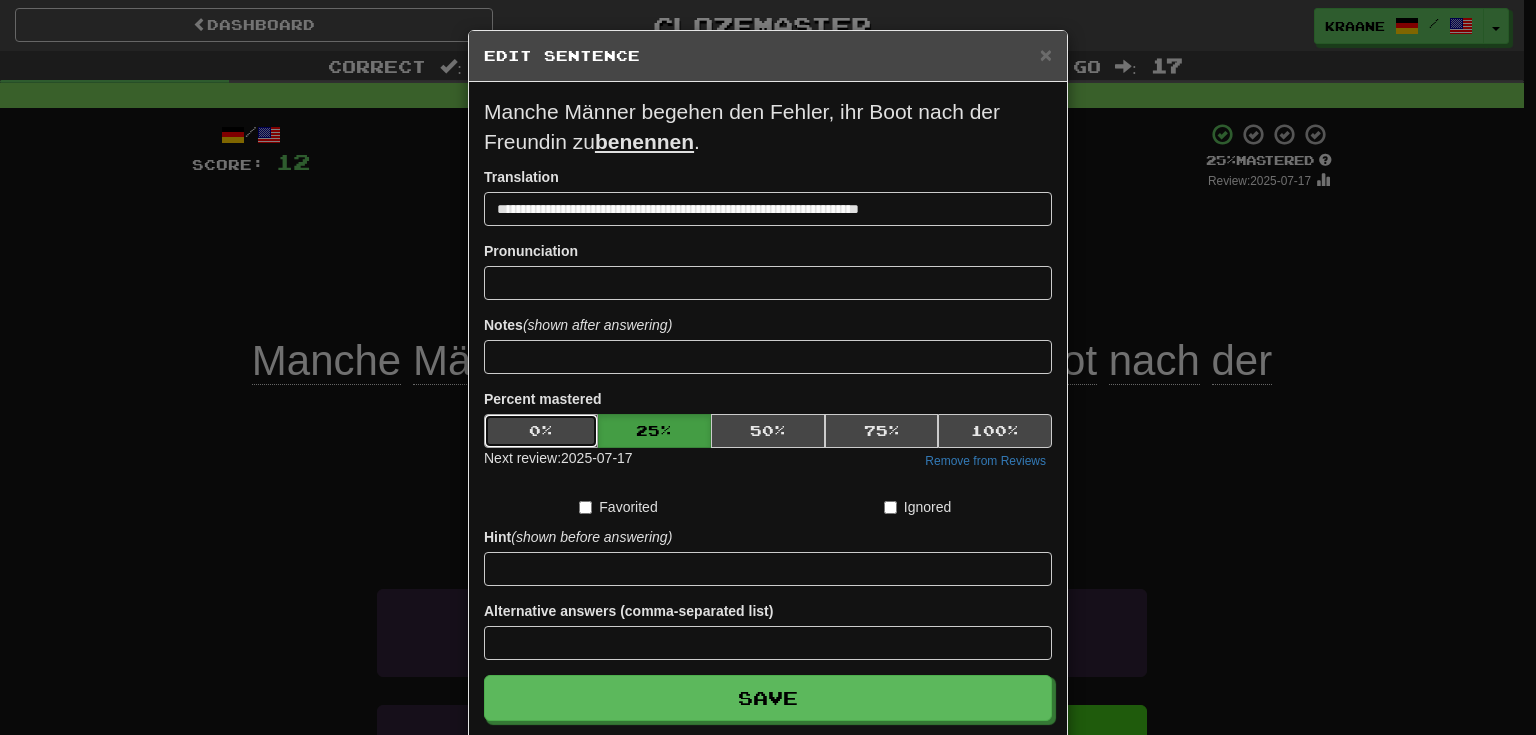 click on "0 %" at bounding box center [541, 431] 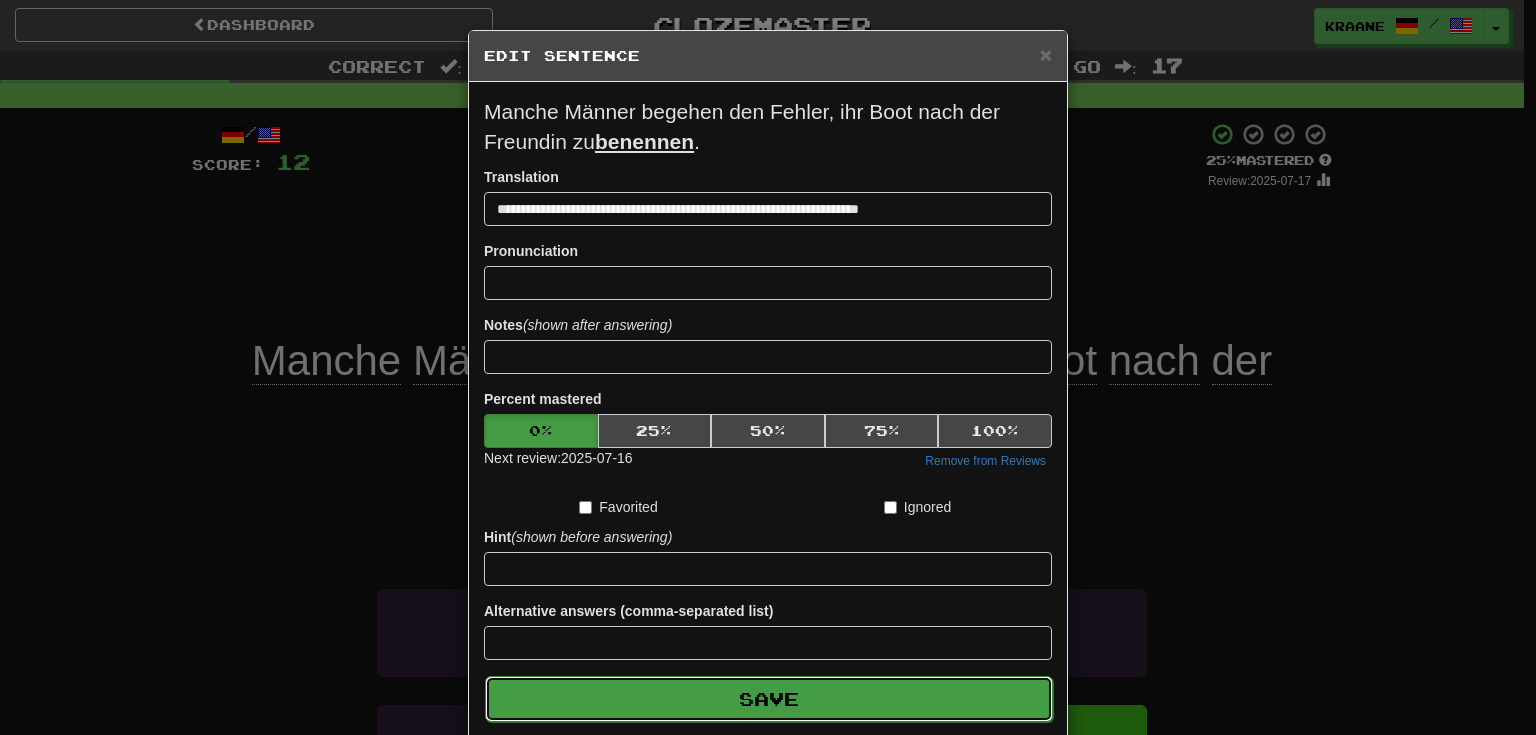 click on "Save" at bounding box center (769, 699) 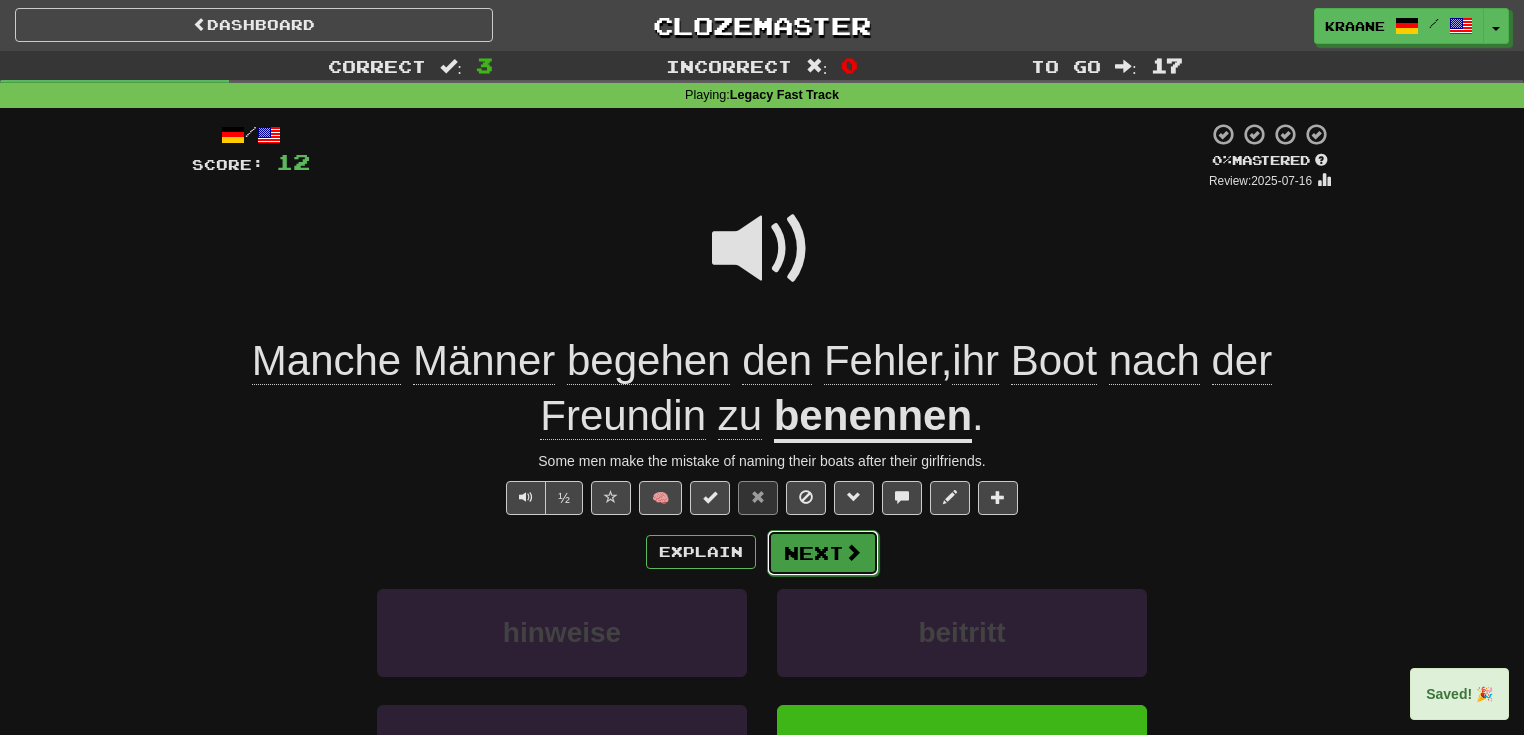 click on "Next" at bounding box center (823, 553) 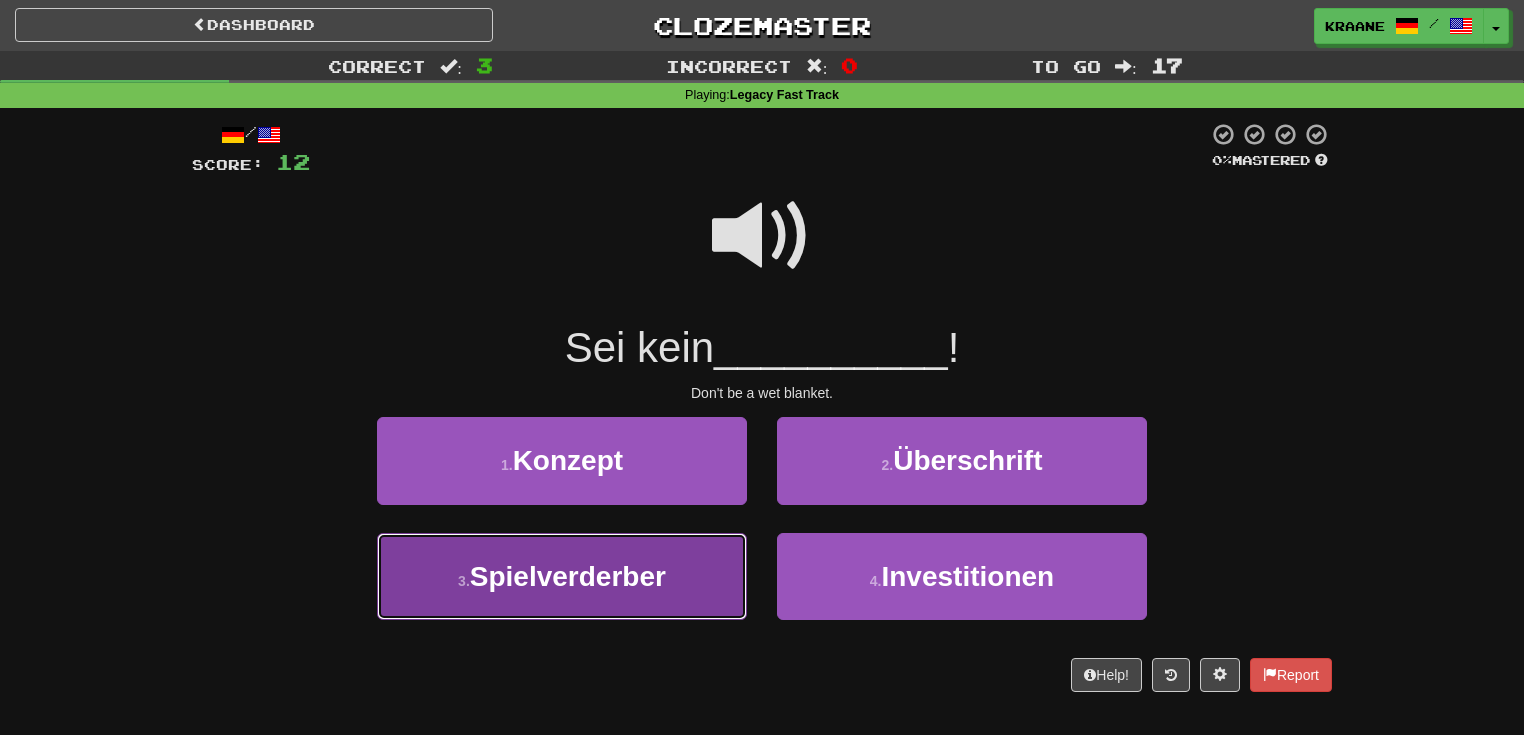 click on "3 . Spielverderber" at bounding box center (562, 576) 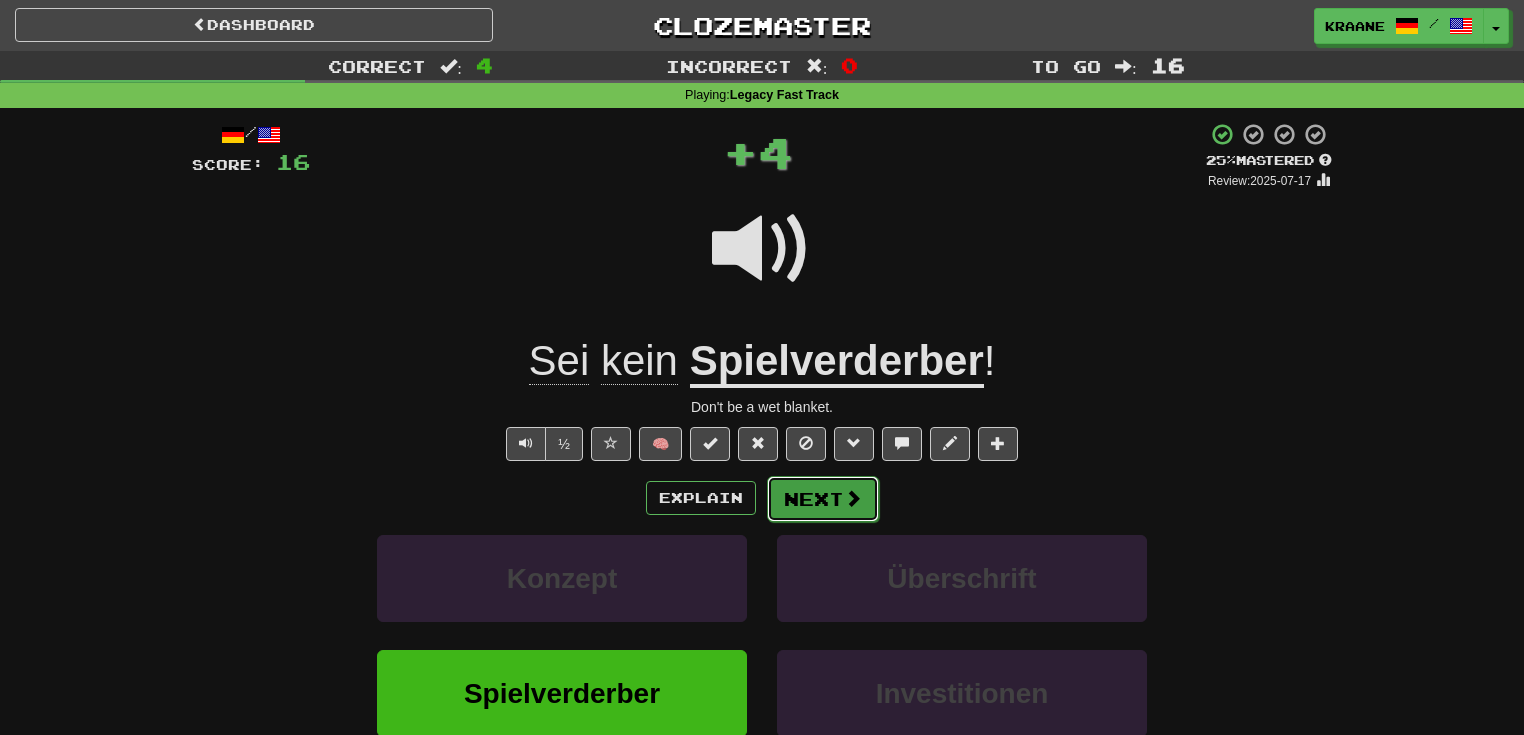 click on "Next" at bounding box center [823, 499] 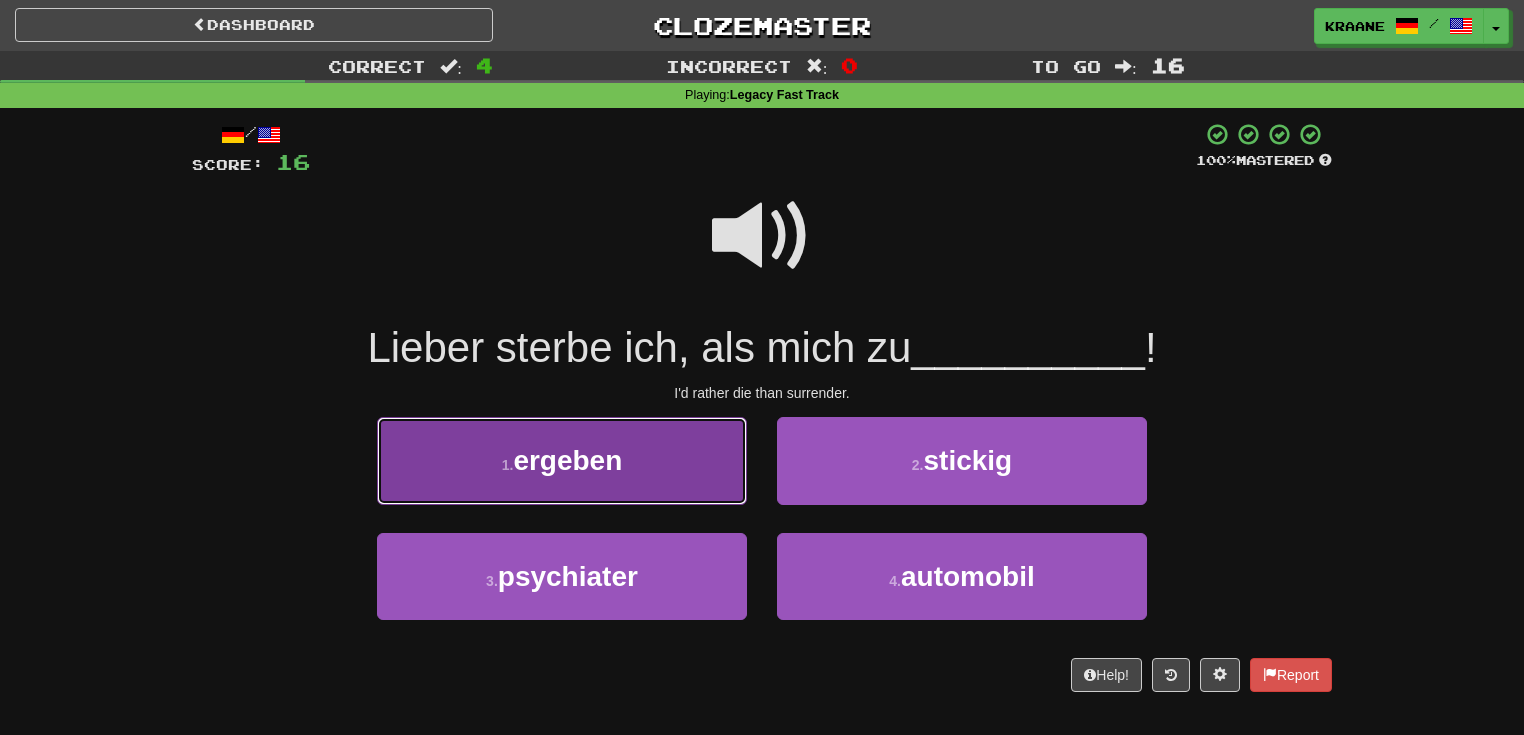 drag, startPoint x: 847, startPoint y: 514, endPoint x: 634, endPoint y: 484, distance: 215.1023 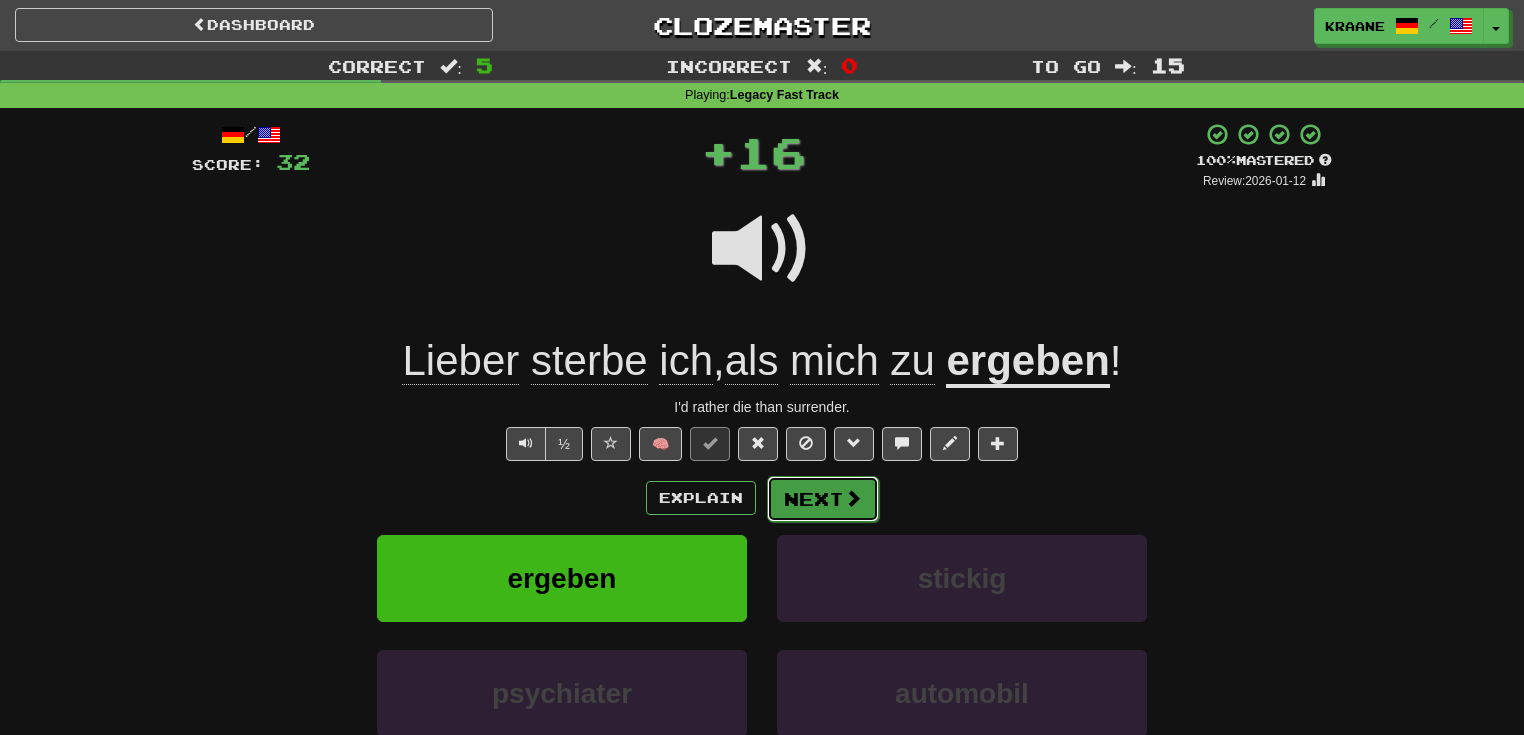 click on "Next" at bounding box center [823, 499] 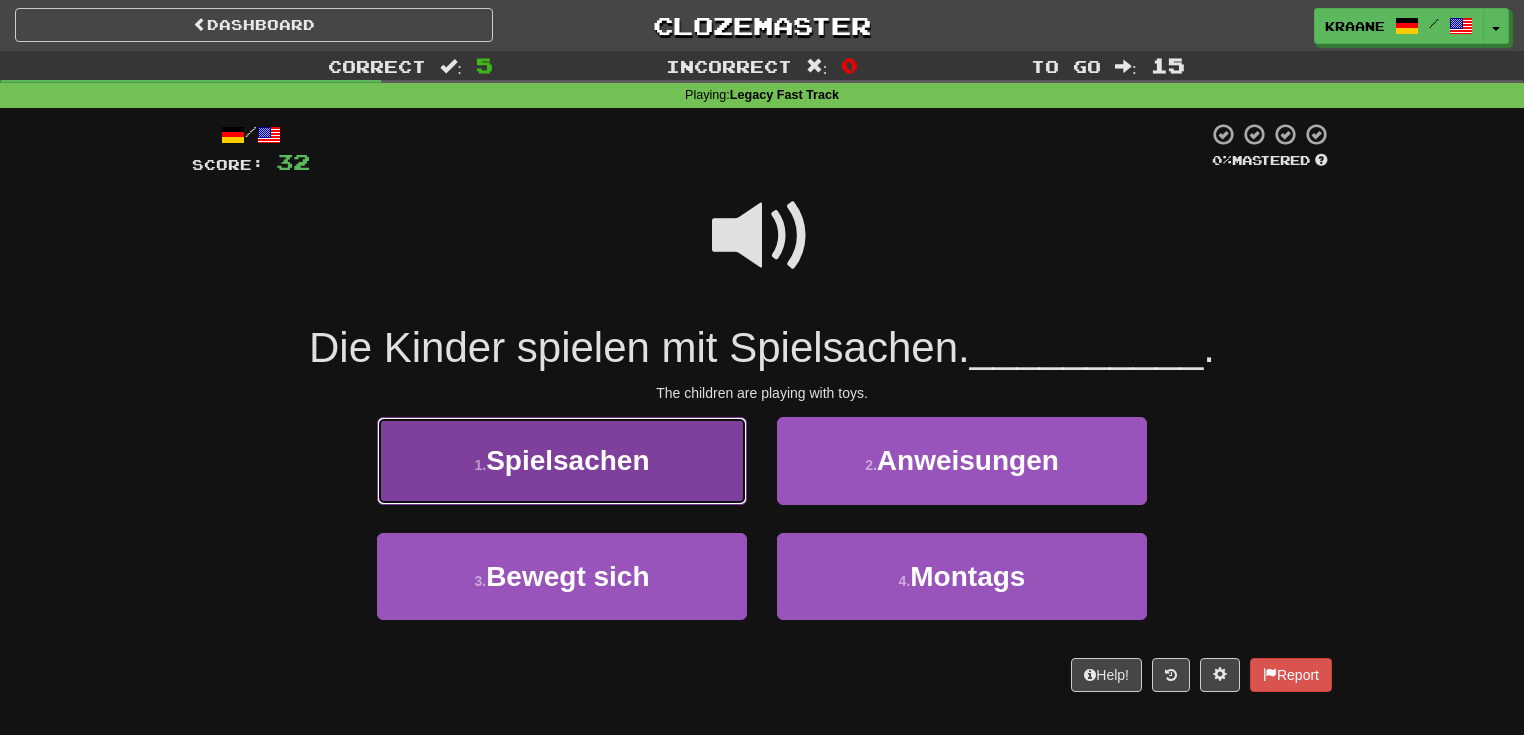 click on "1 . Spielsachen" at bounding box center [562, 460] 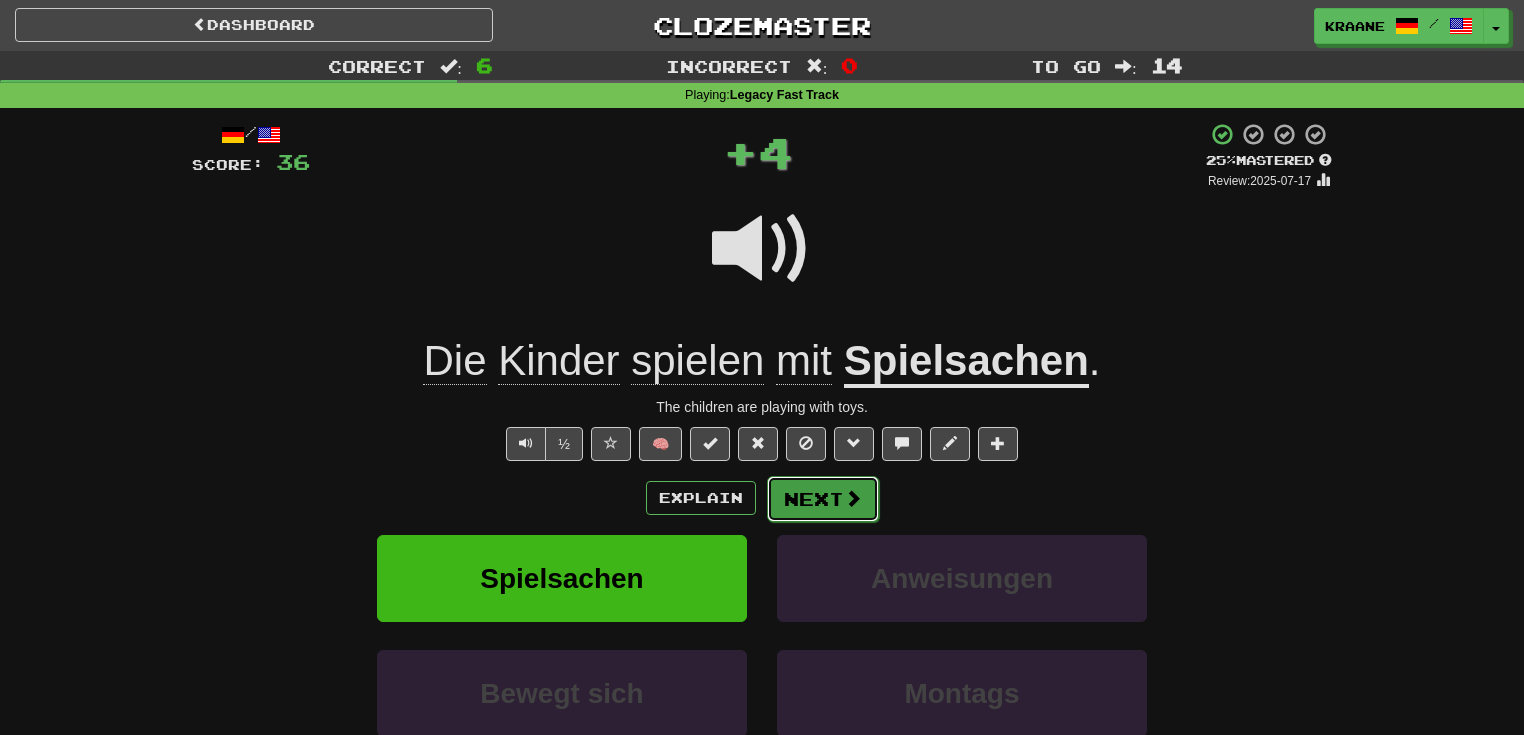 click on "Next" at bounding box center [823, 499] 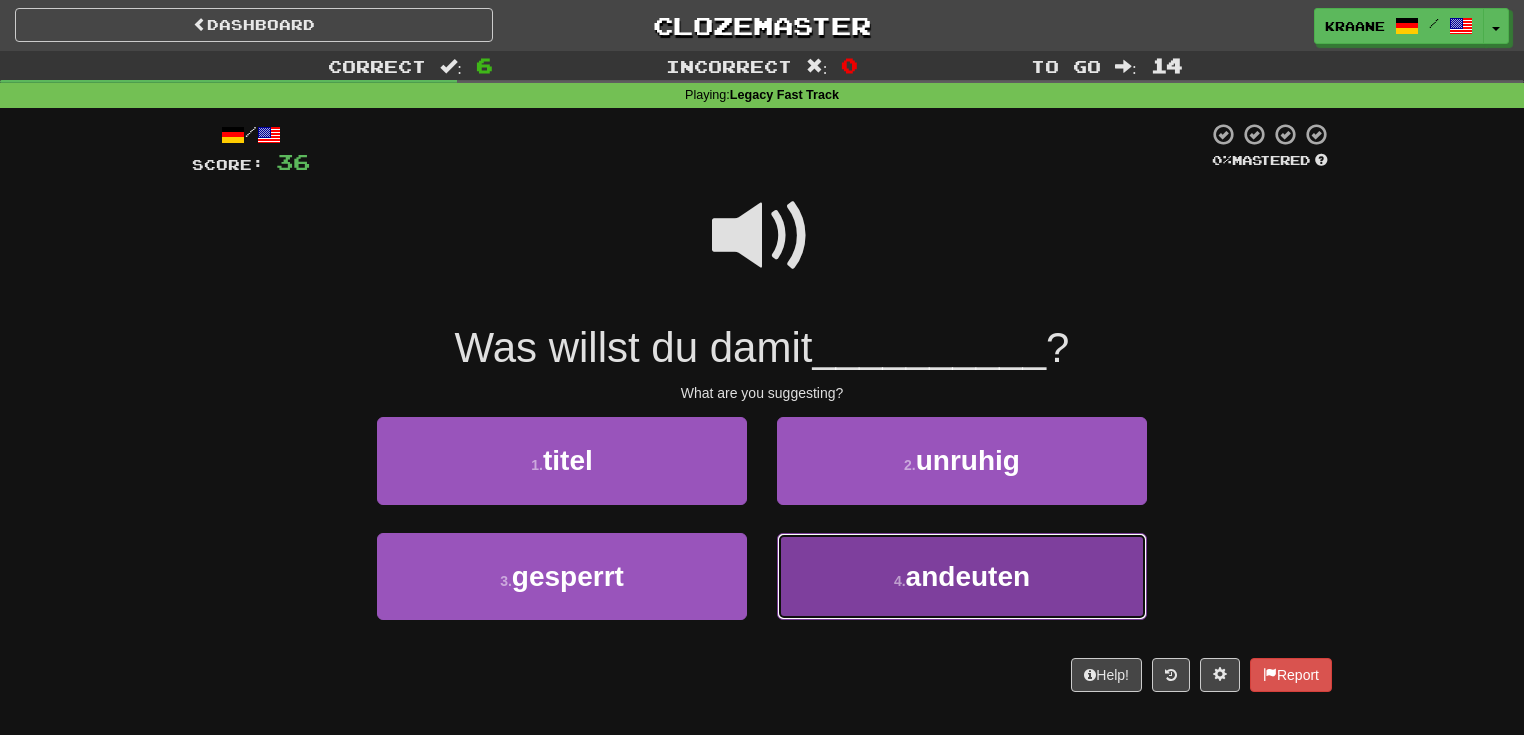 click on "4 . andeuten" at bounding box center (962, 576) 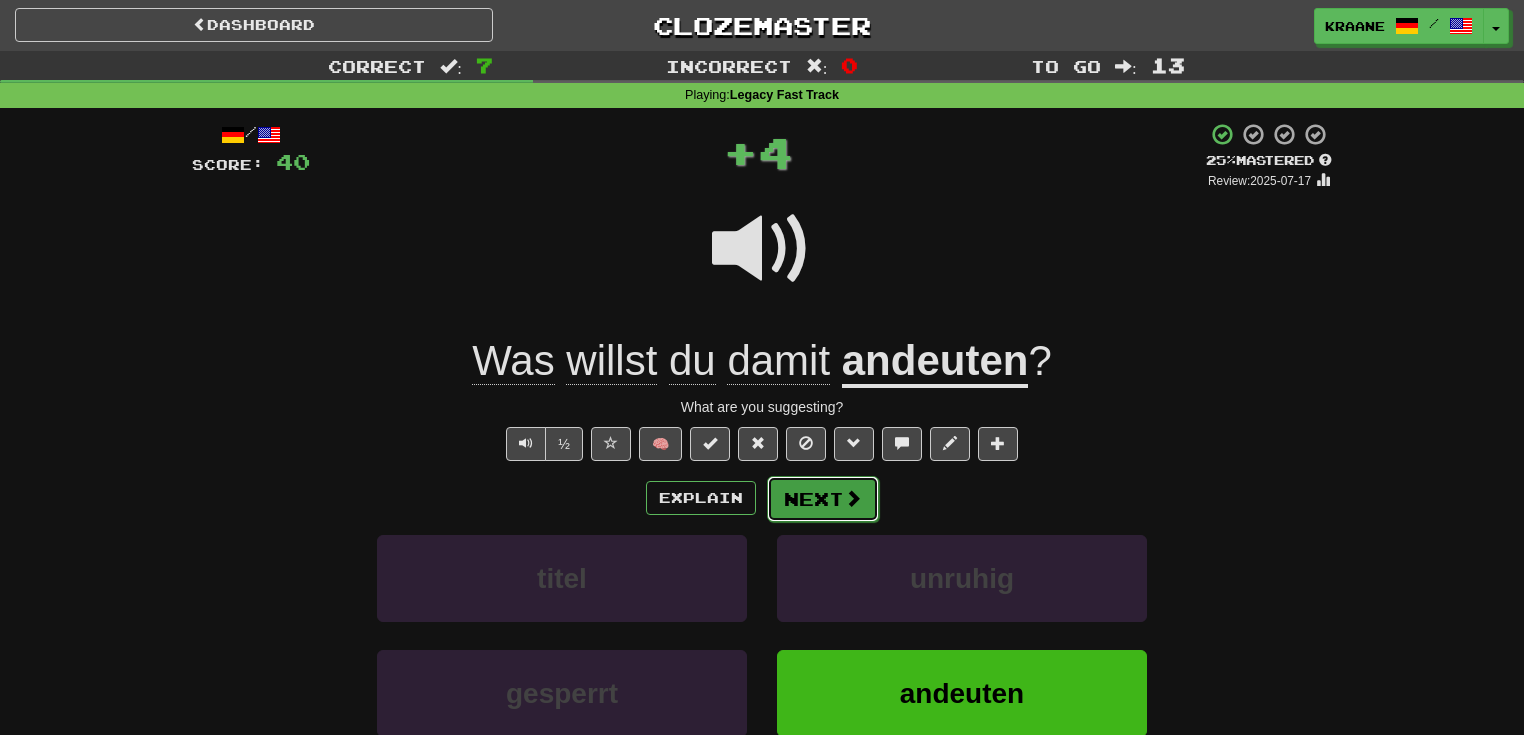 click at bounding box center [853, 498] 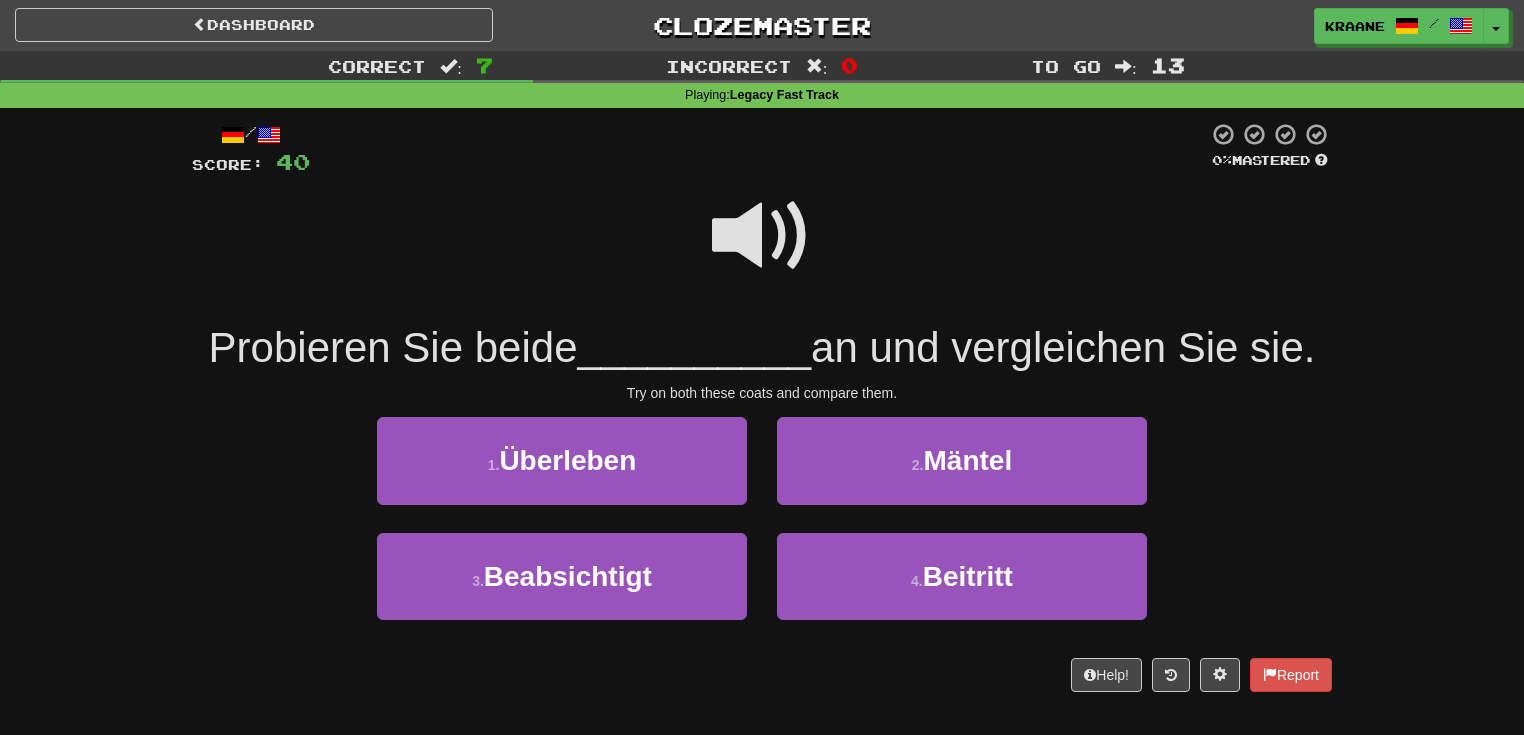 click at bounding box center (762, 236) 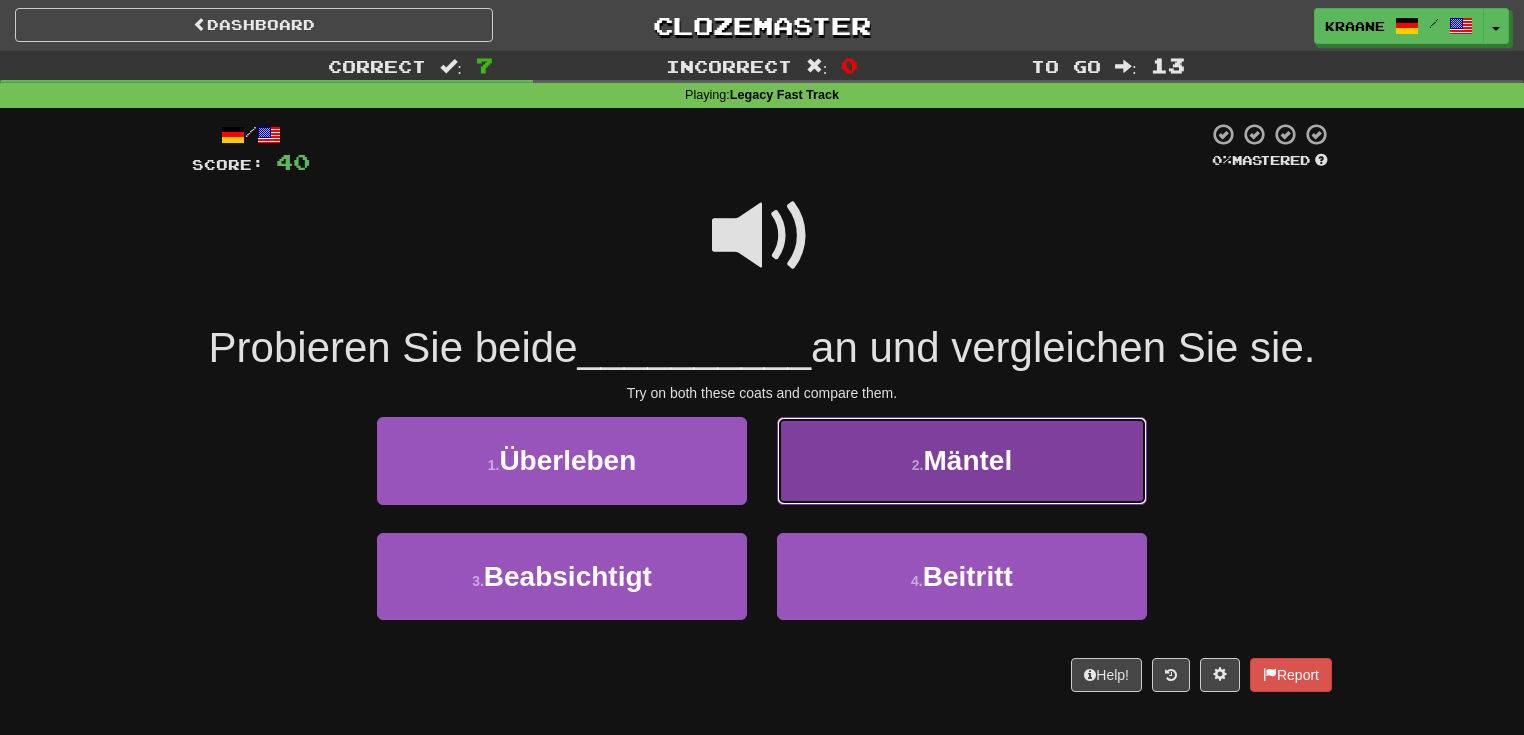 click on "2 . Mäntel" at bounding box center [962, 460] 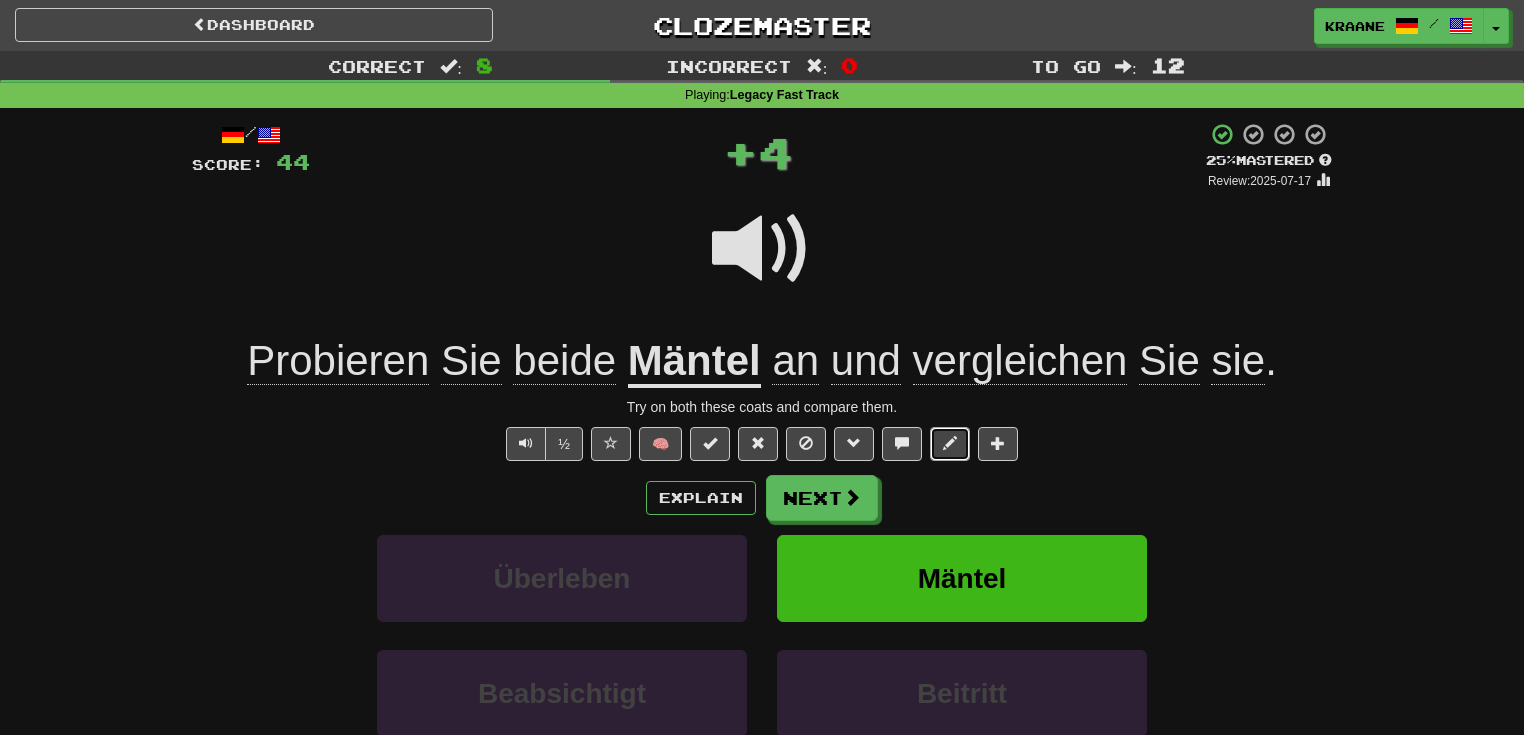 click at bounding box center (950, 444) 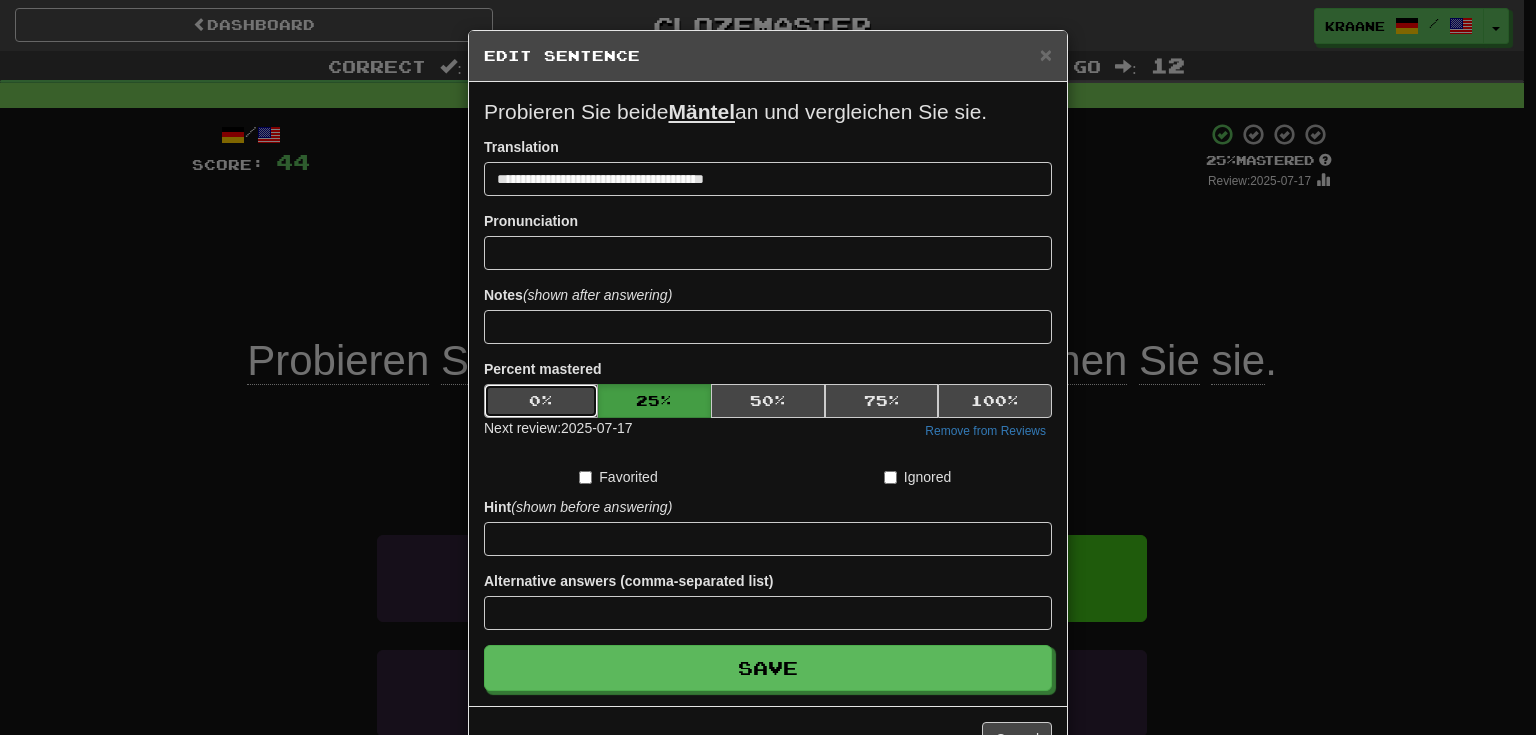 click on "0 %" at bounding box center (541, 401) 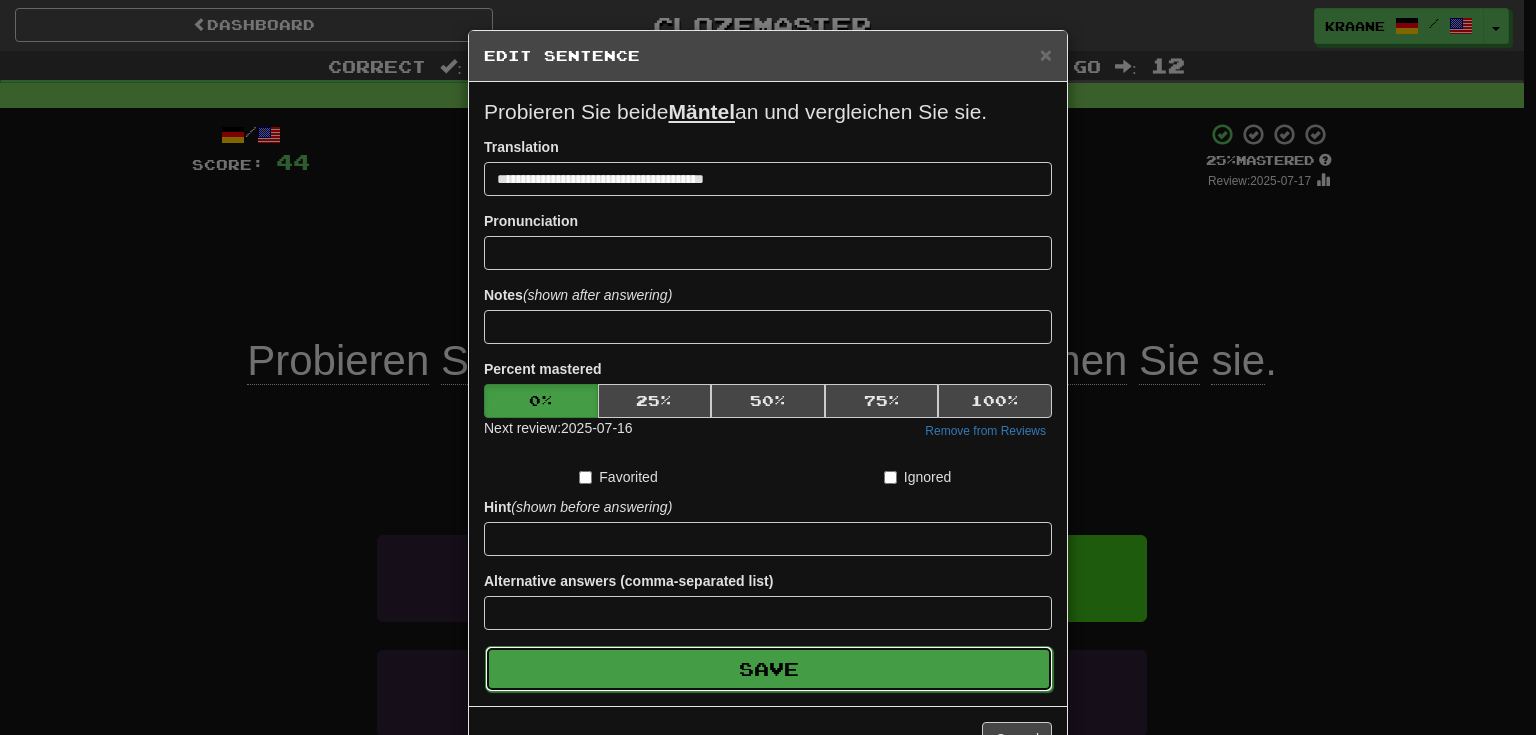 click on "Save" at bounding box center (769, 669) 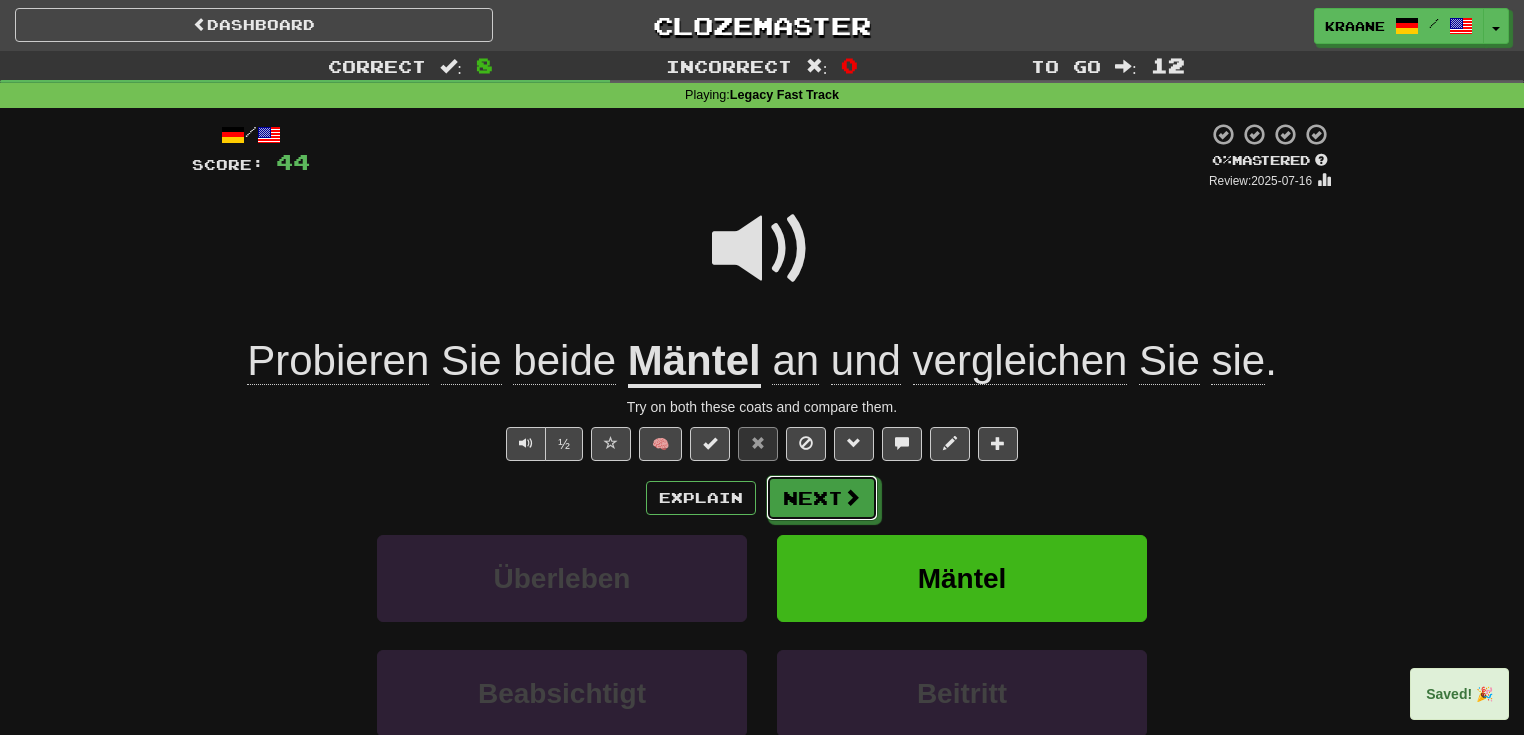 click on "Next" at bounding box center (822, 498) 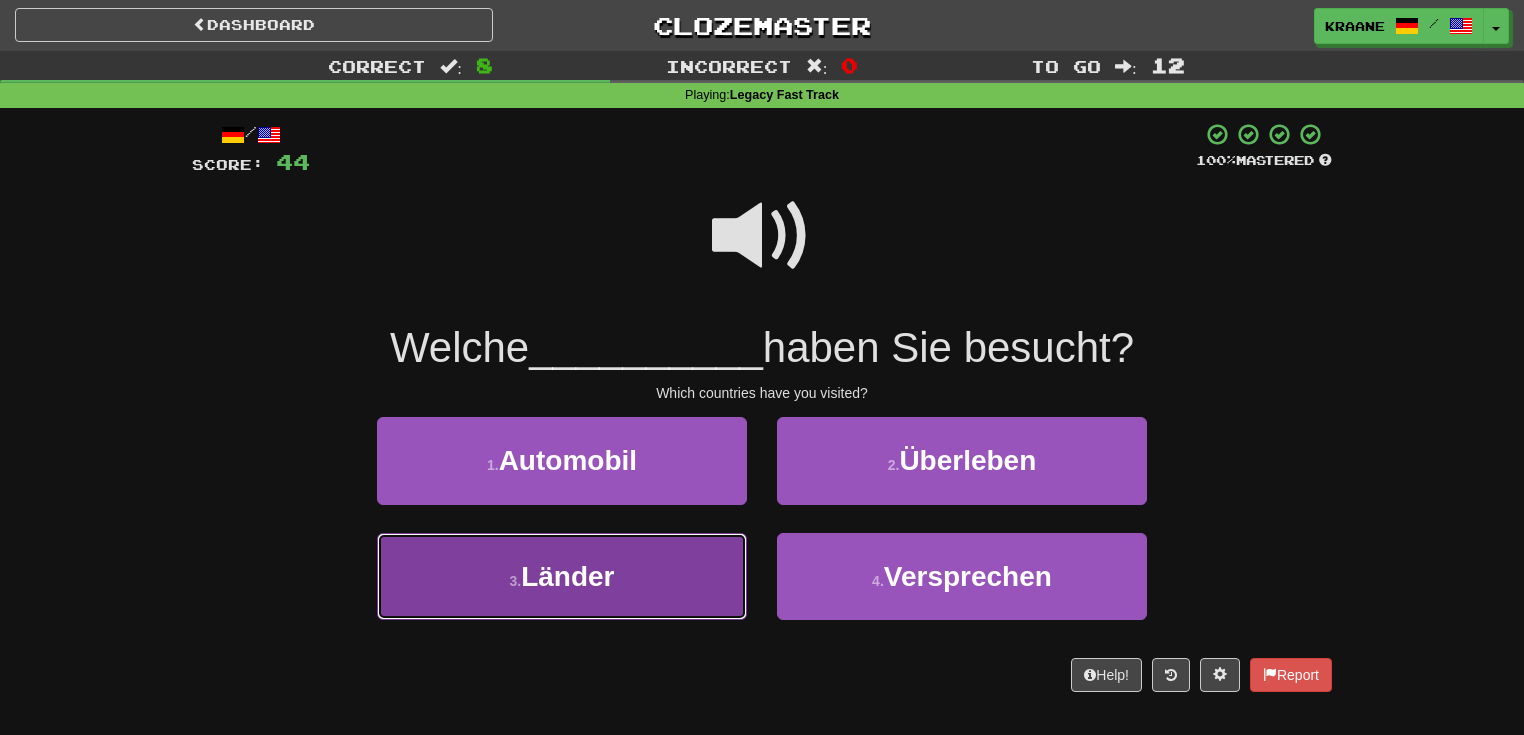 click on "3 . Länder" at bounding box center (562, 576) 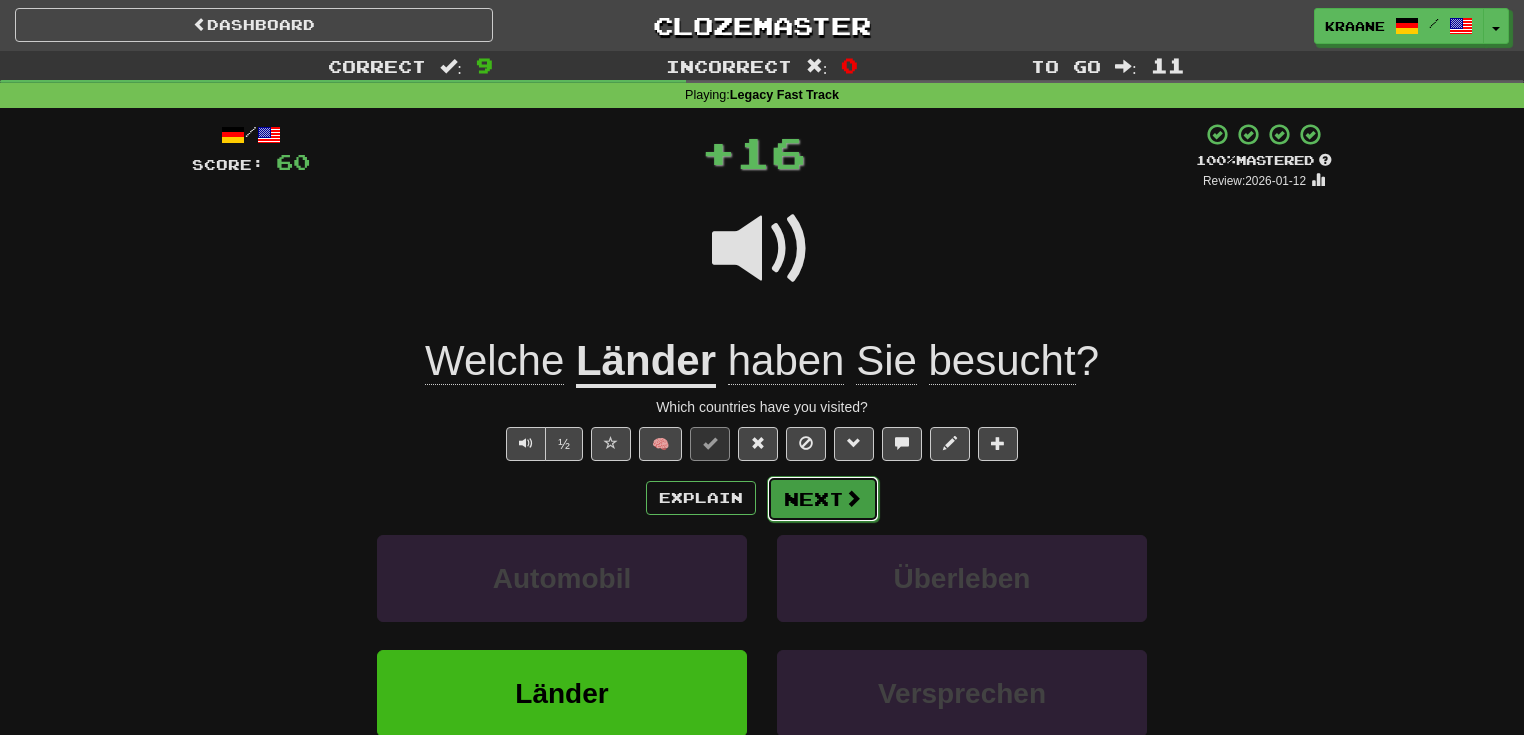 click on "Next" at bounding box center (823, 499) 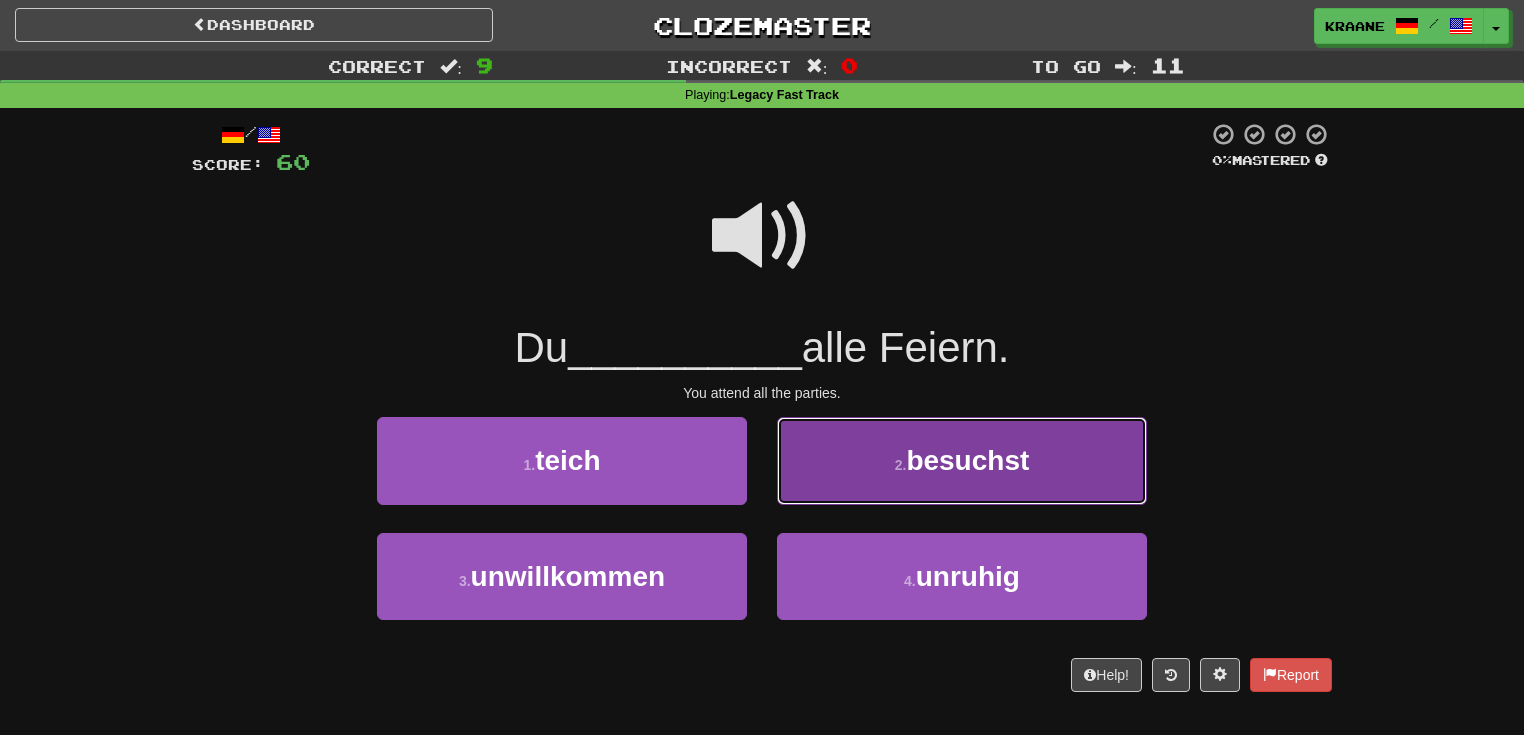 click on "2 . besuchst" at bounding box center [962, 460] 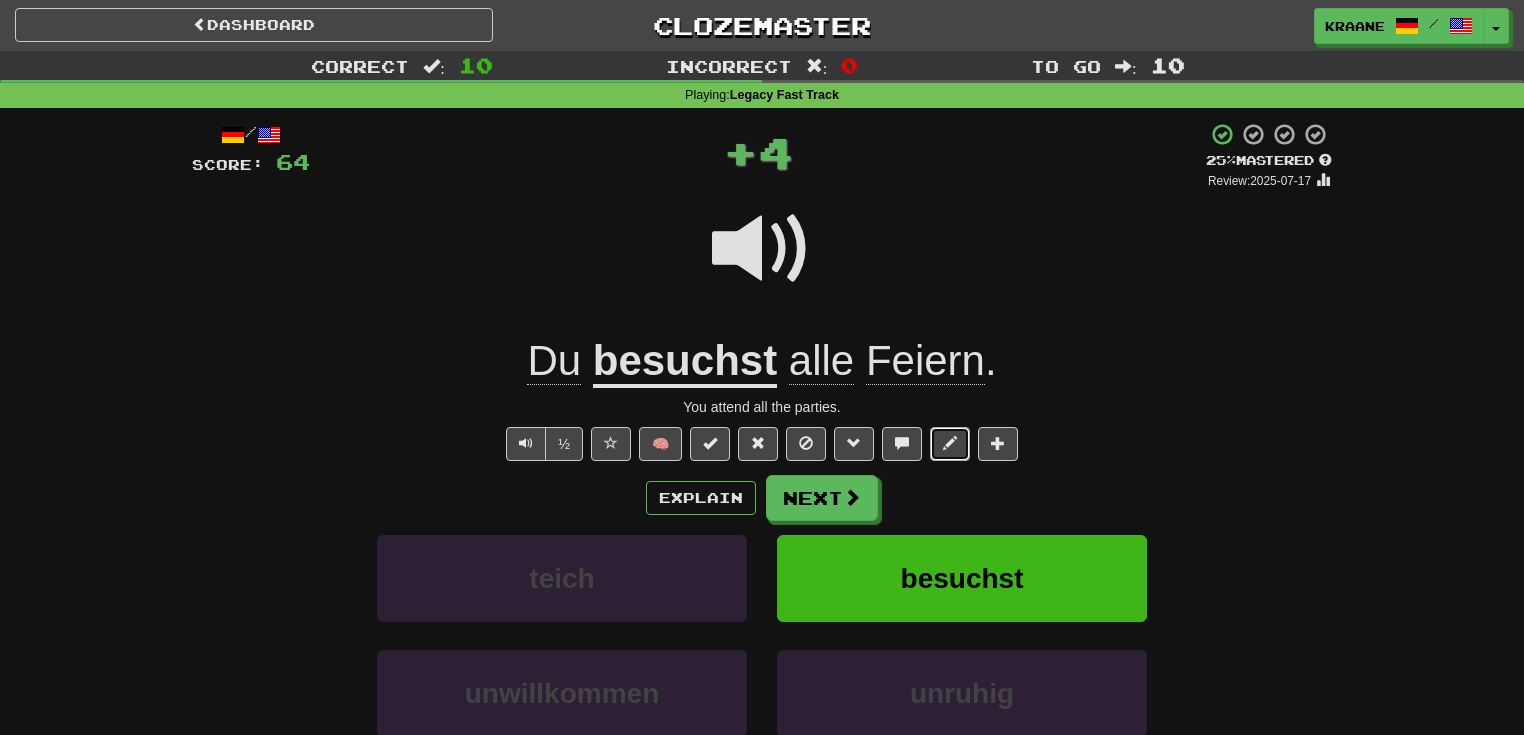 click at bounding box center [950, 444] 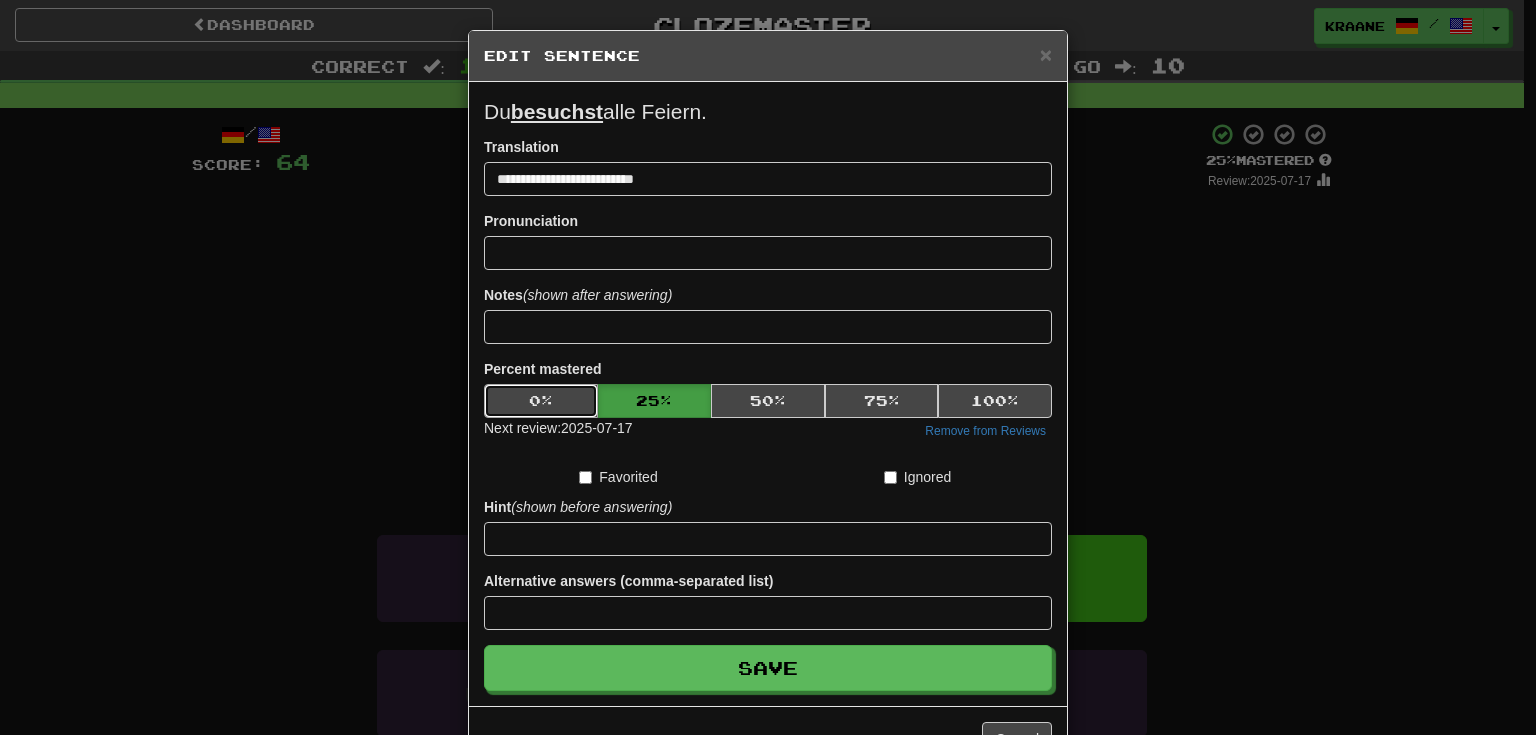 click on "0 %" at bounding box center (541, 401) 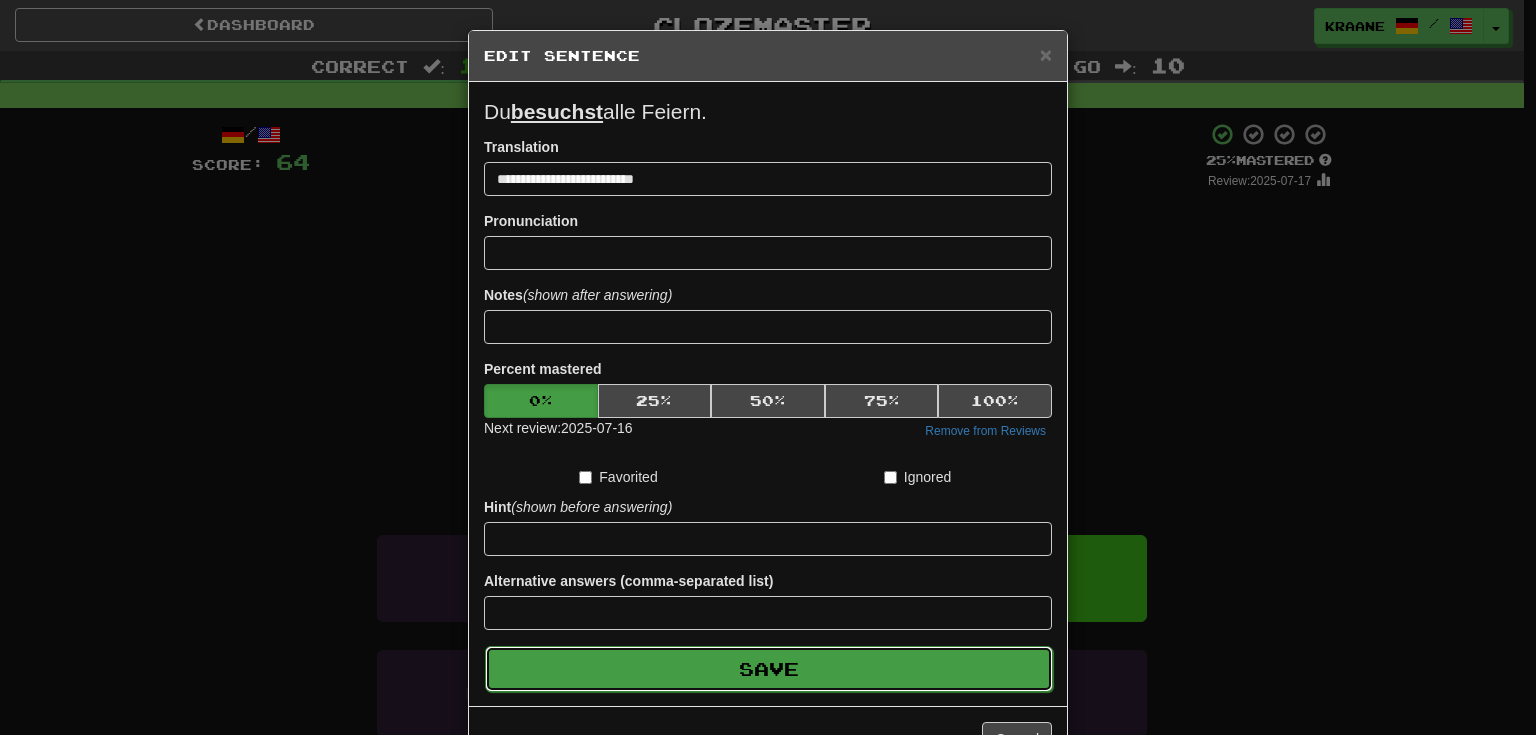 click on "Save" at bounding box center [769, 669] 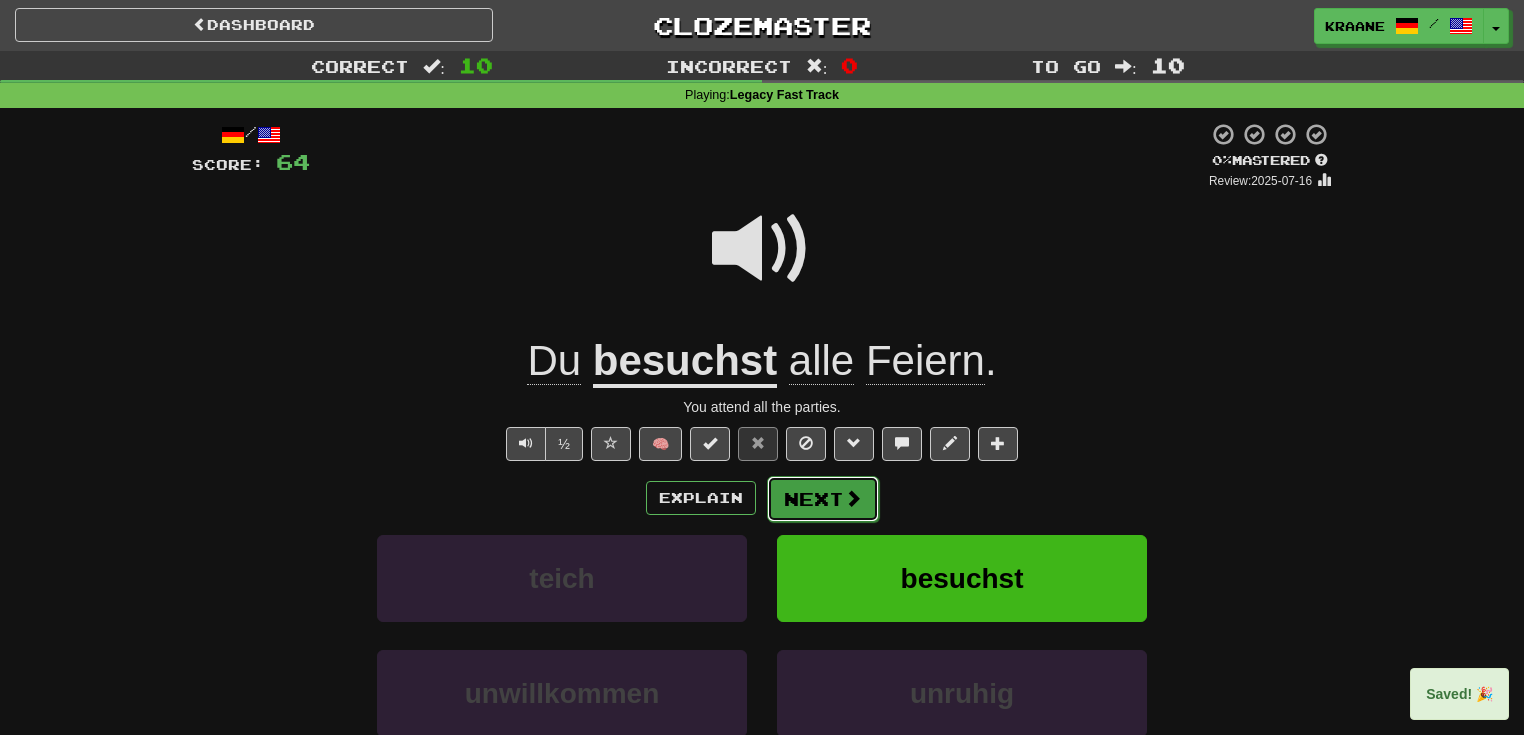 click on "Next" at bounding box center (823, 499) 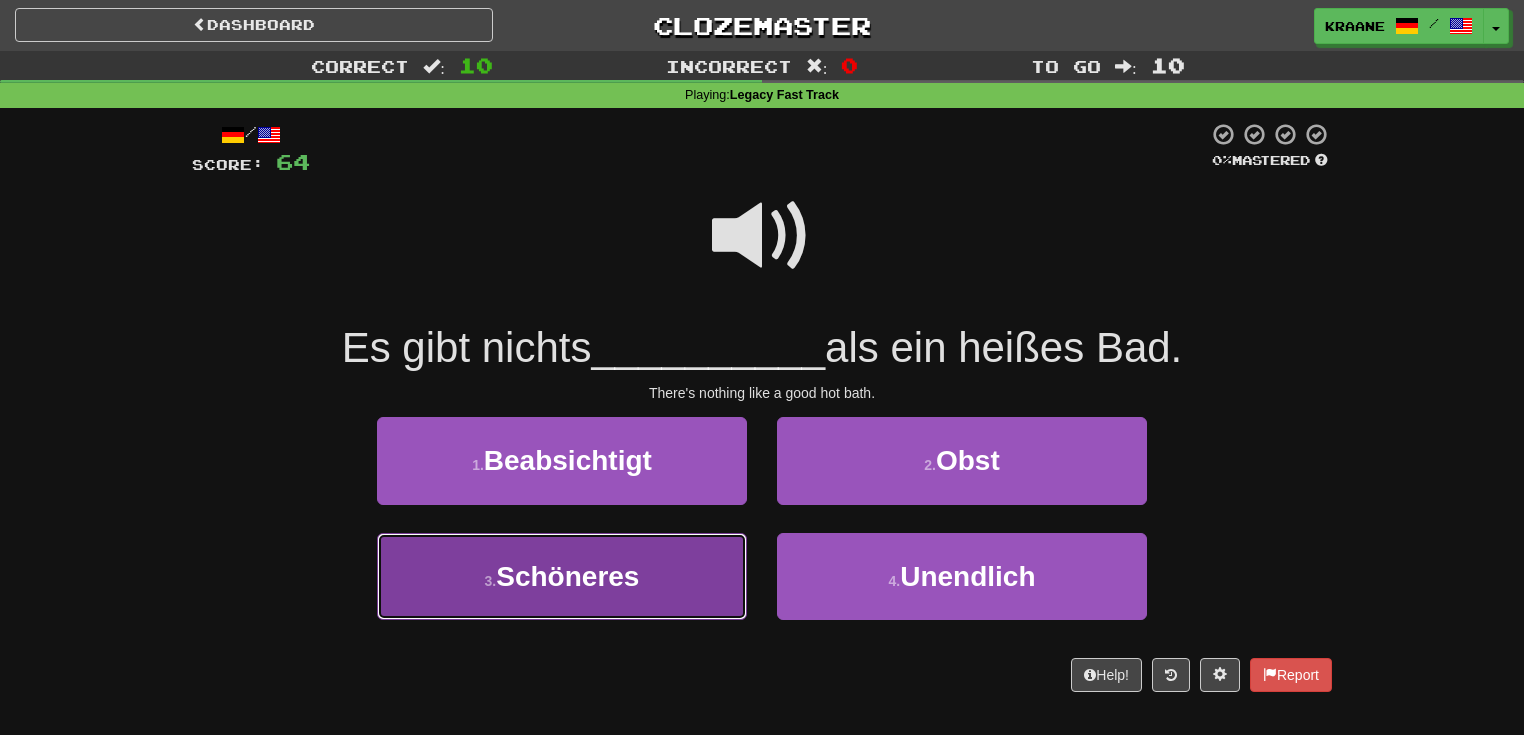 click on "3 . Schöneres" at bounding box center (562, 576) 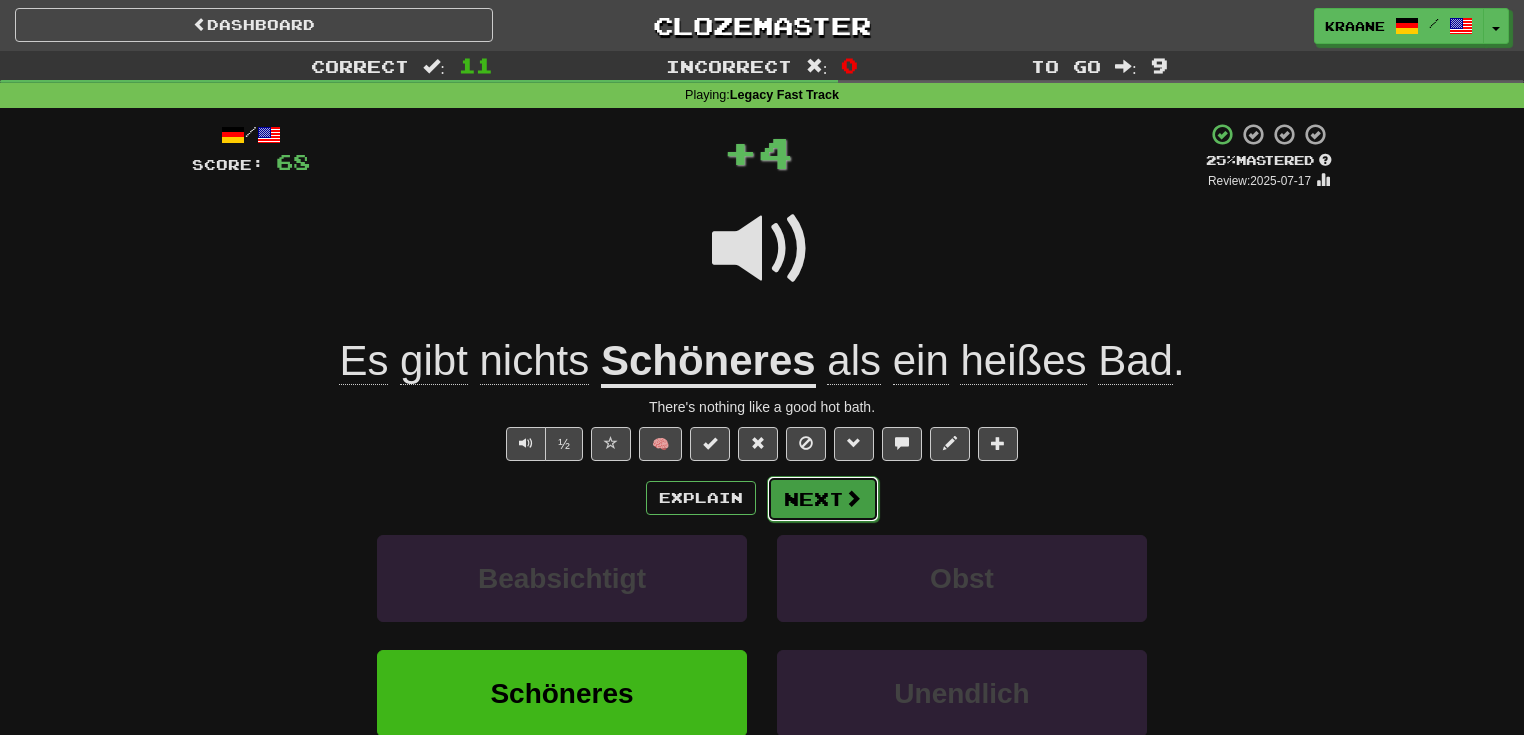 click at bounding box center [853, 498] 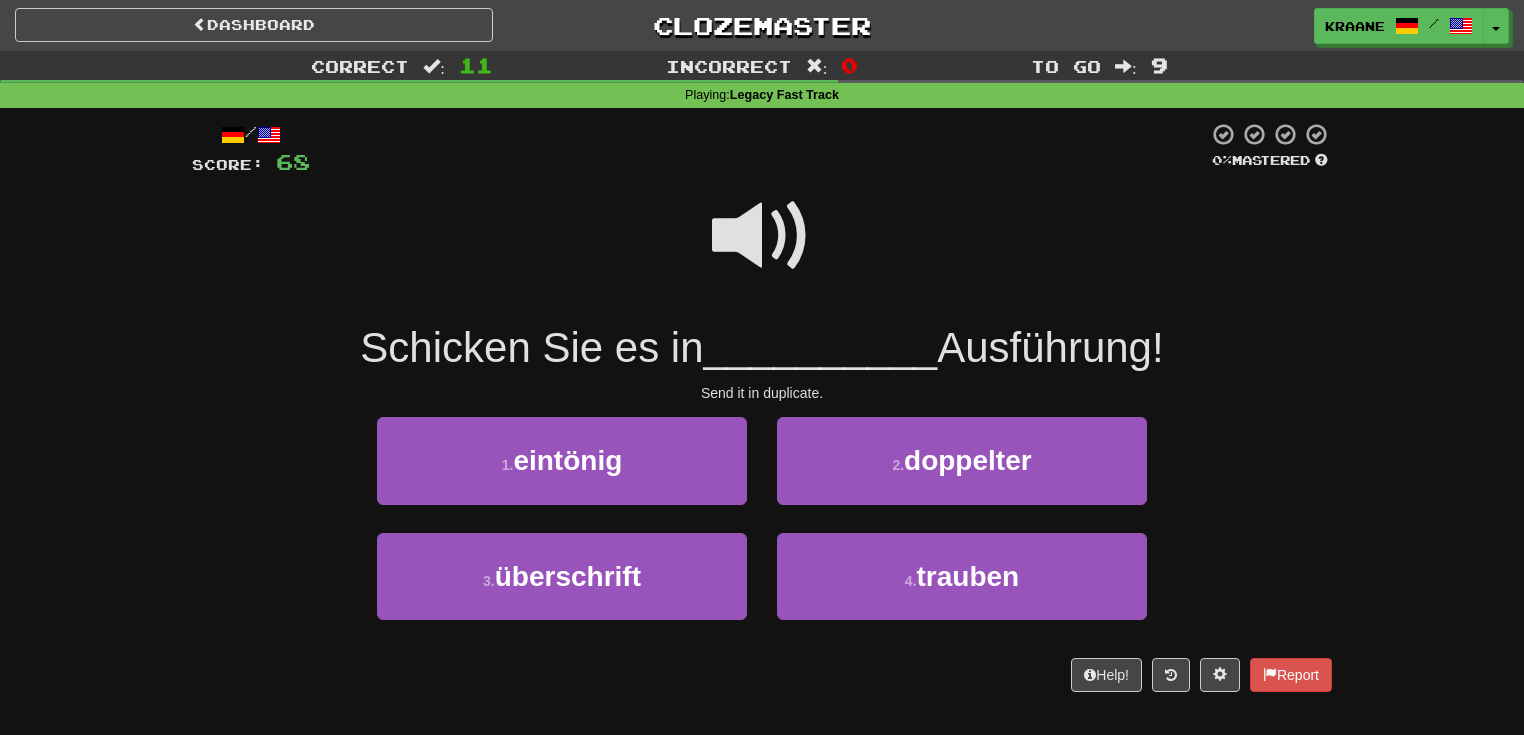 click at bounding box center [762, 236] 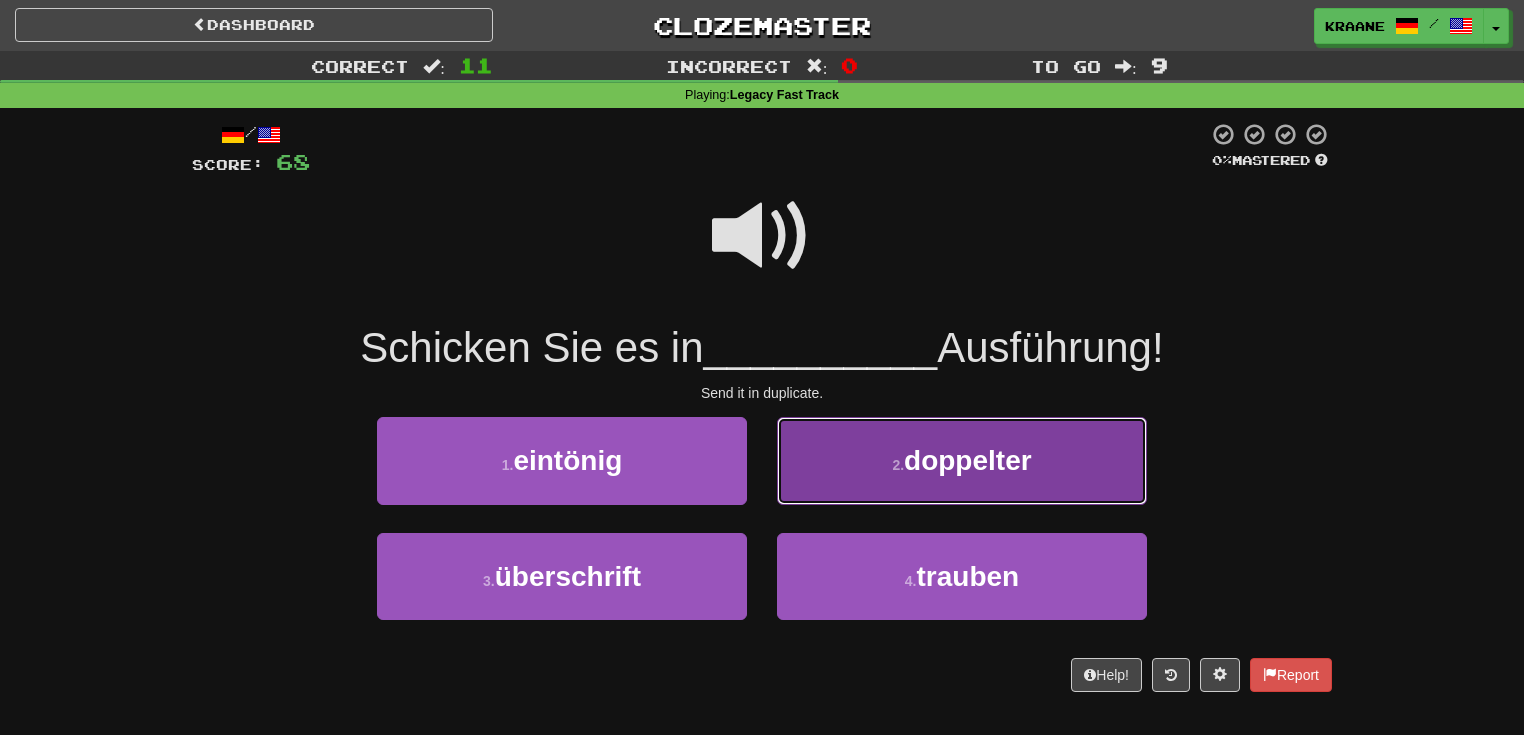 click on "2 . doppelter" at bounding box center [962, 460] 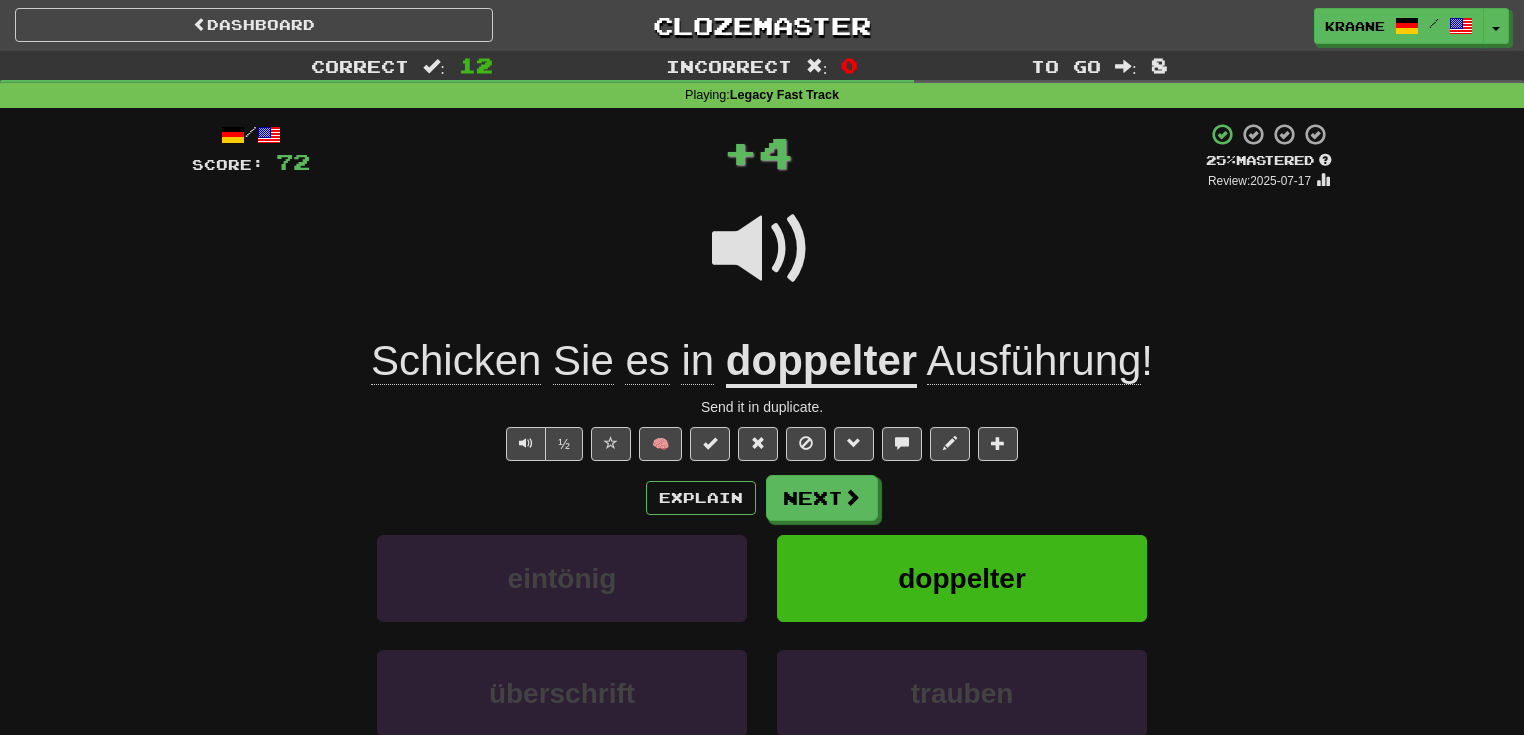 click on "Ausführung" at bounding box center (1034, 361) 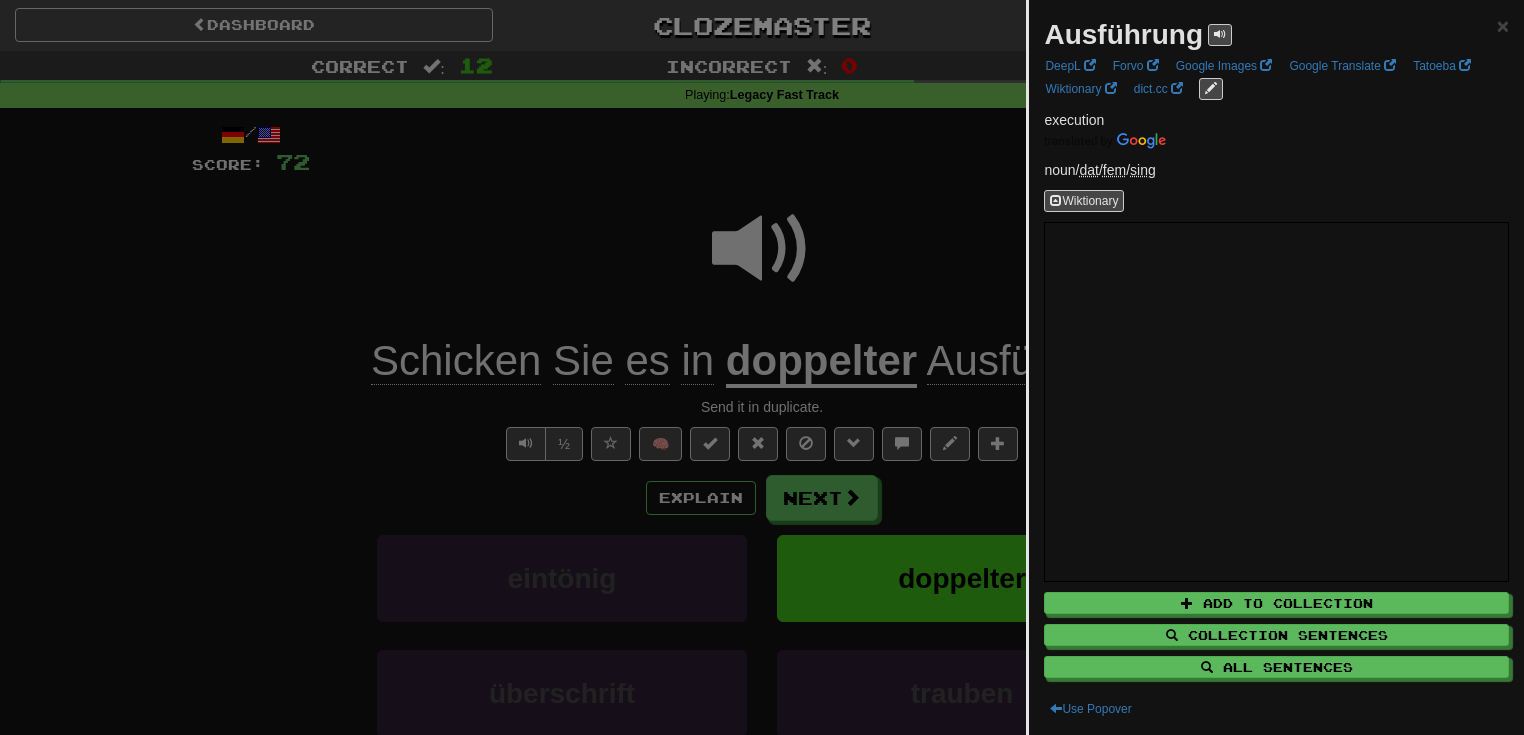 click at bounding box center [762, 367] 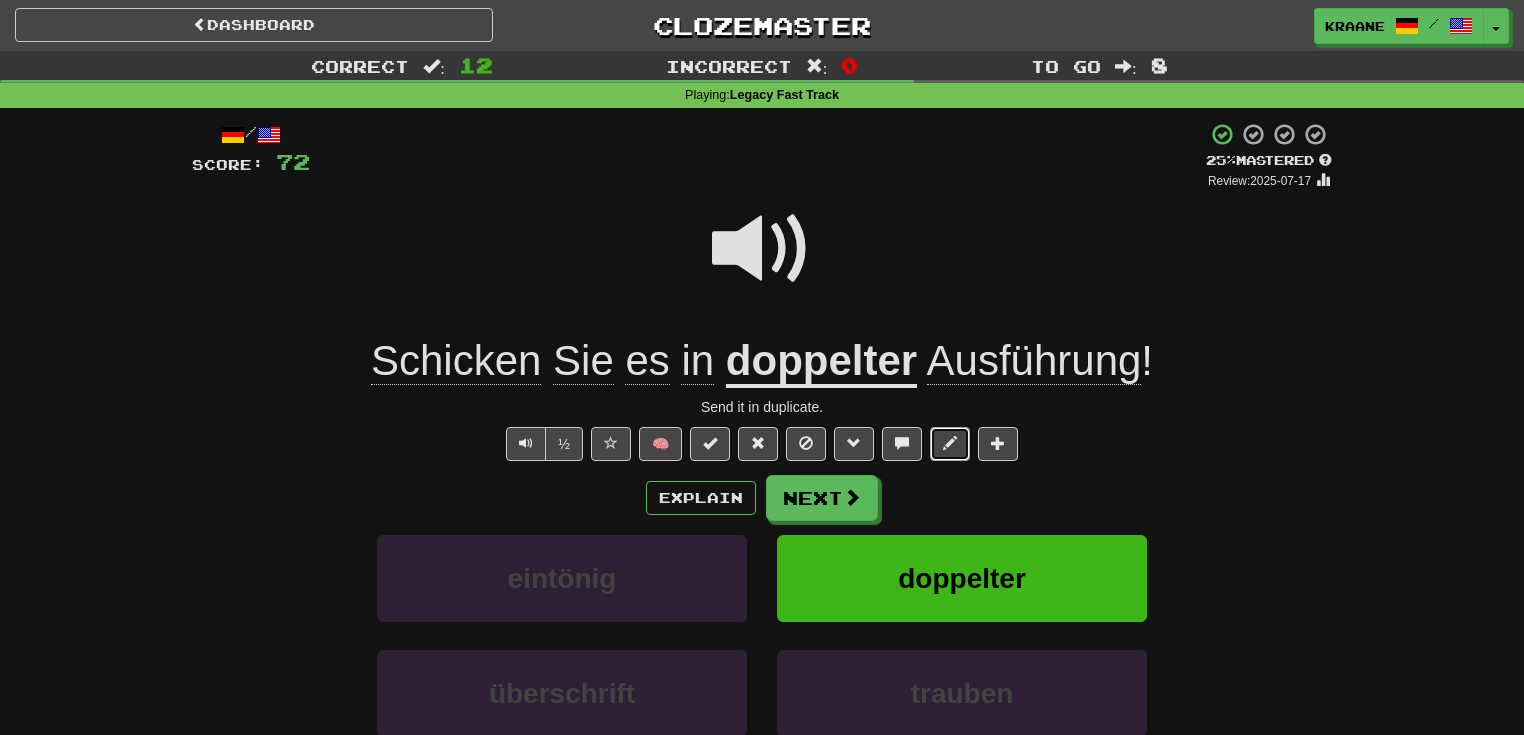 click at bounding box center [950, 444] 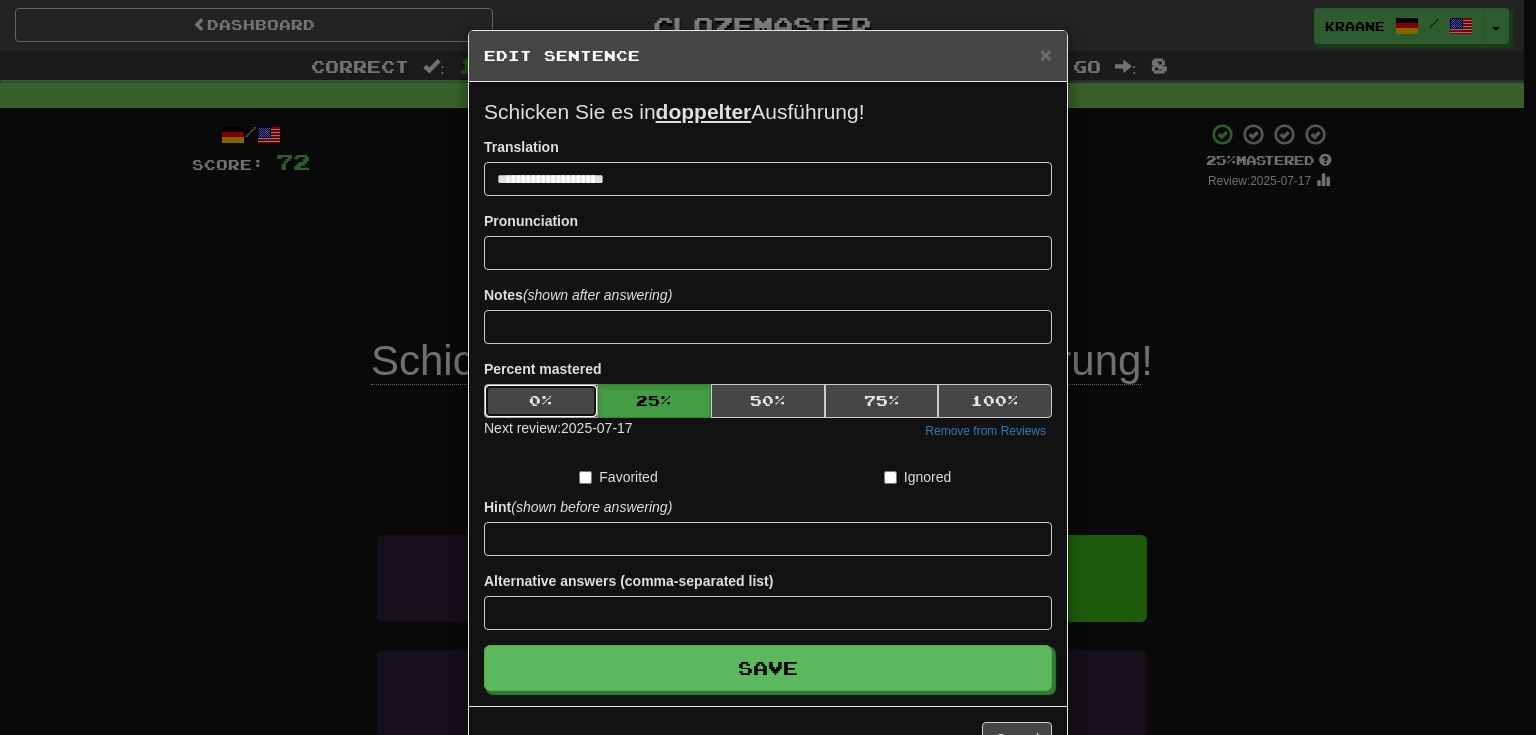 click on "0 %" at bounding box center [541, 401] 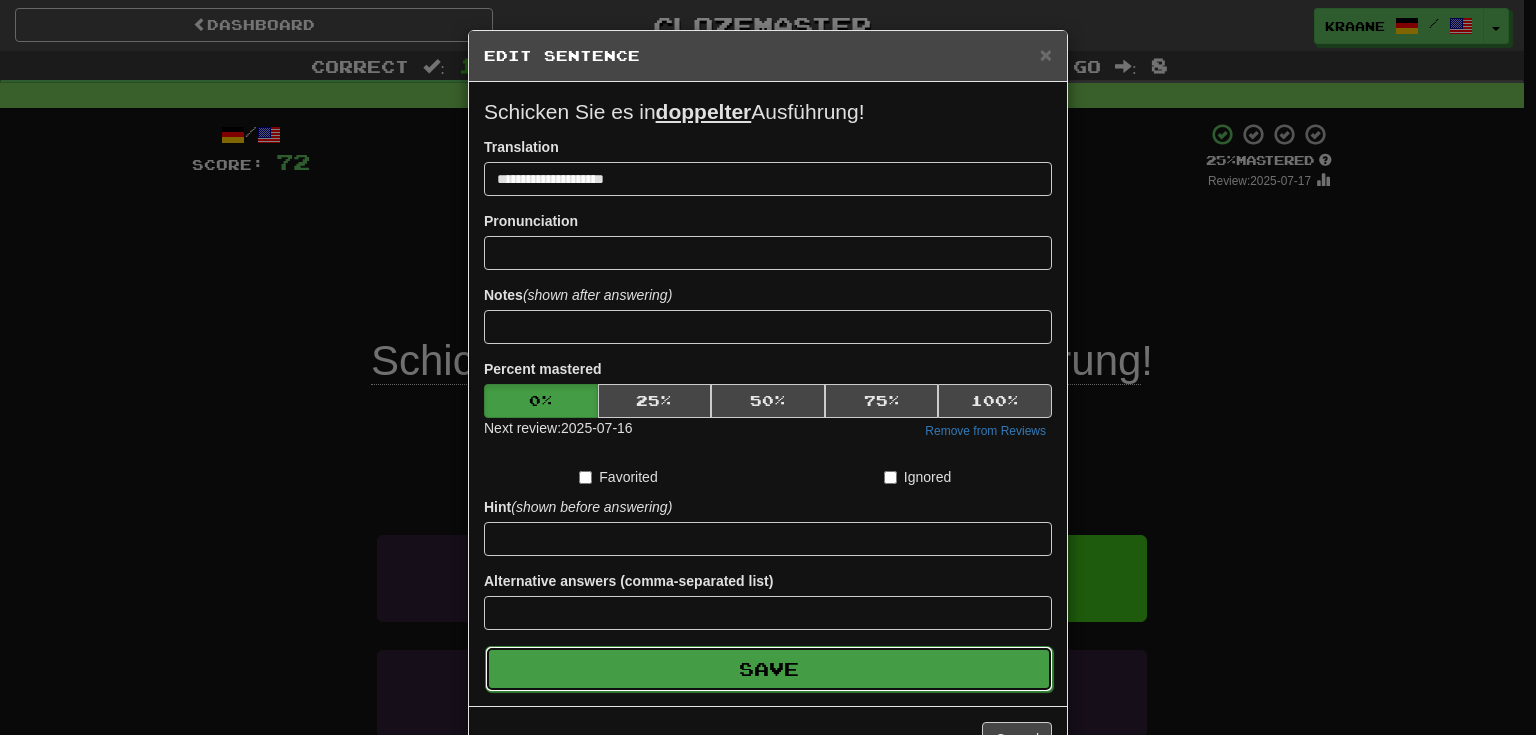 click on "Save" at bounding box center [769, 669] 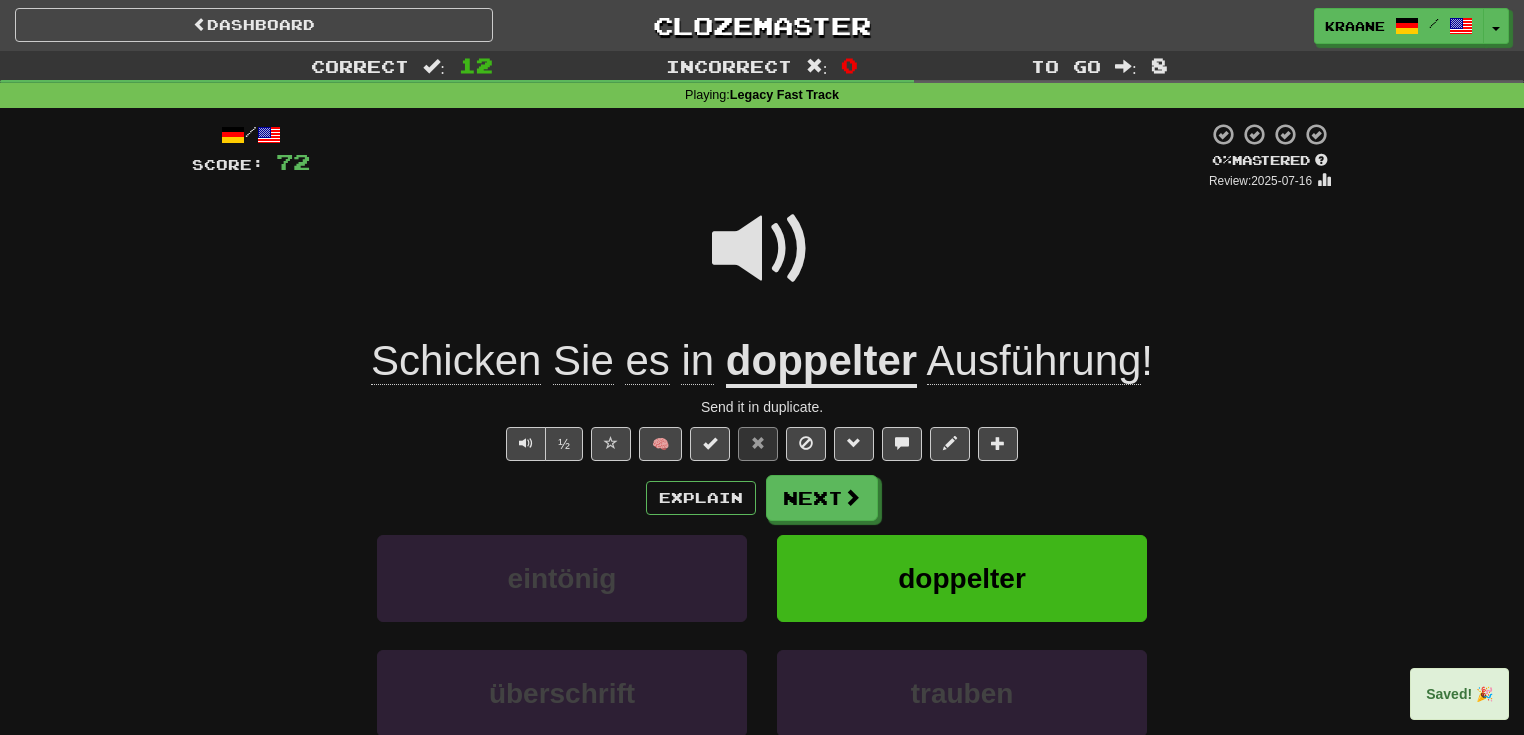 click on "Ausführung" at bounding box center [1034, 361] 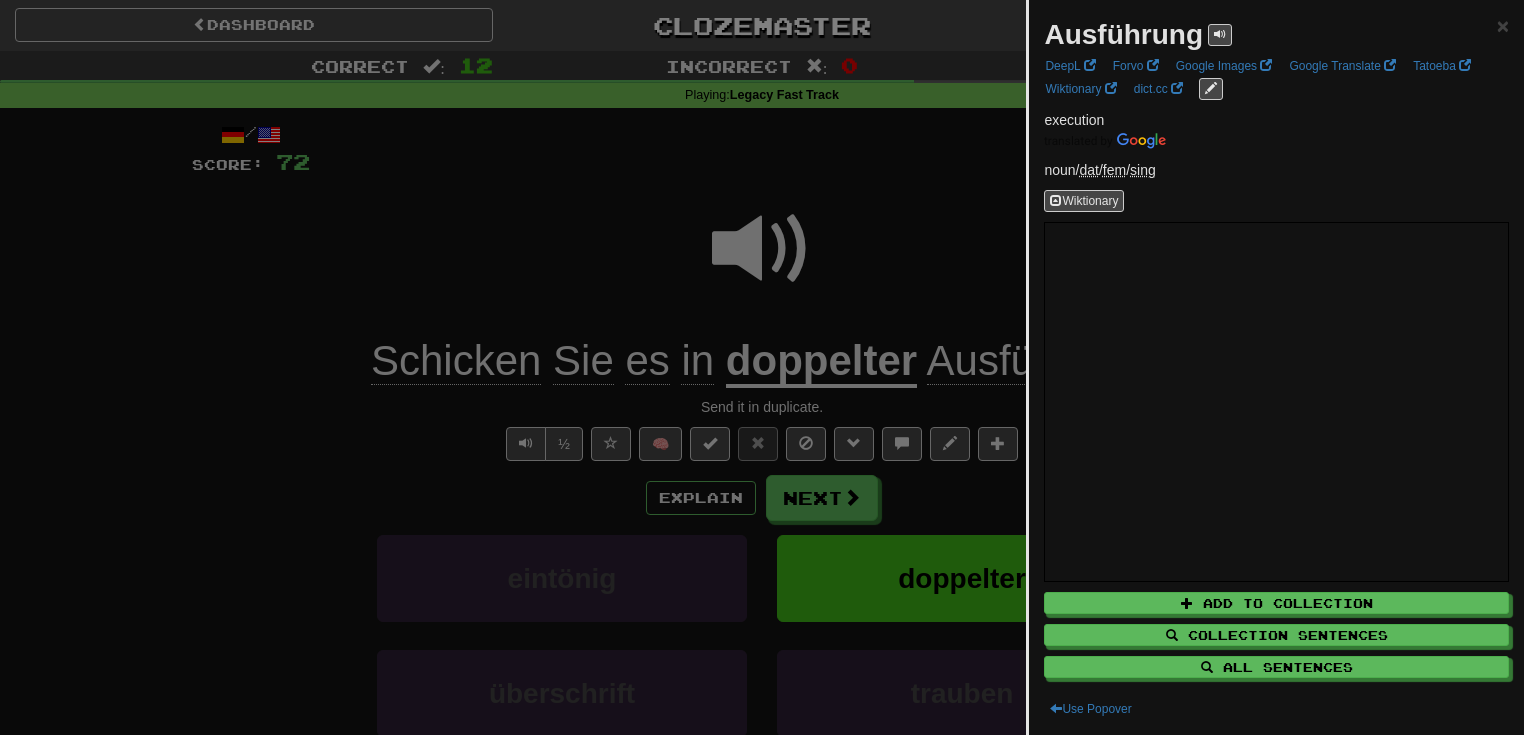 click at bounding box center (762, 367) 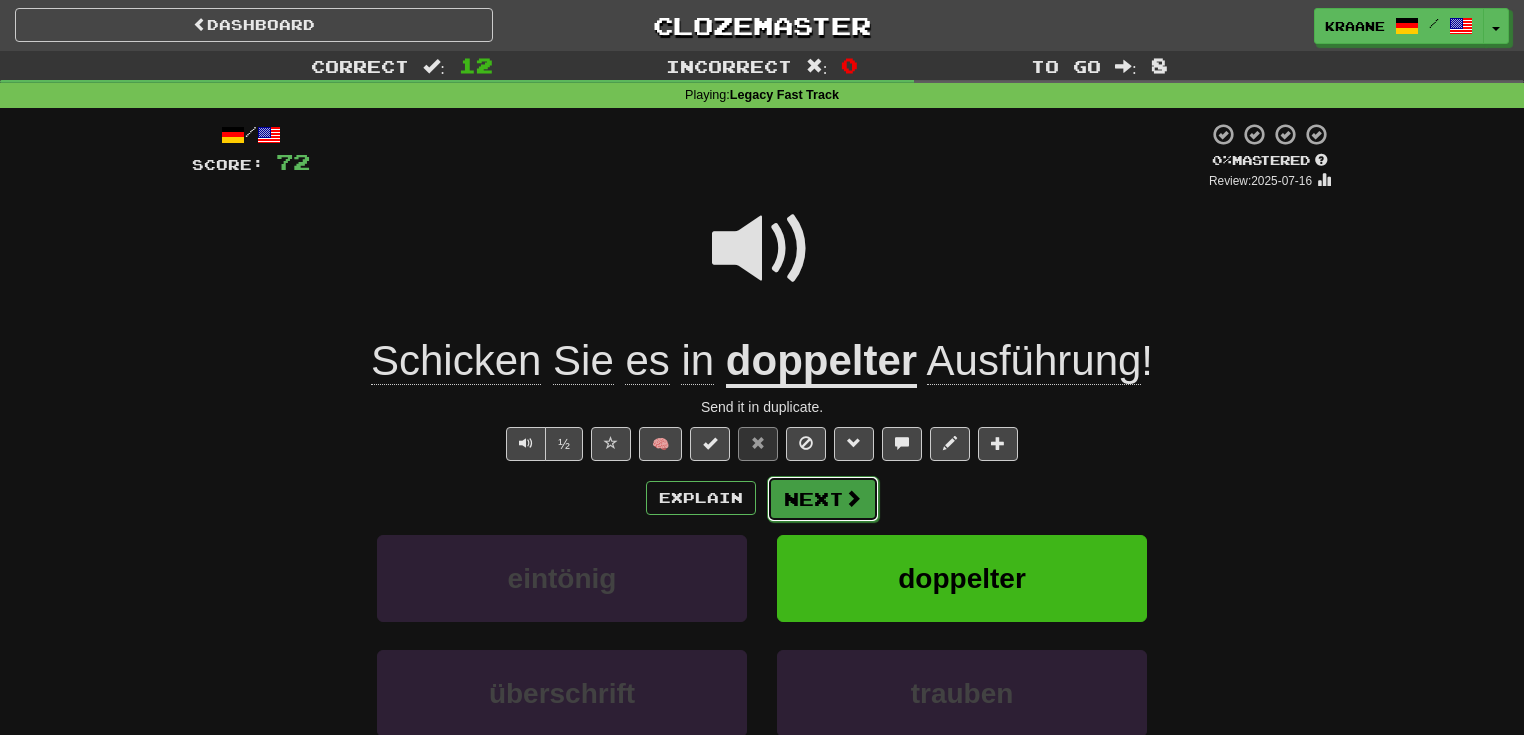 click on "Next" at bounding box center (823, 499) 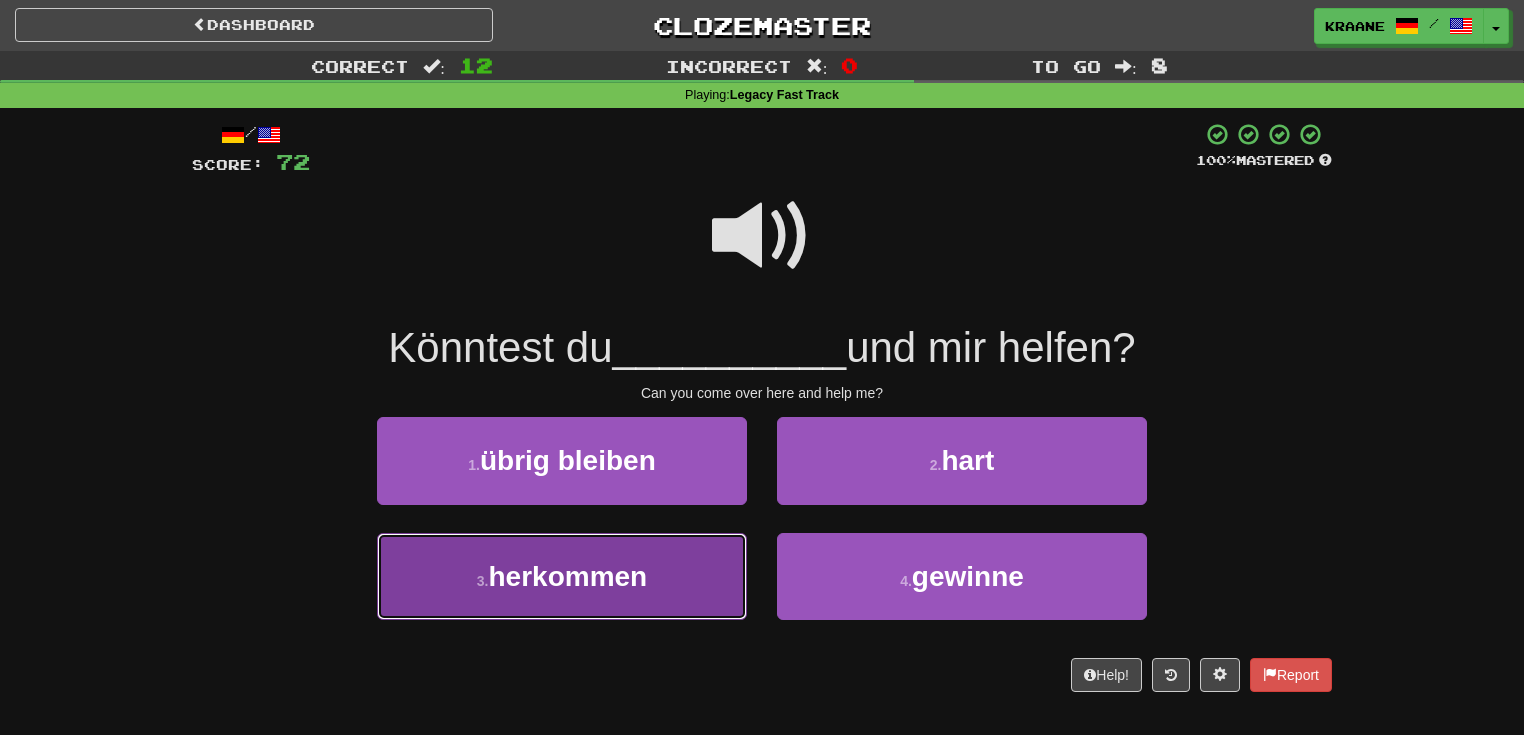click on "3 . herkommen" at bounding box center (562, 576) 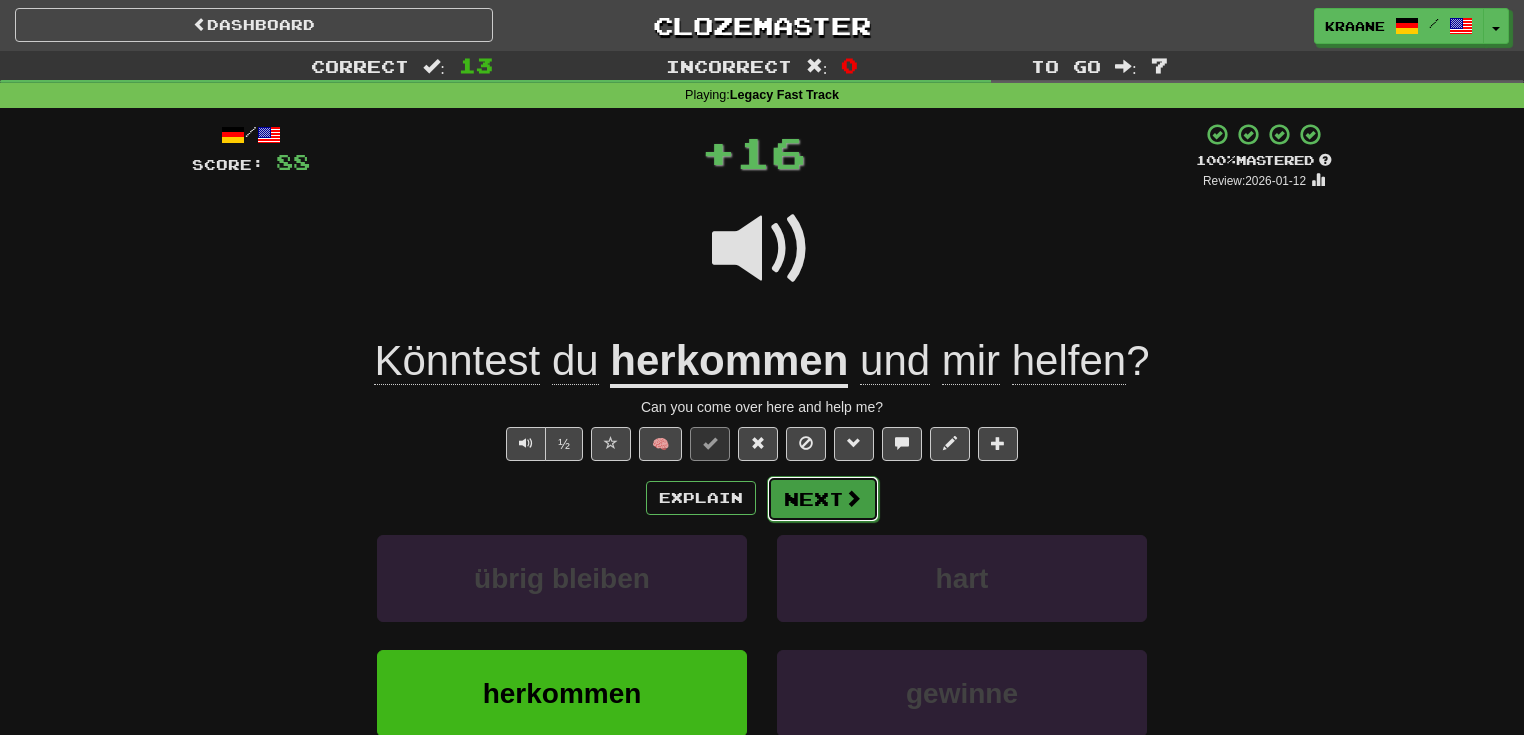click on "Next" at bounding box center [823, 499] 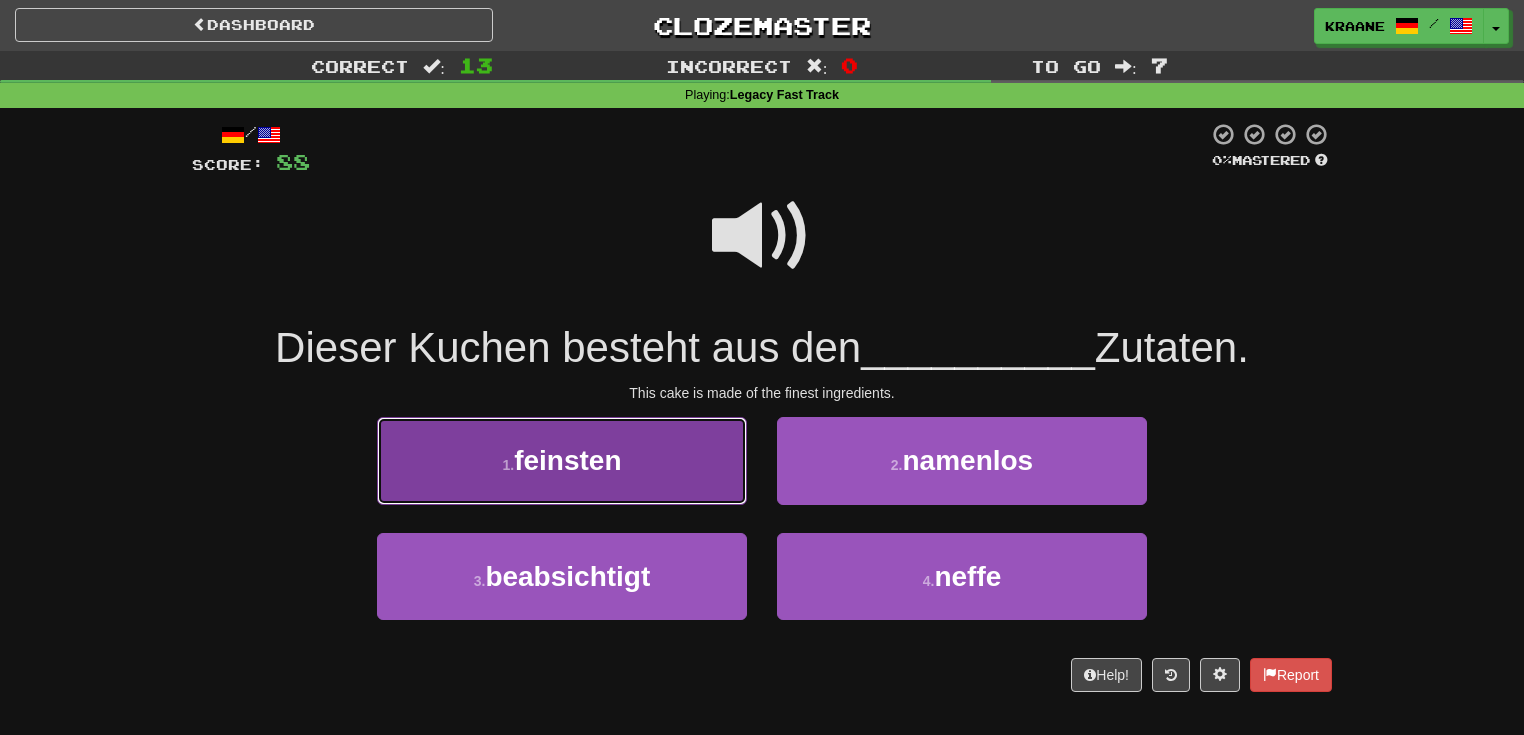 click on "1 . feinsten" at bounding box center (562, 460) 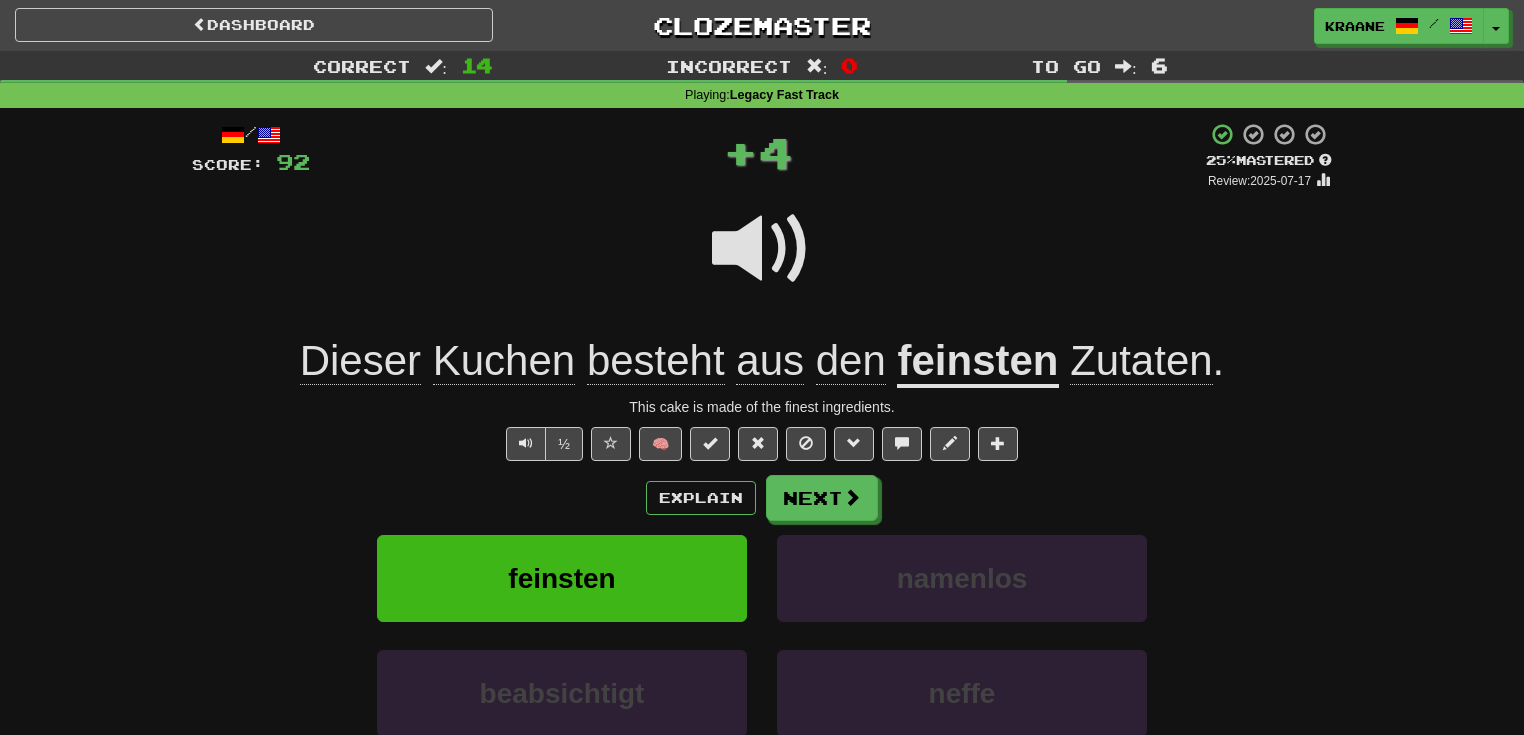 click on "Zutaten" at bounding box center [1141, 361] 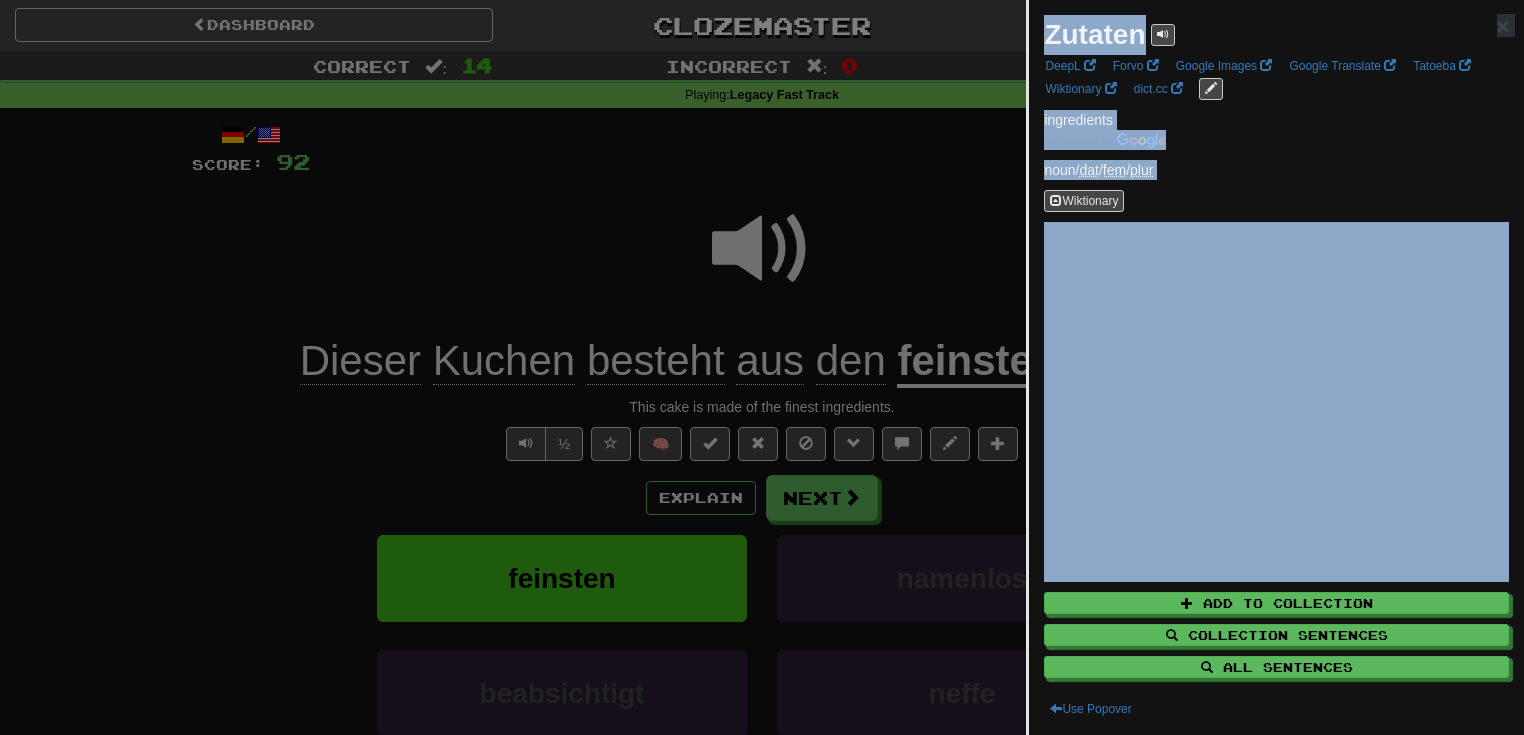 drag, startPoint x: 1504, startPoint y: 343, endPoint x: 1524, endPoint y: 432, distance: 91.21951 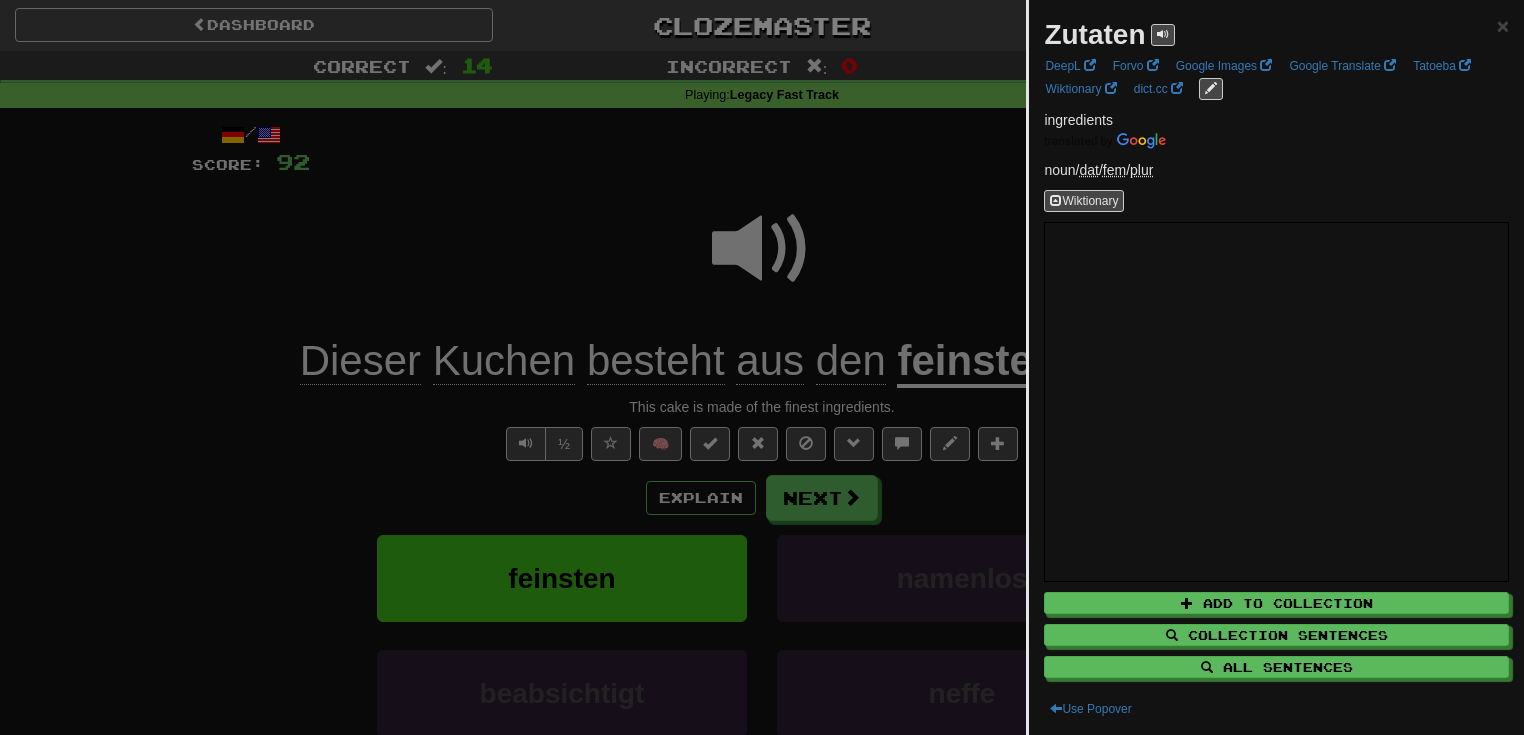 drag, startPoint x: 1511, startPoint y: 406, endPoint x: 848, endPoint y: 182, distance: 699.8178 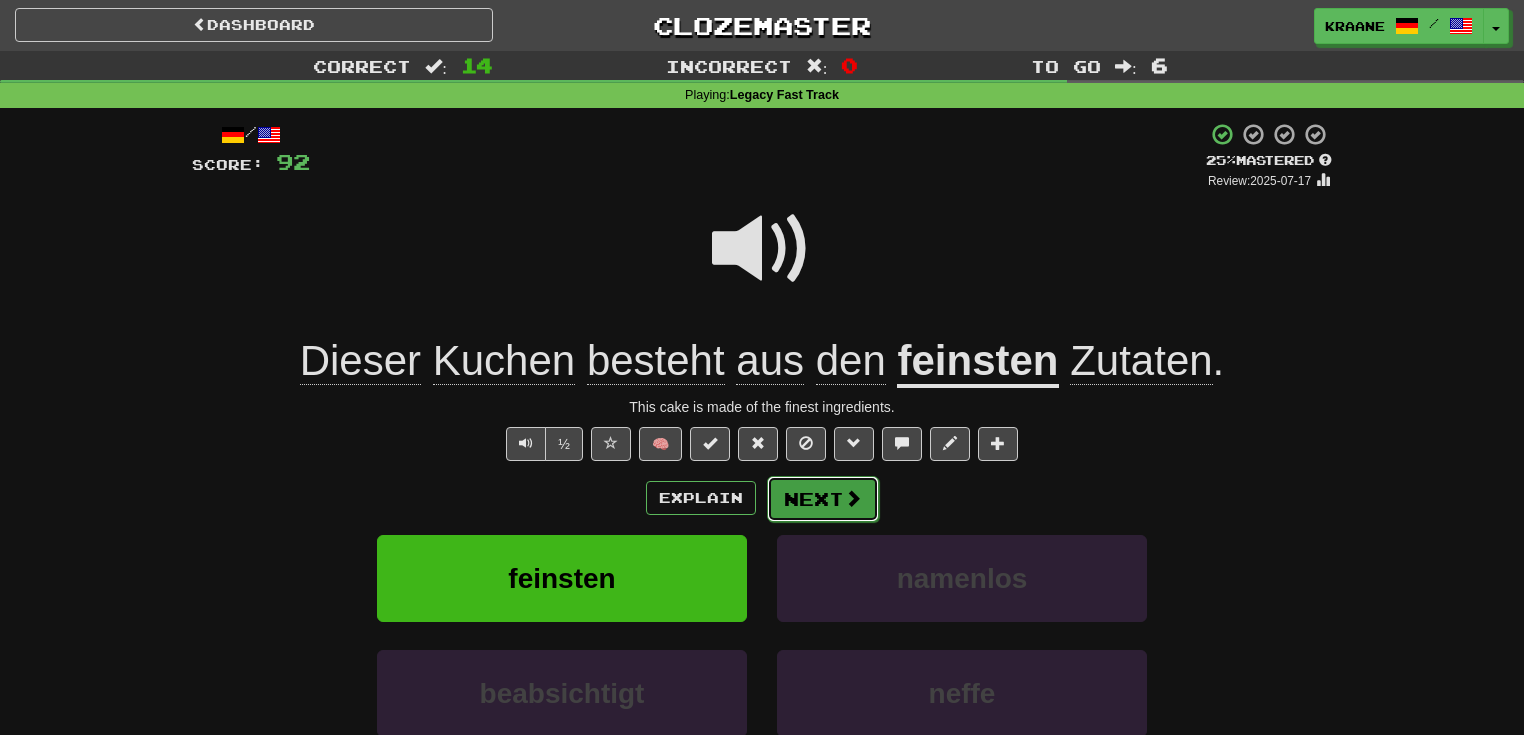 click at bounding box center [853, 498] 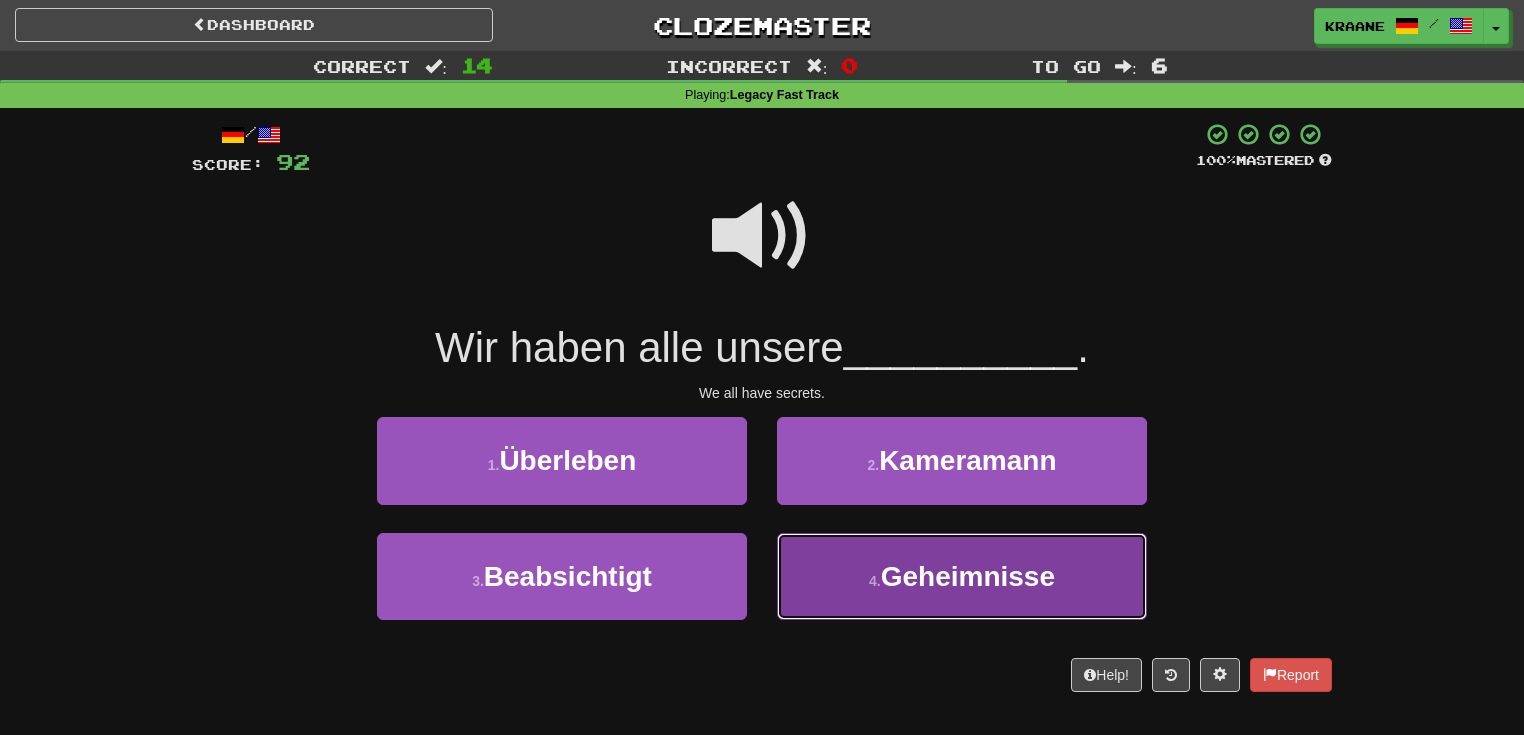 click on "4 ." at bounding box center [875, 581] 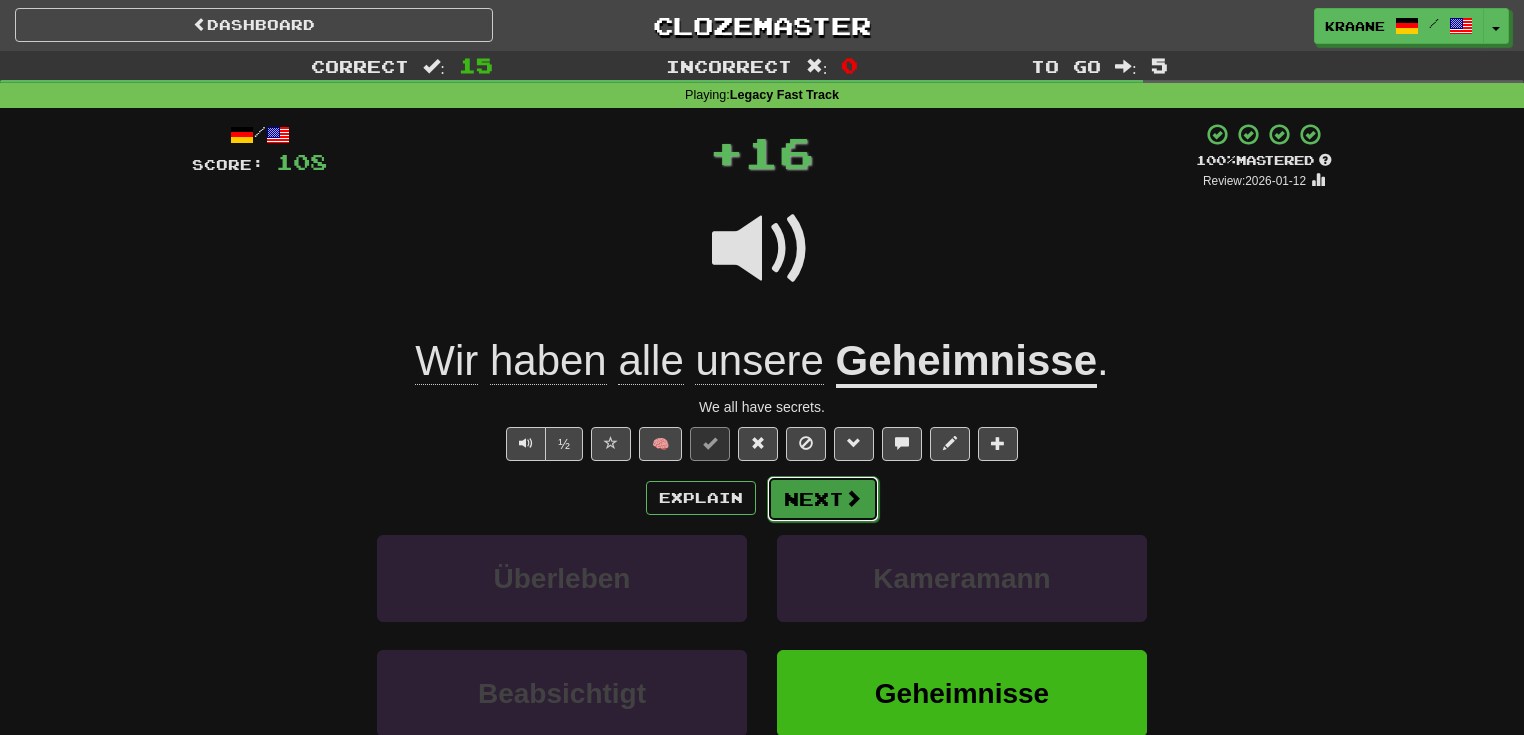 click at bounding box center [853, 498] 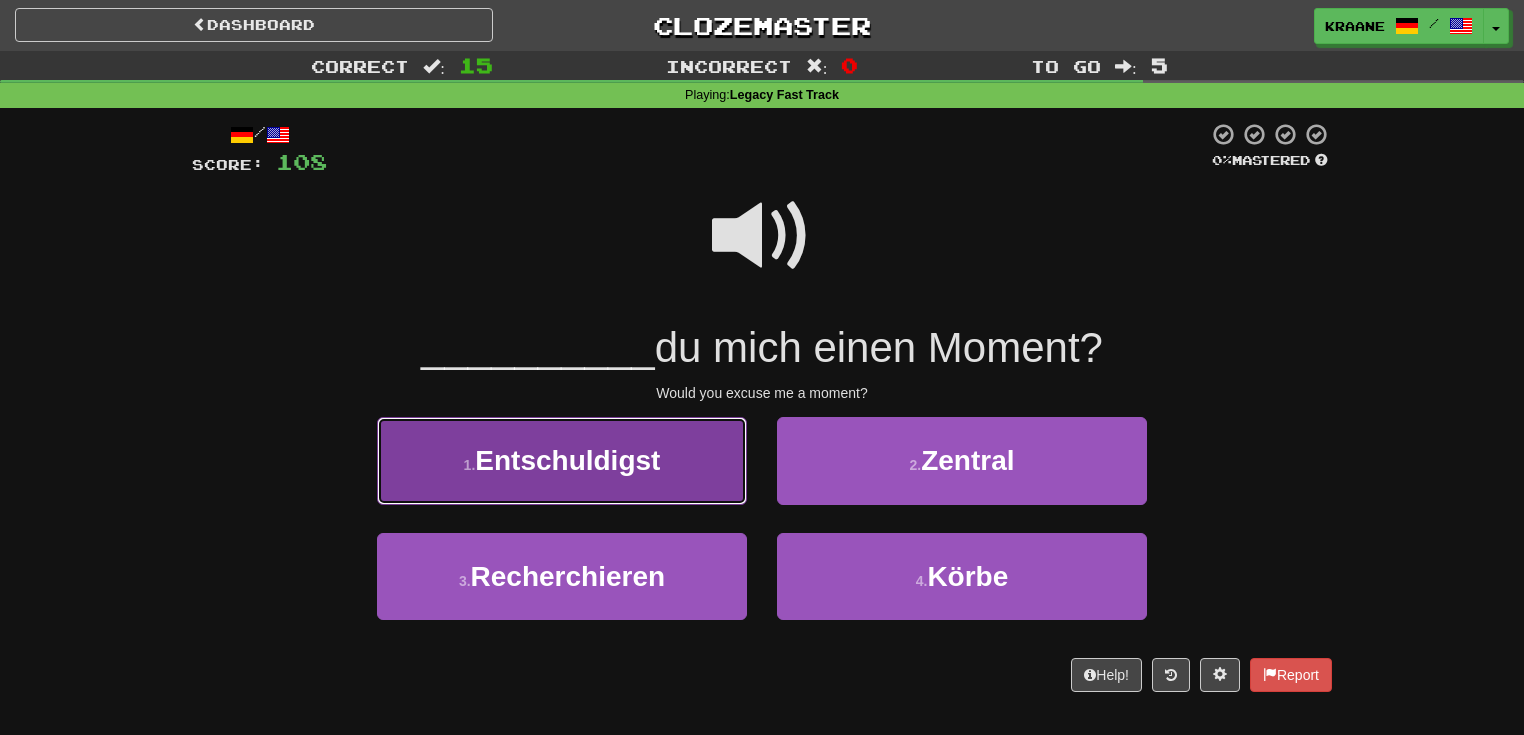 click on "Entschuldigst" at bounding box center (567, 460) 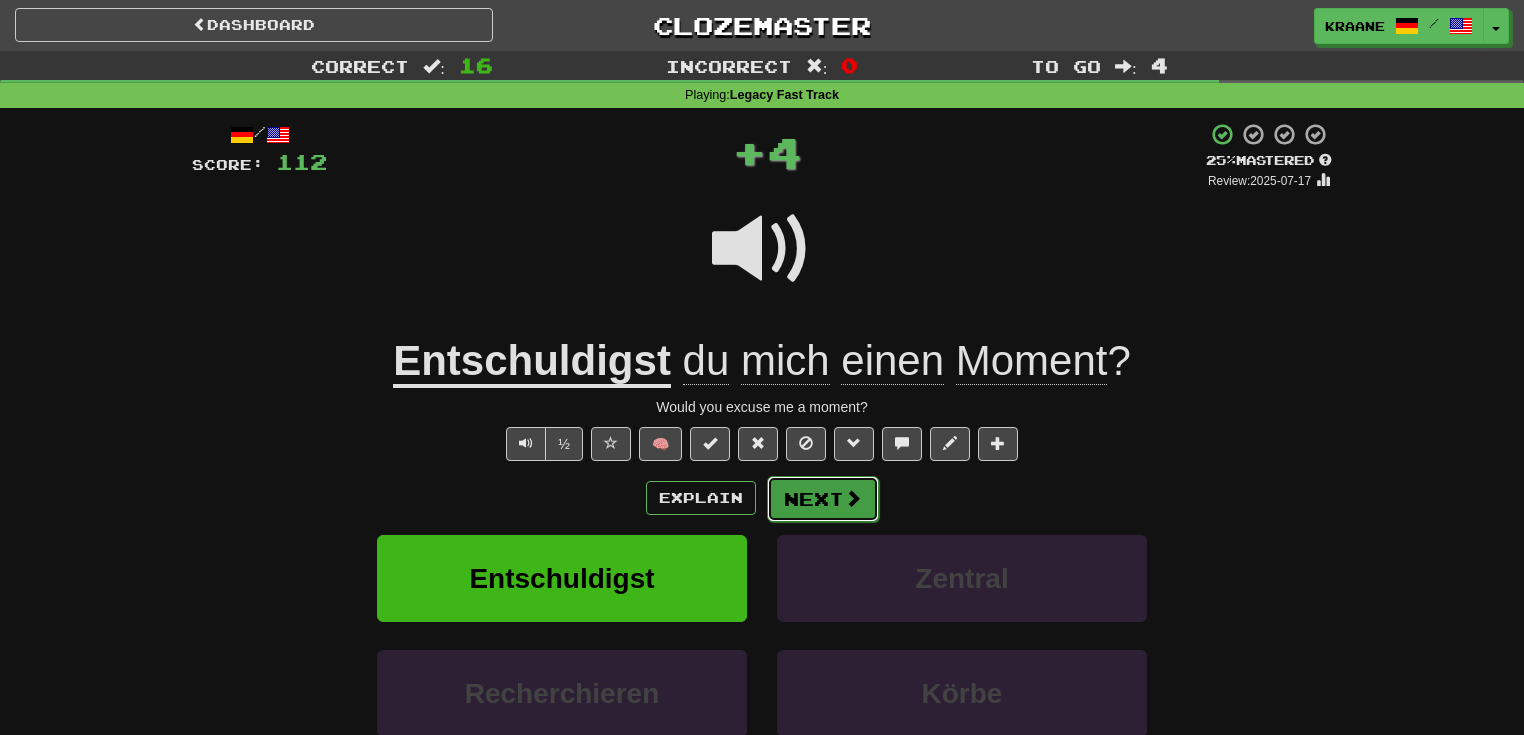 click on "Next" at bounding box center [823, 499] 